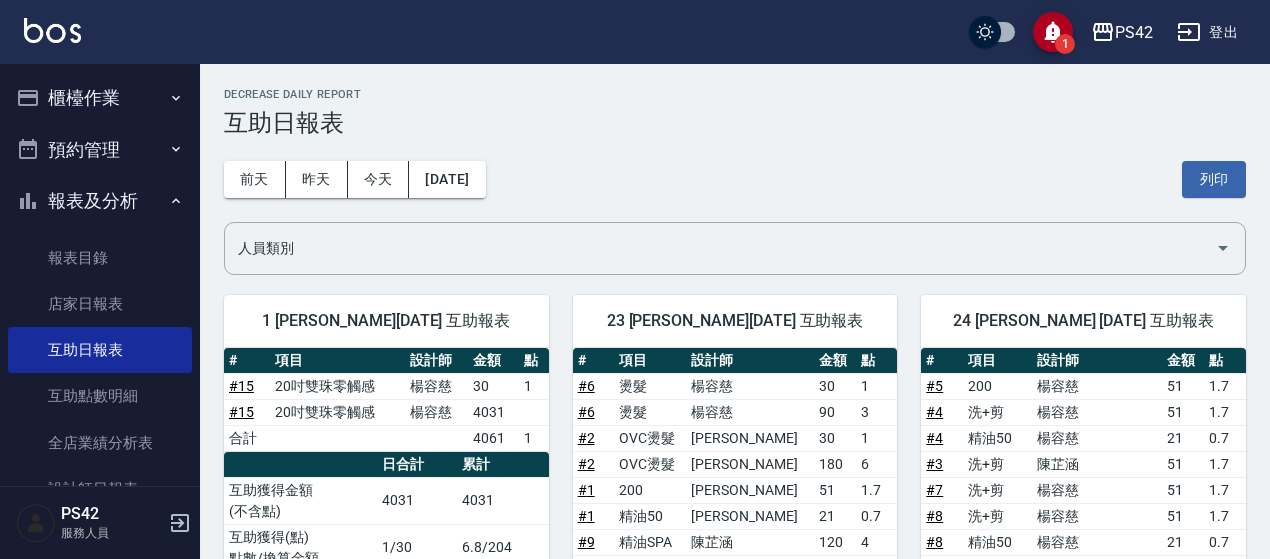 scroll, scrollTop: 0, scrollLeft: 0, axis: both 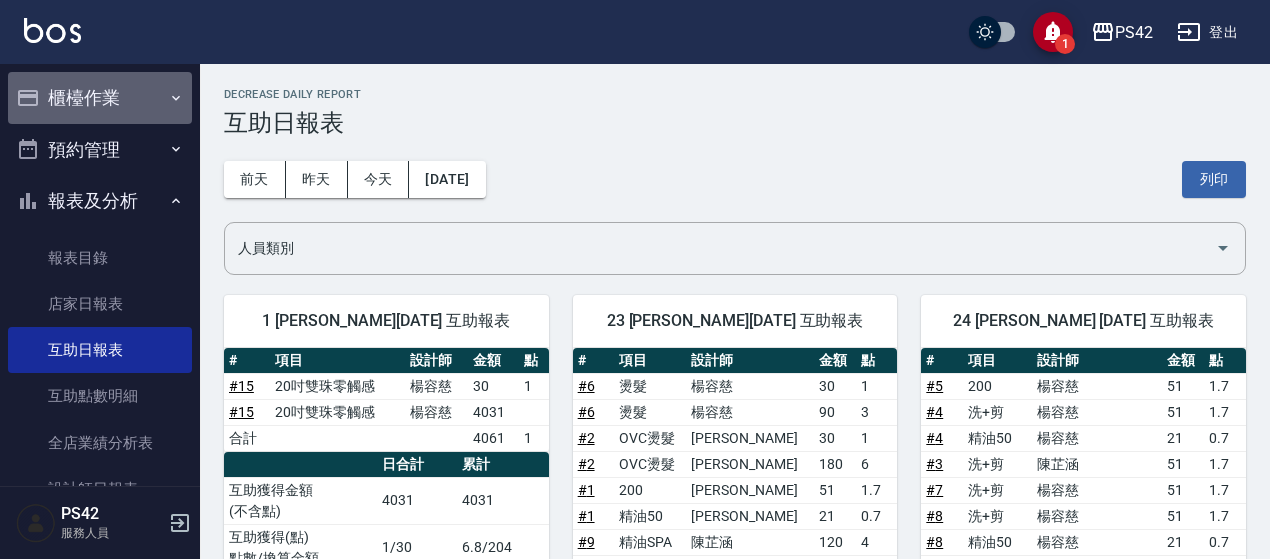 click on "櫃檯作業" at bounding box center [100, 98] 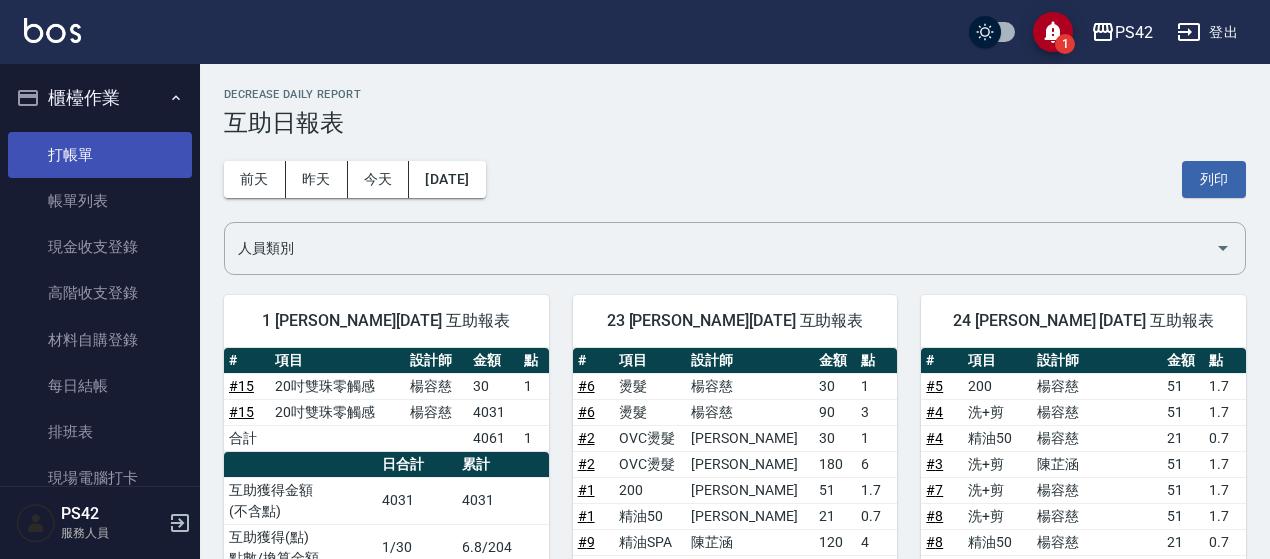 click on "打帳單" at bounding box center [100, 155] 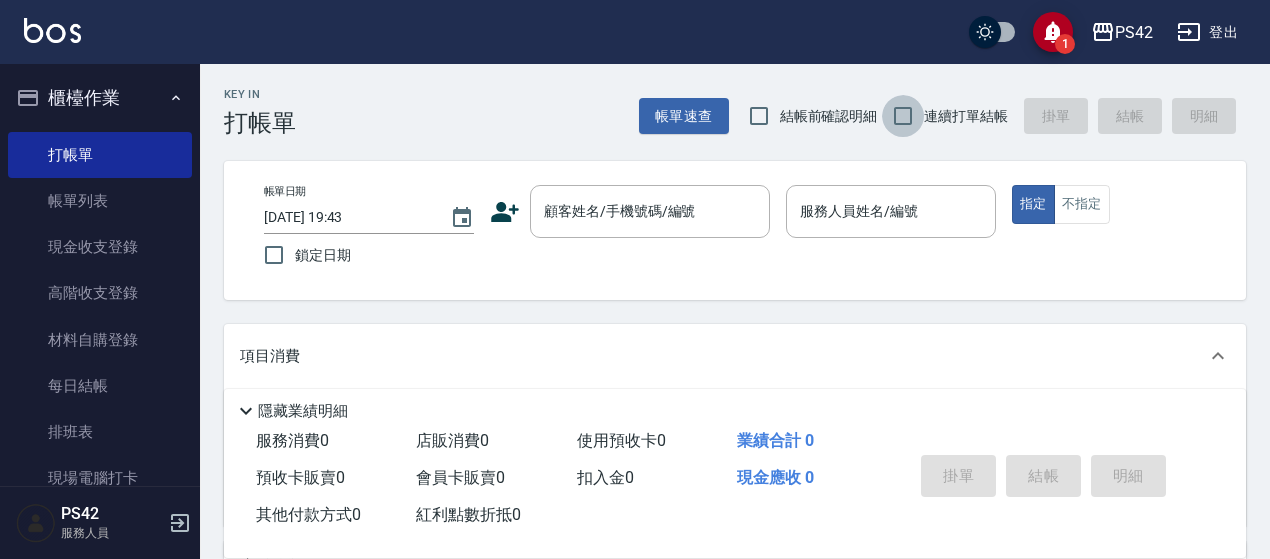 click on "連續打單結帳" at bounding box center [903, 116] 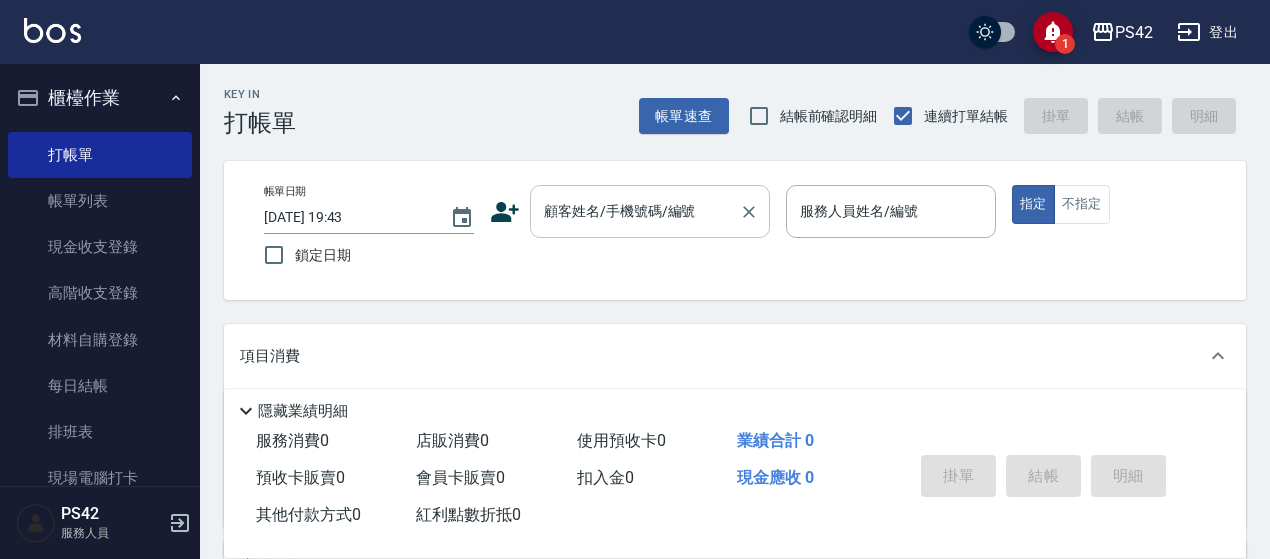 click on "顧客姓名/手機號碼/編號" at bounding box center (635, 211) 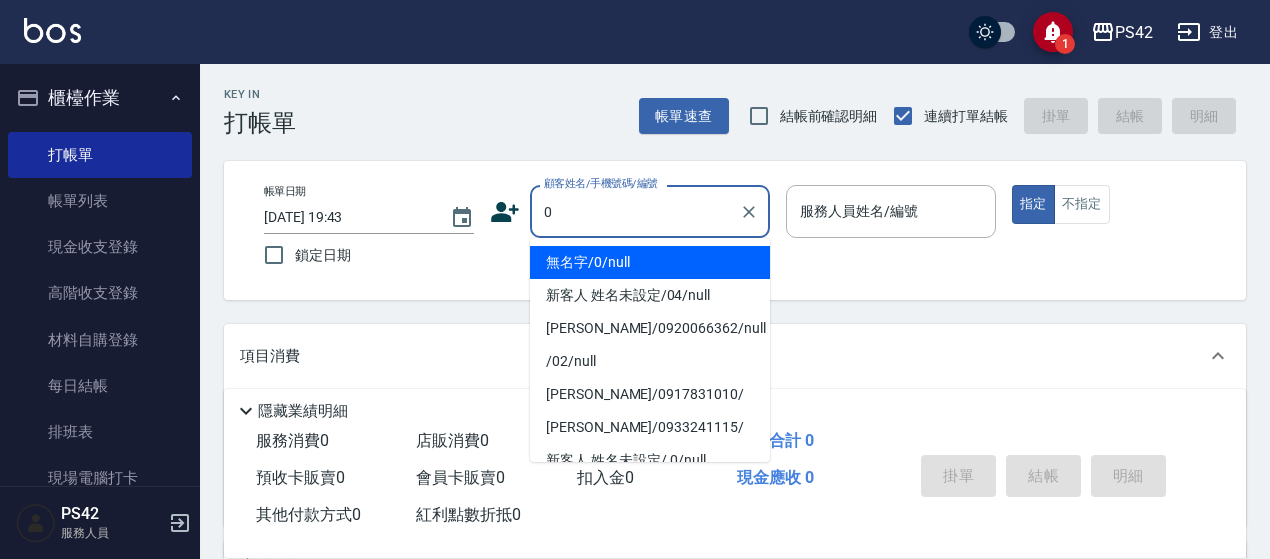 type on "無名字/0/null" 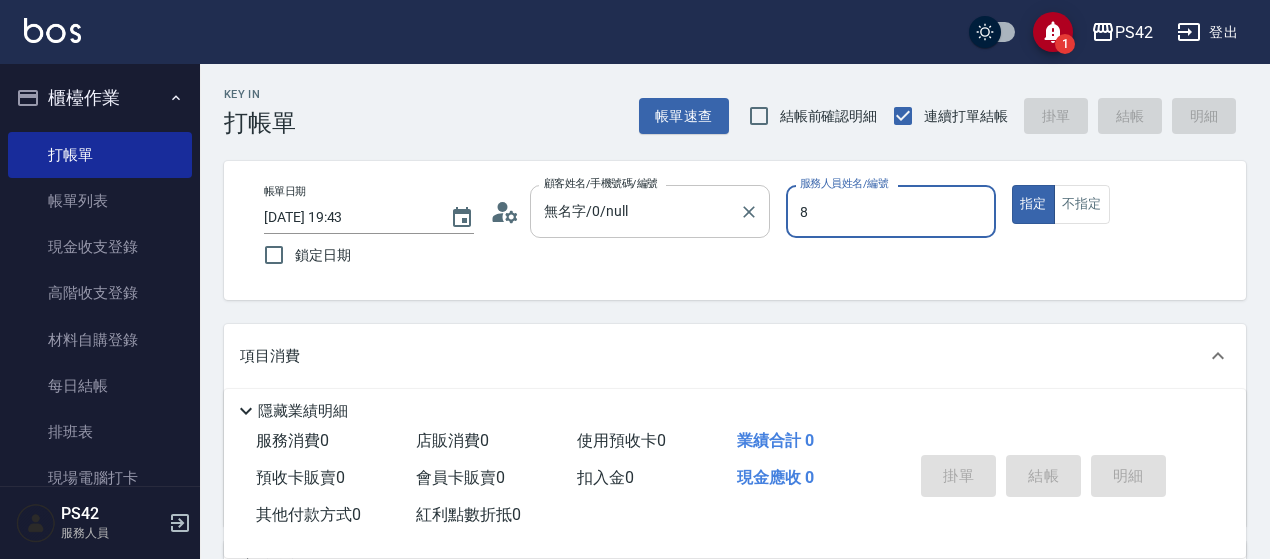 type on "8" 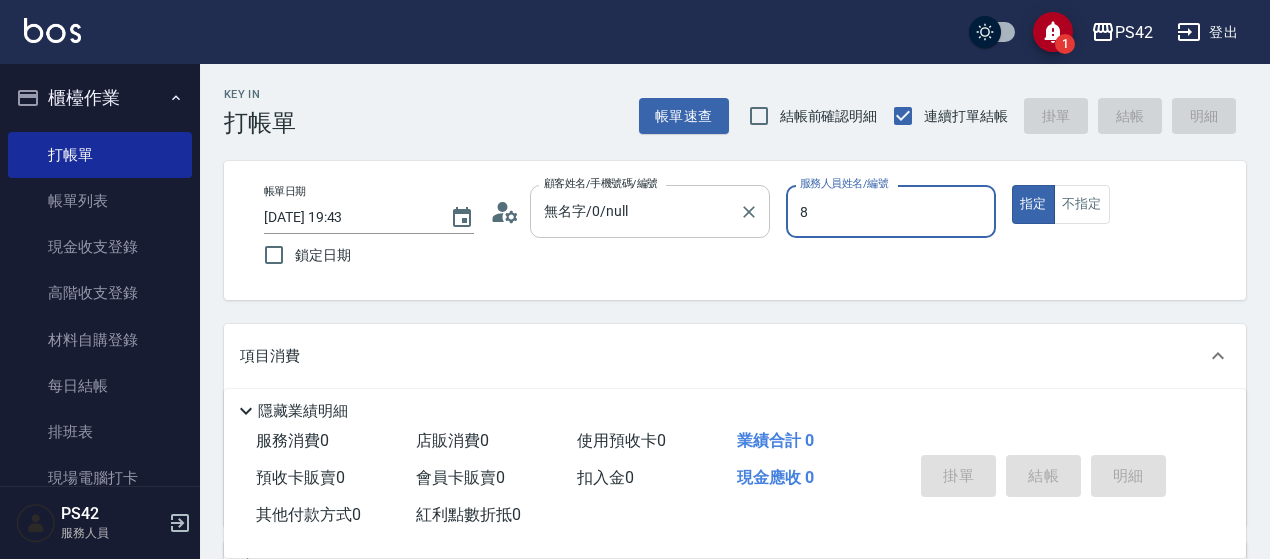 type on "true" 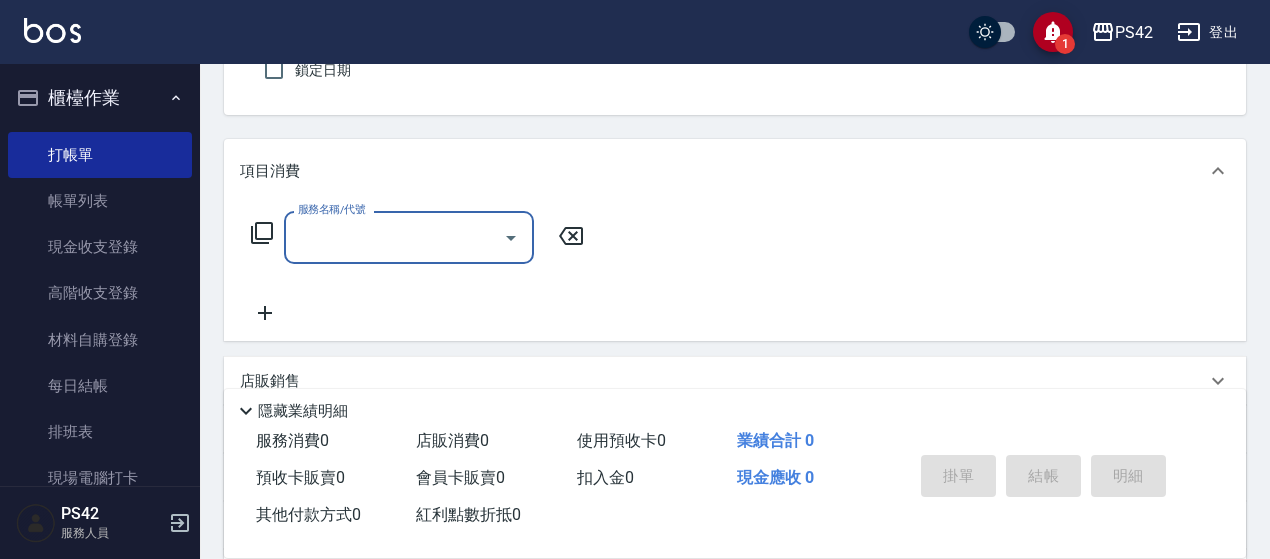 scroll, scrollTop: 200, scrollLeft: 0, axis: vertical 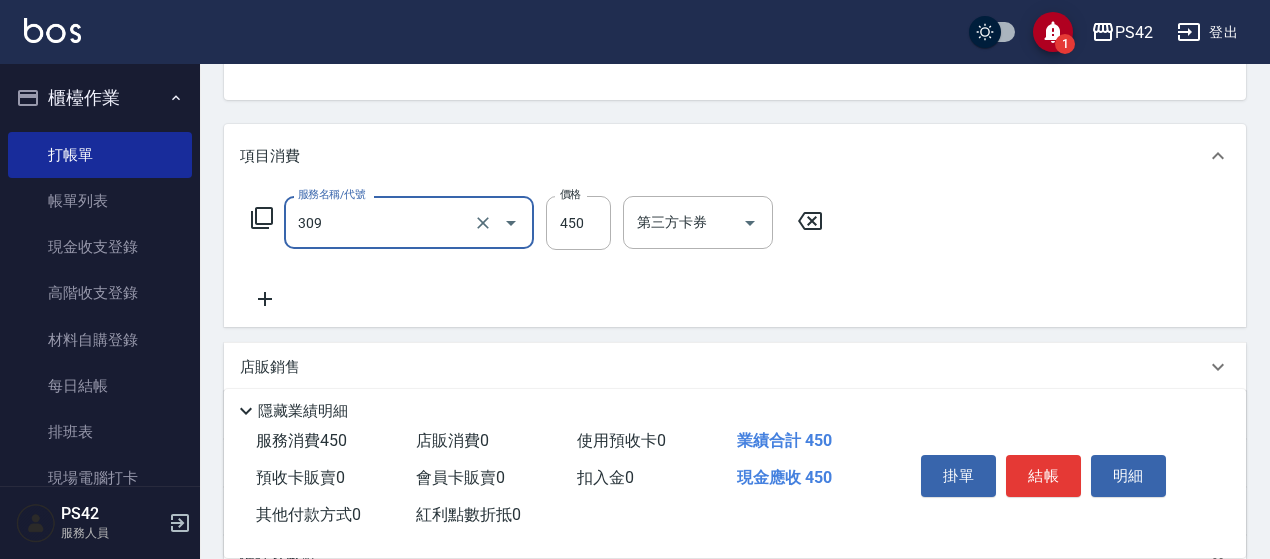 type on "洗+剪(309)" 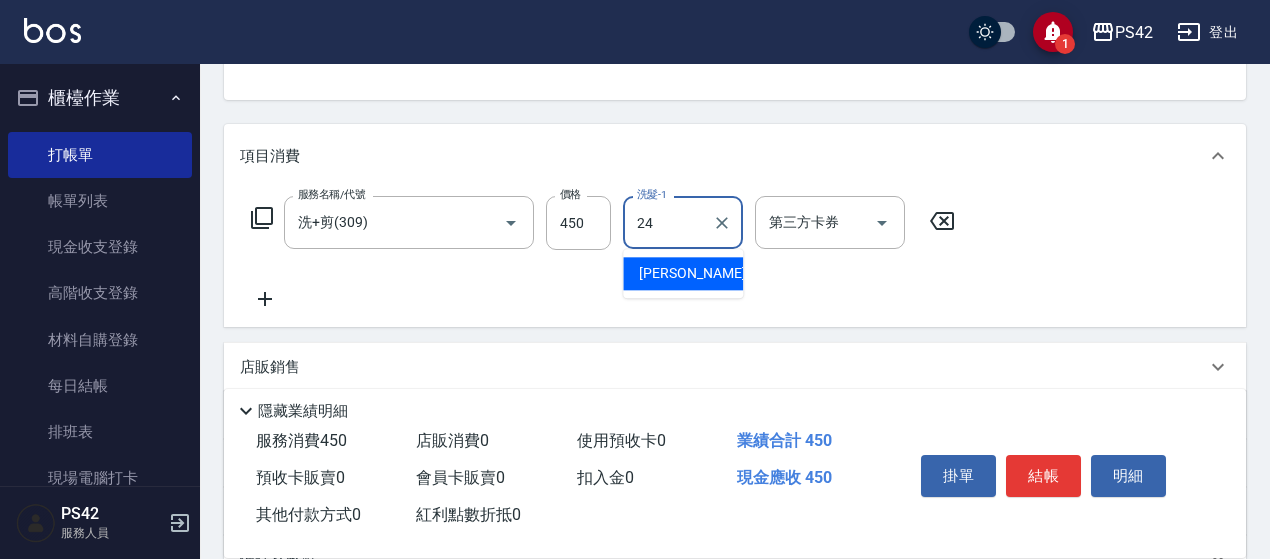 type on "[PERSON_NAME]-24" 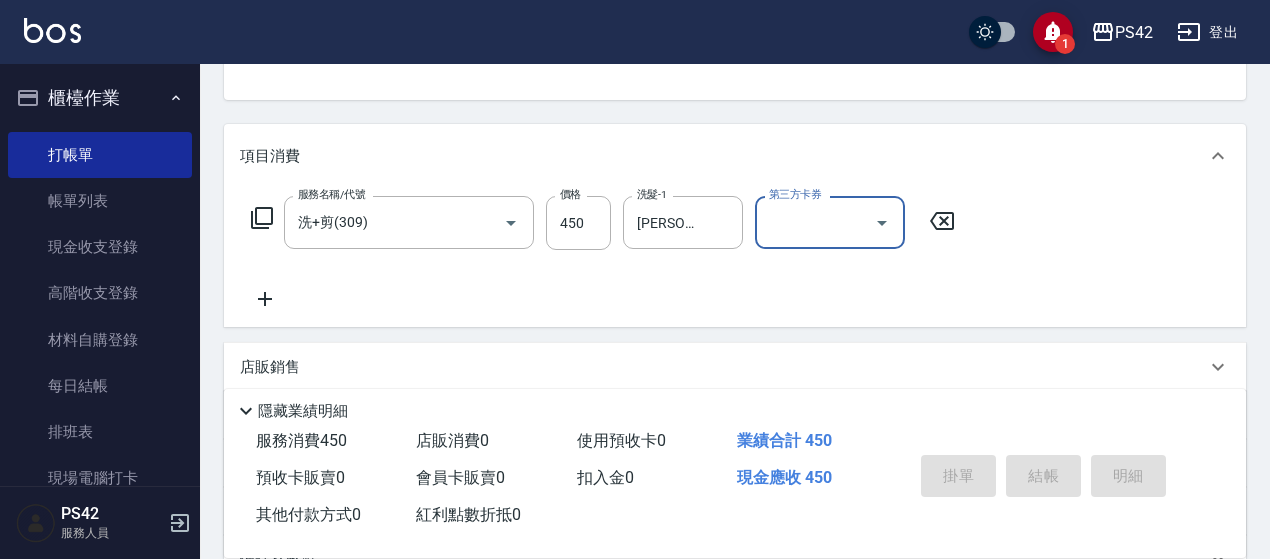 type on "[DATE] 19:44" 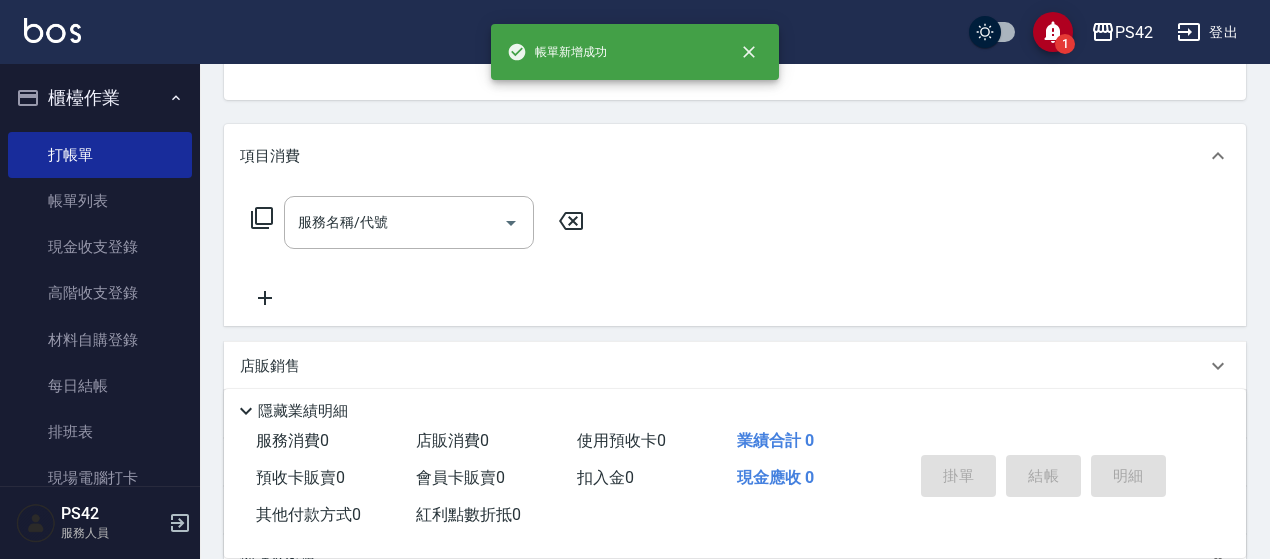 scroll, scrollTop: 194, scrollLeft: 0, axis: vertical 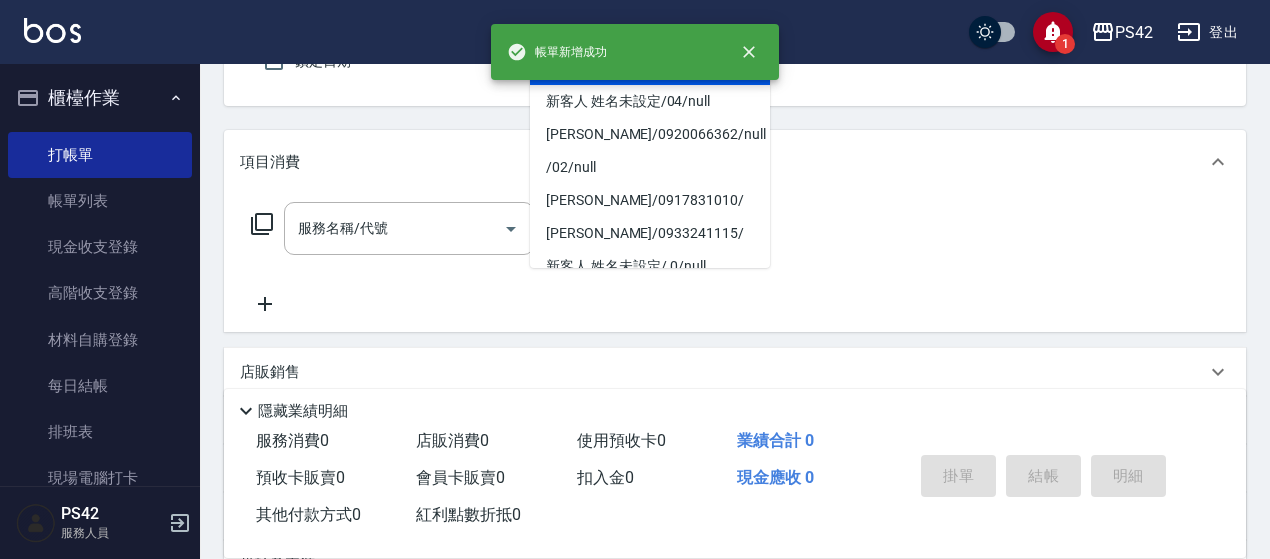type on "無名字/0/null" 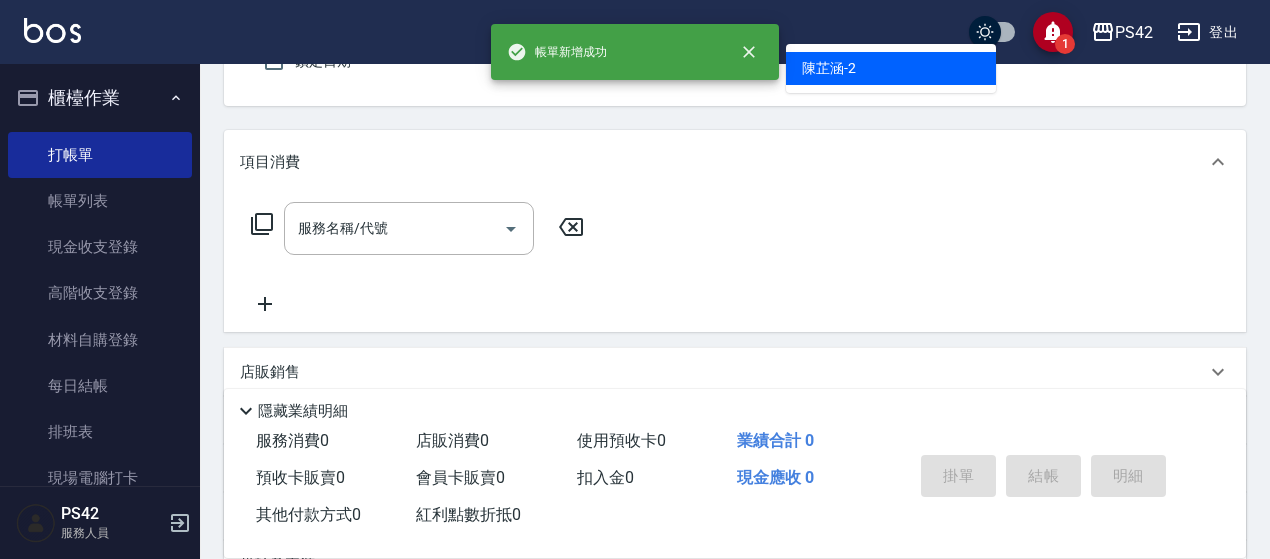type on "[PERSON_NAME]-2" 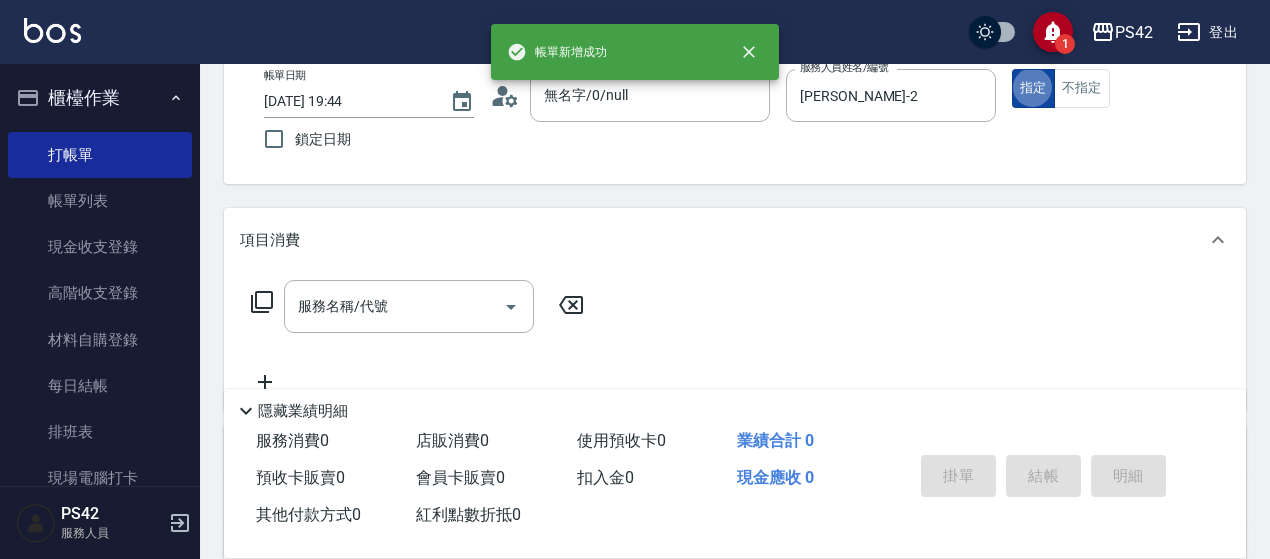 scroll, scrollTop: 85, scrollLeft: 0, axis: vertical 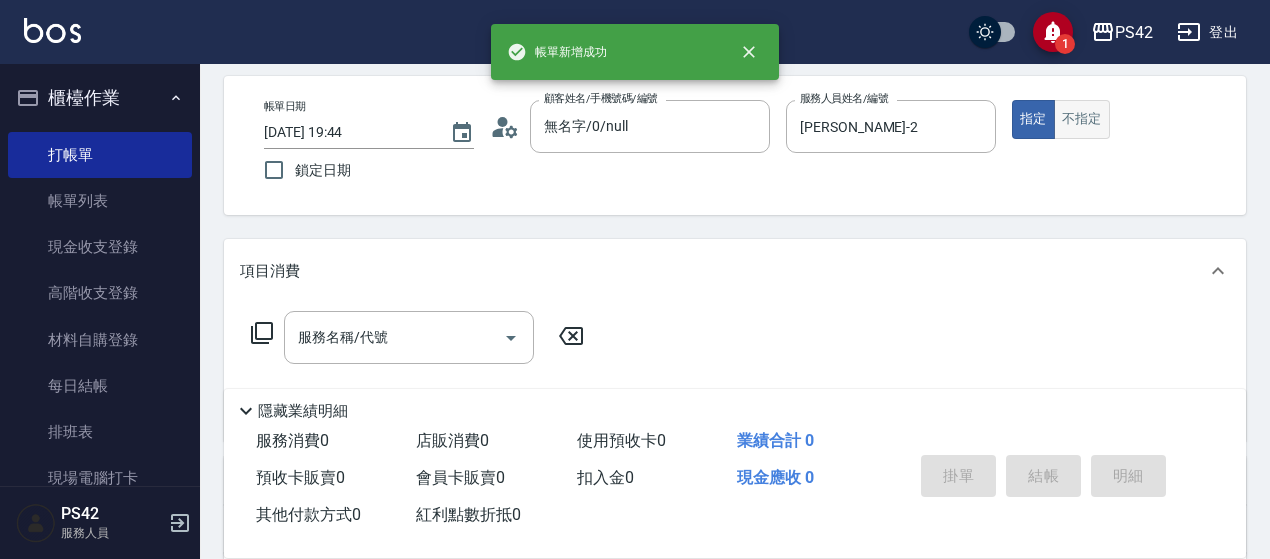 click on "不指定" at bounding box center (1082, 119) 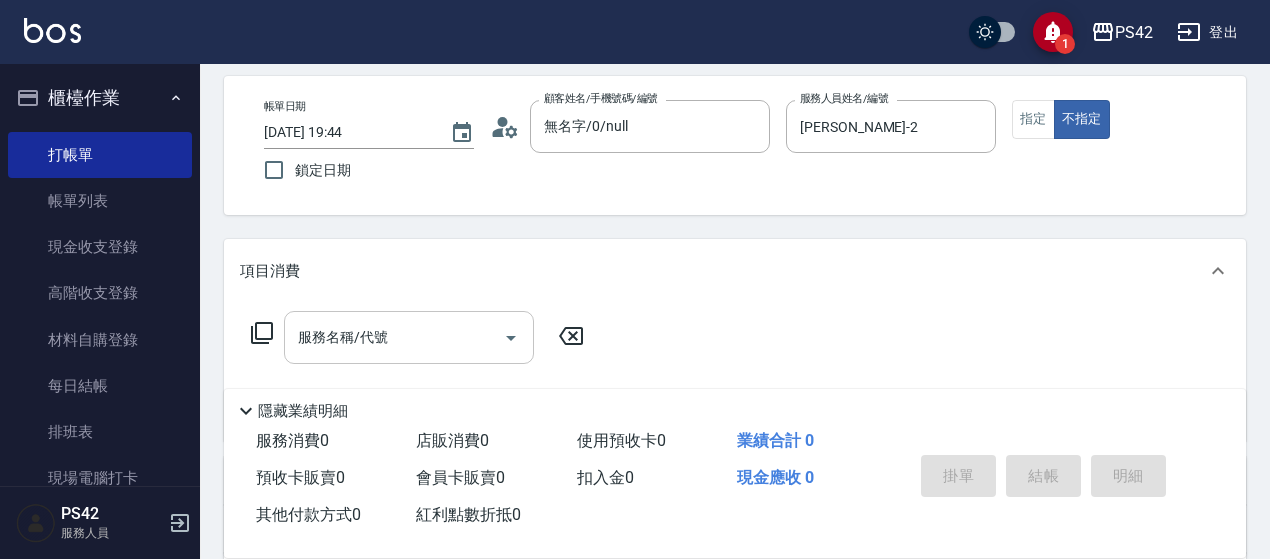 click on "服務名稱/代號" at bounding box center [409, 337] 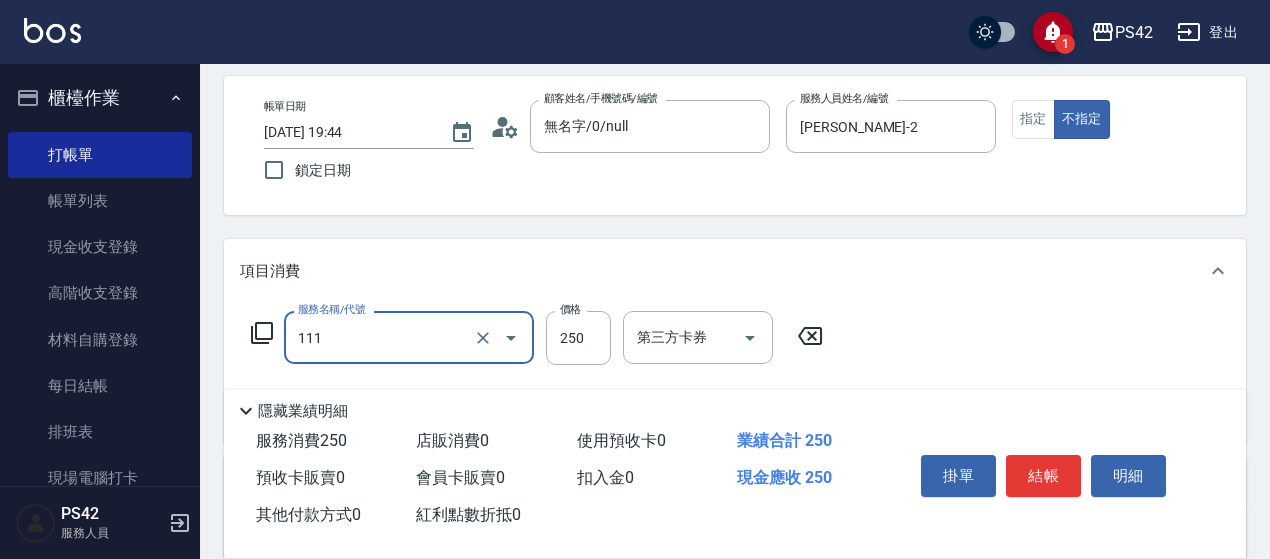 type on "200(111)" 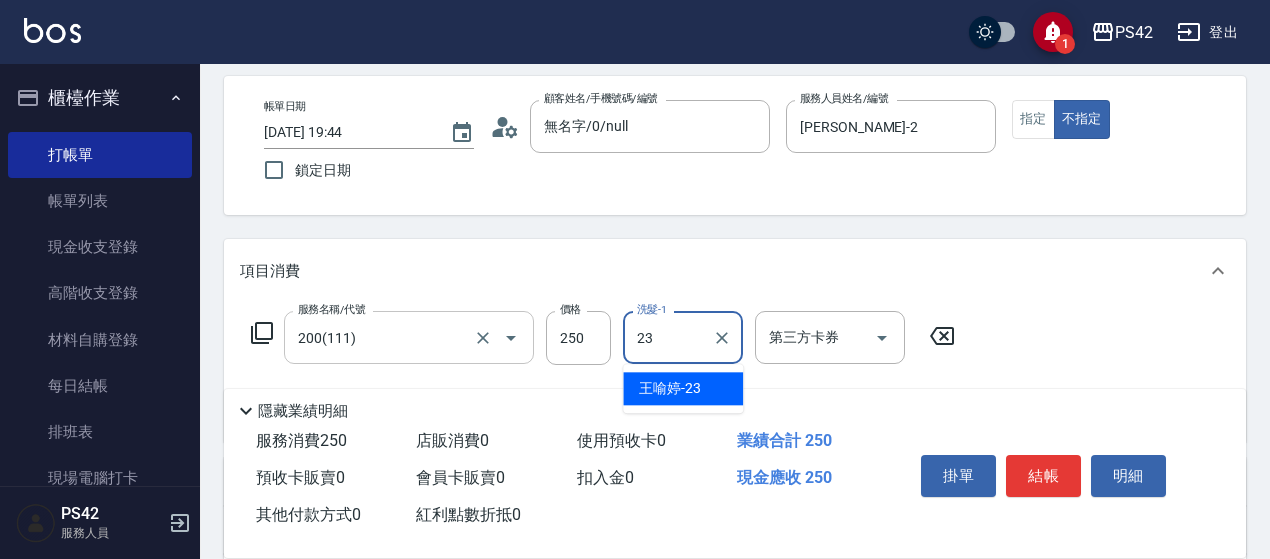 type on "[PERSON_NAME]-23" 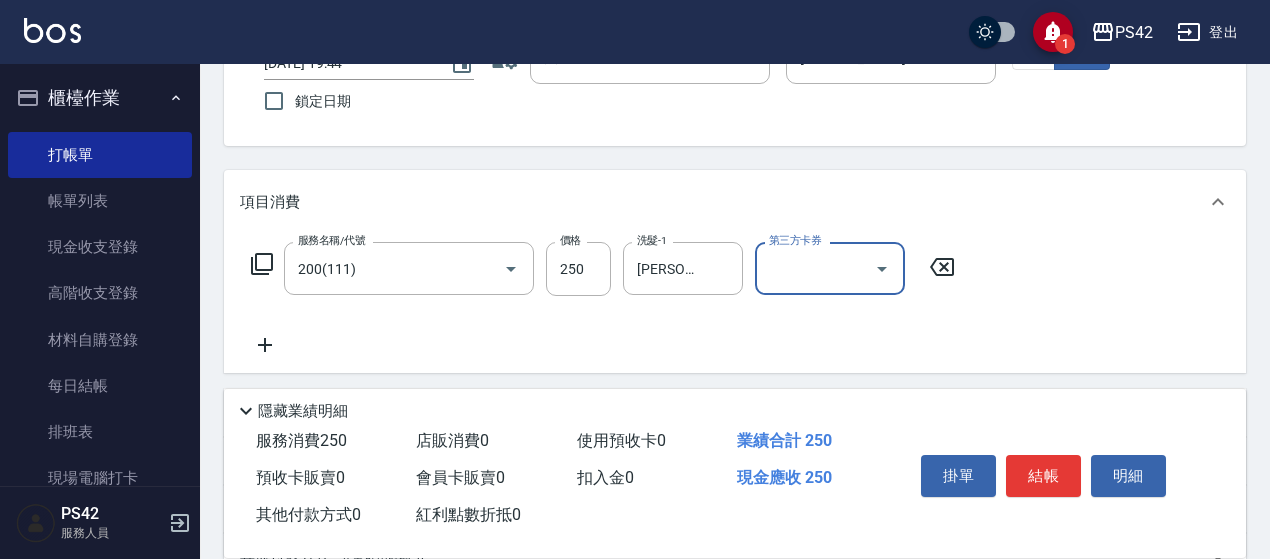 scroll, scrollTop: 185, scrollLeft: 0, axis: vertical 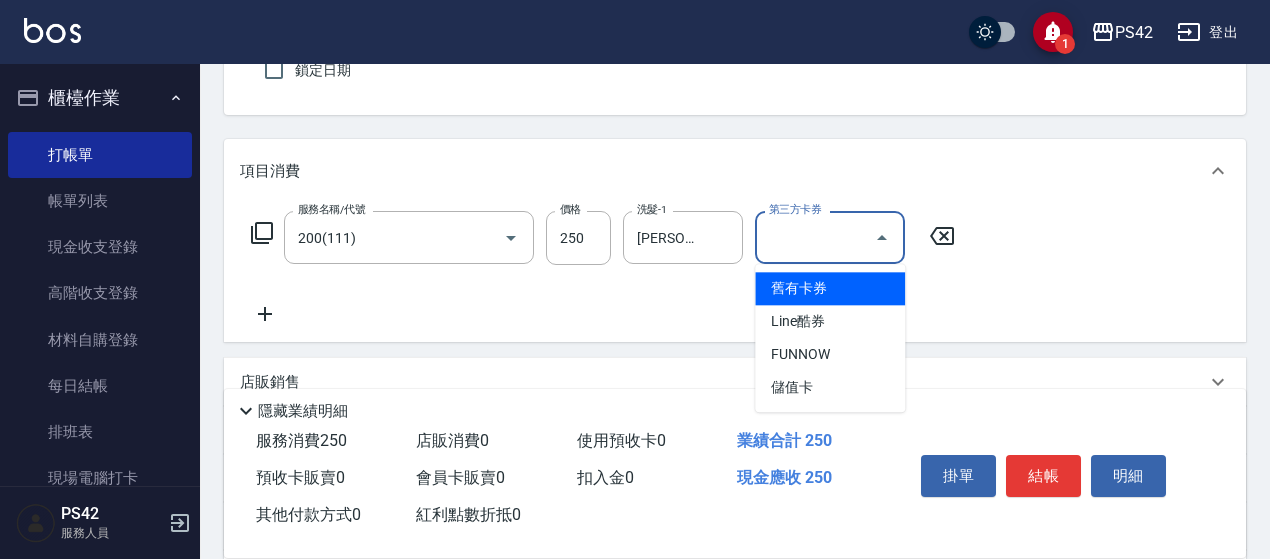 type 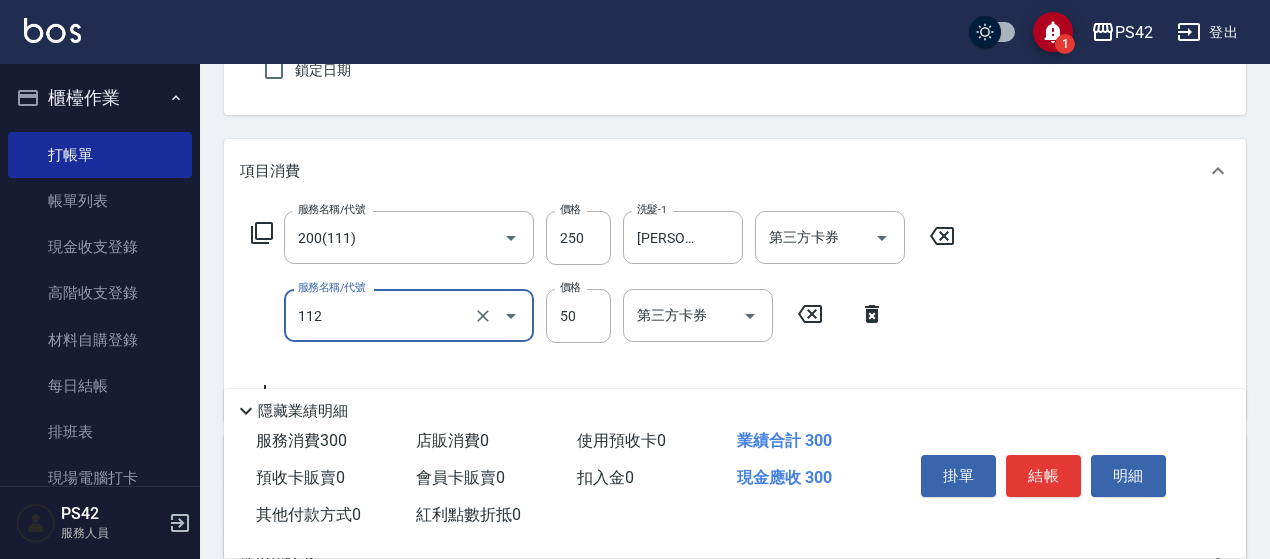 type on "精油50(112)" 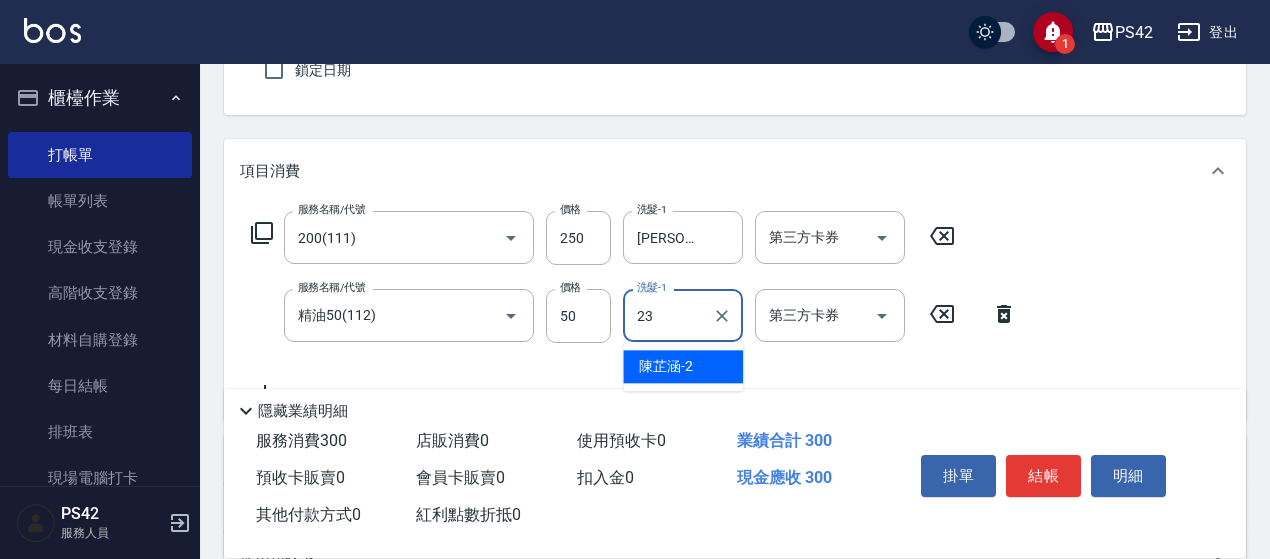 type on "[PERSON_NAME]-23" 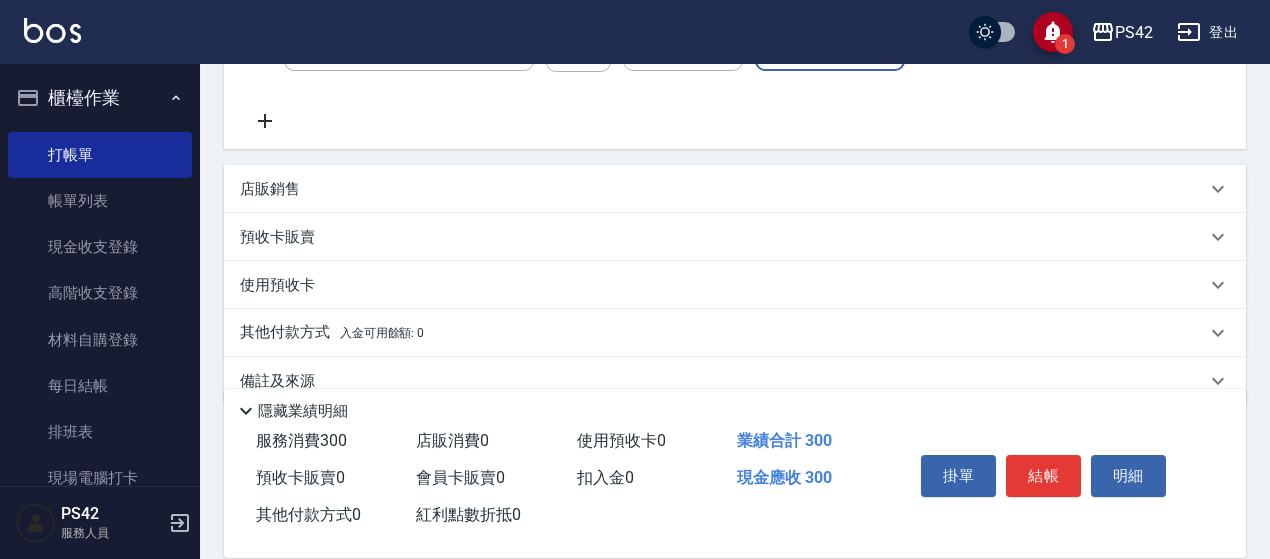 scroll, scrollTop: 485, scrollLeft: 0, axis: vertical 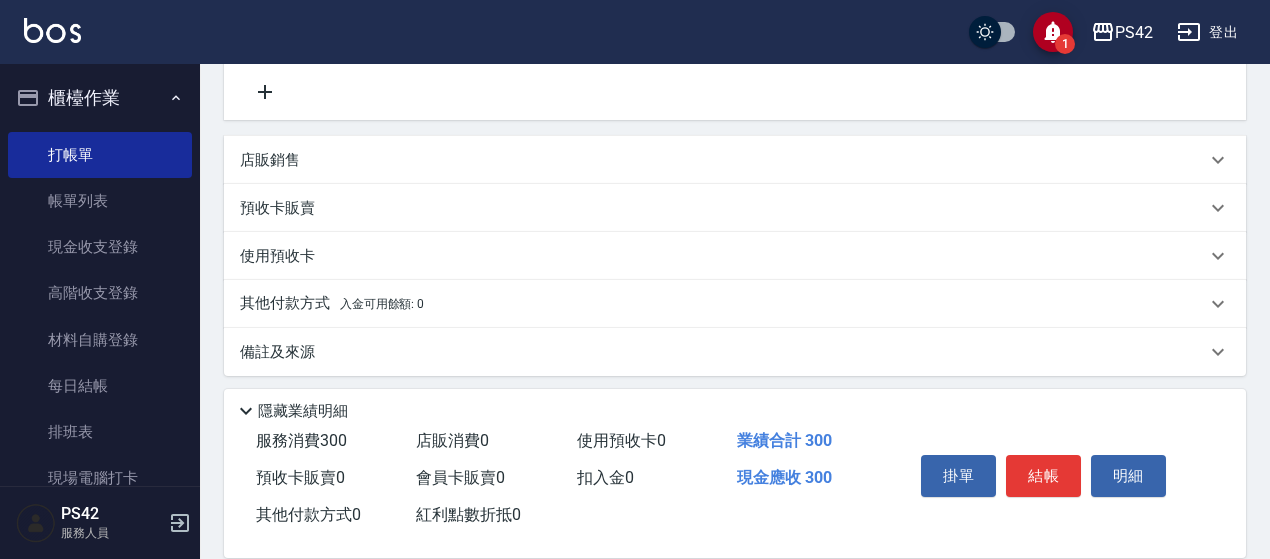 click on "店販銷售" at bounding box center (723, 160) 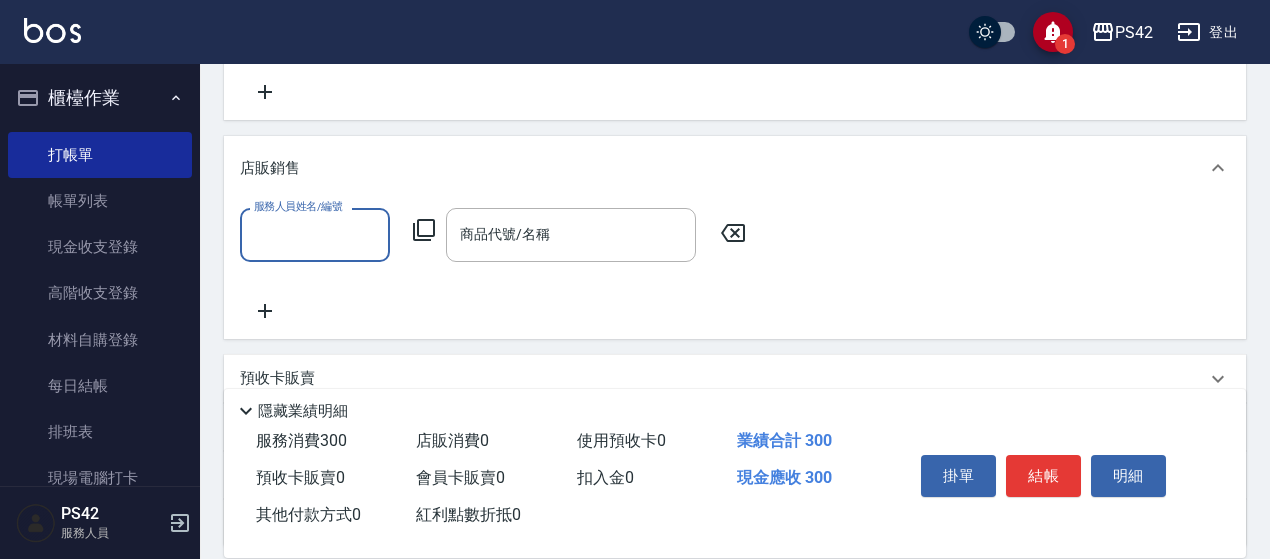 scroll, scrollTop: 0, scrollLeft: 0, axis: both 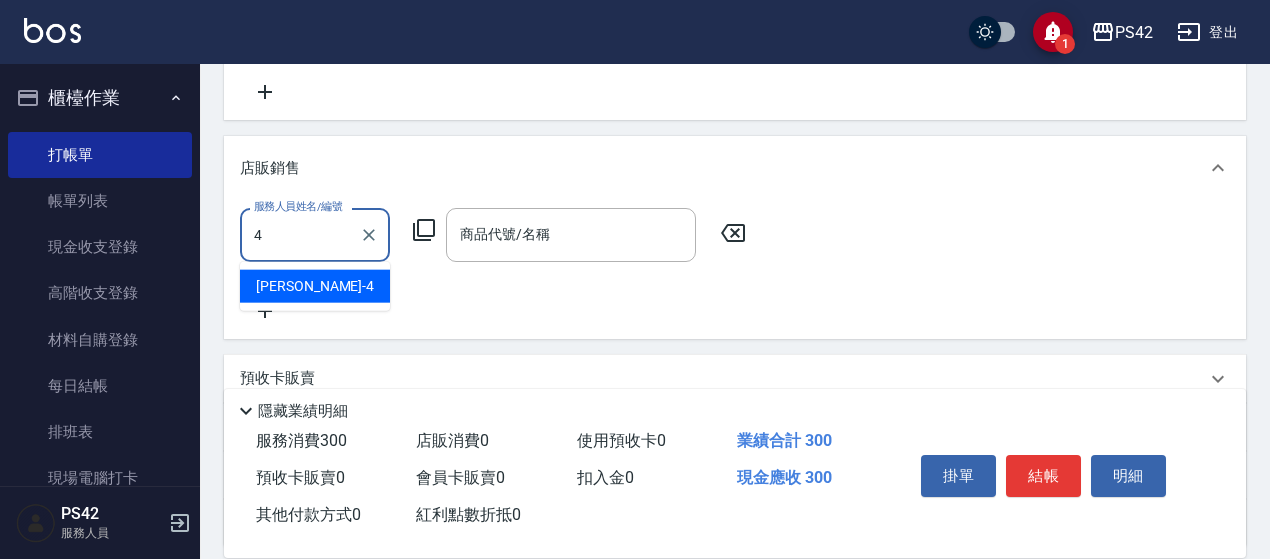 type on "[PERSON_NAME]-4" 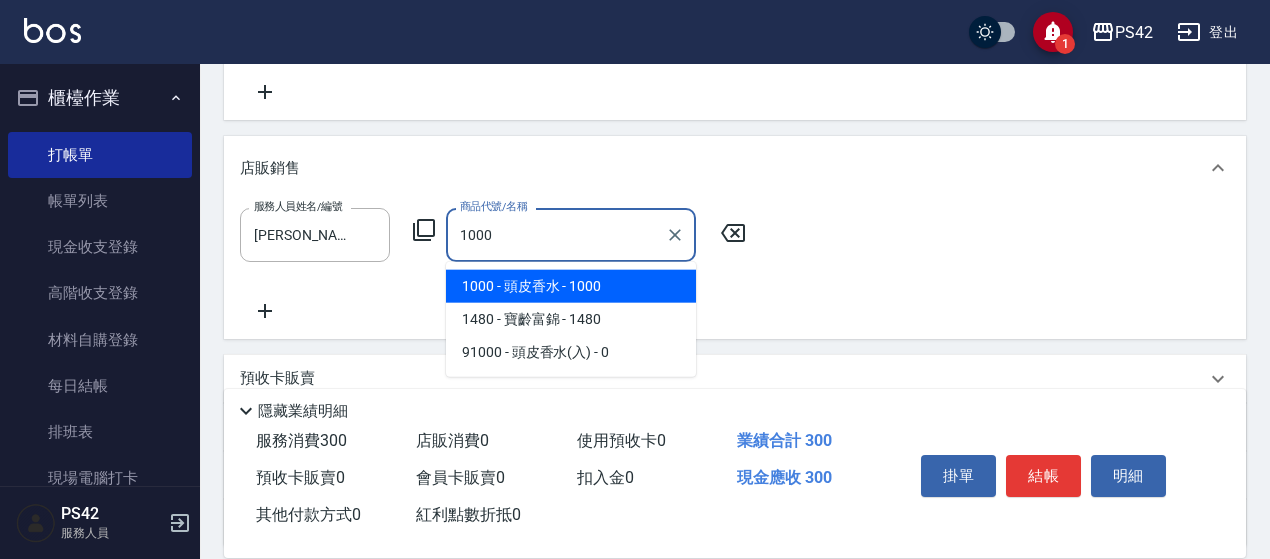 type on "頭皮香水" 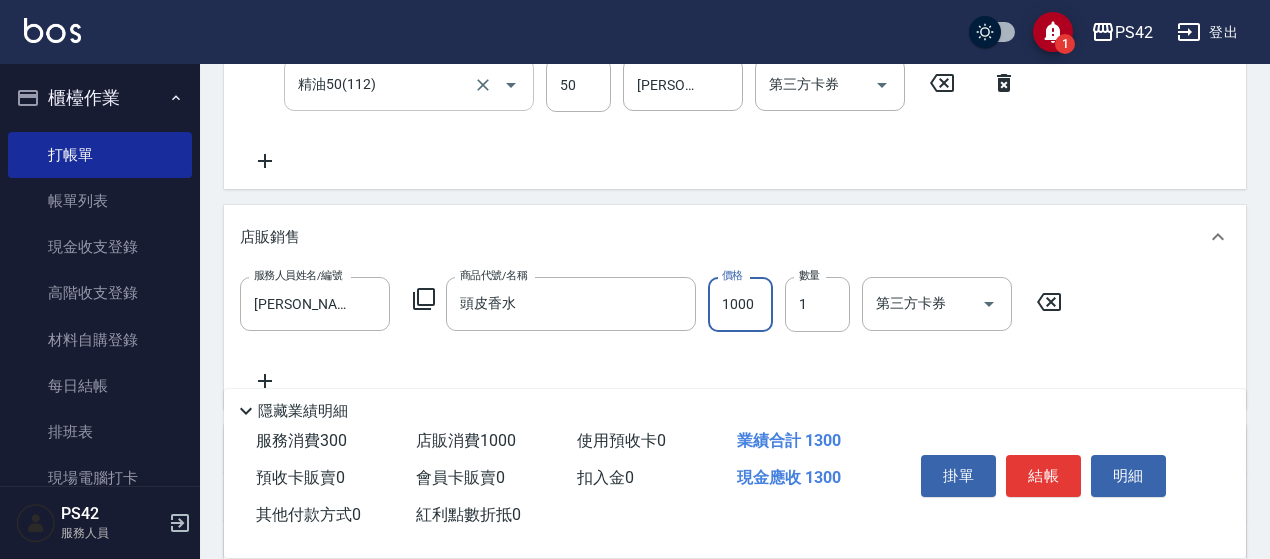 scroll, scrollTop: 385, scrollLeft: 0, axis: vertical 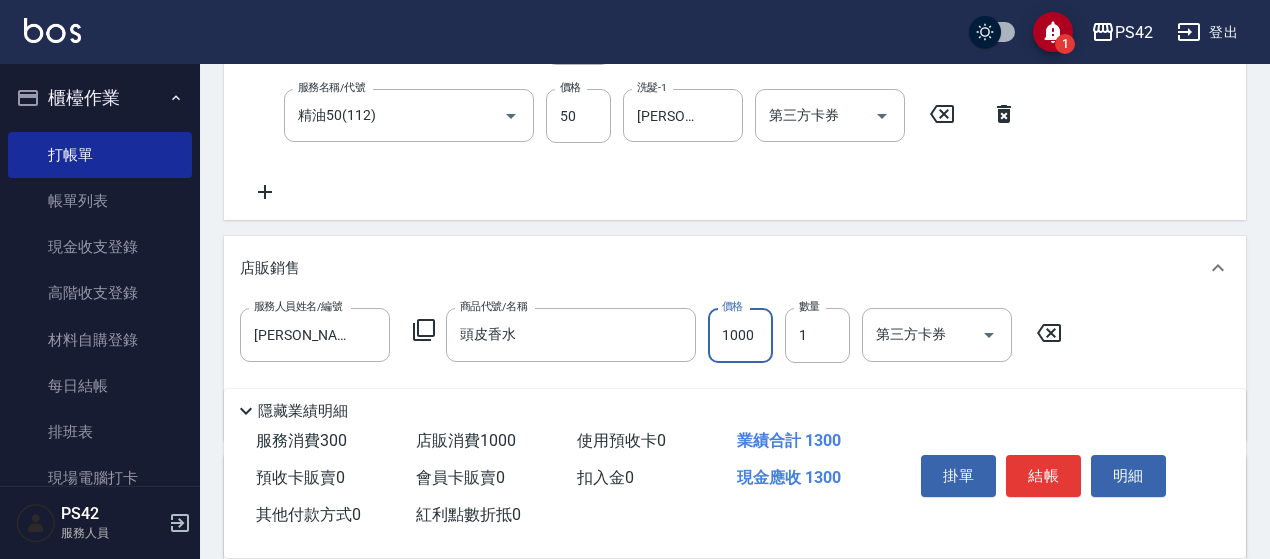 drag, startPoint x: 1060, startPoint y: 463, endPoint x: 1006, endPoint y: 443, distance: 57.58472 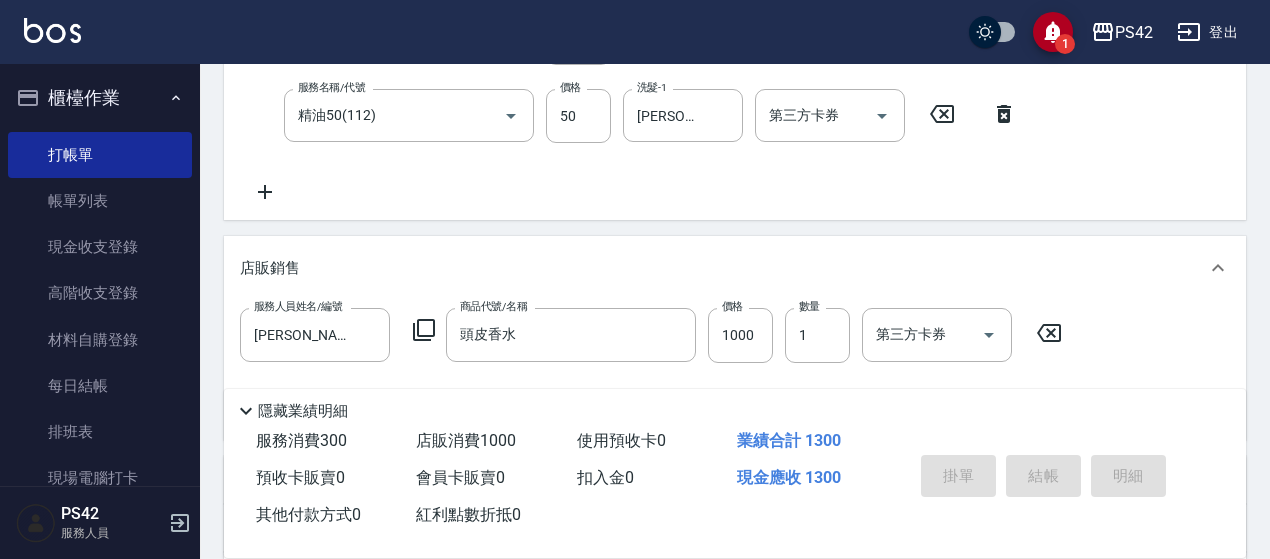 type on "[DATE] 19:45" 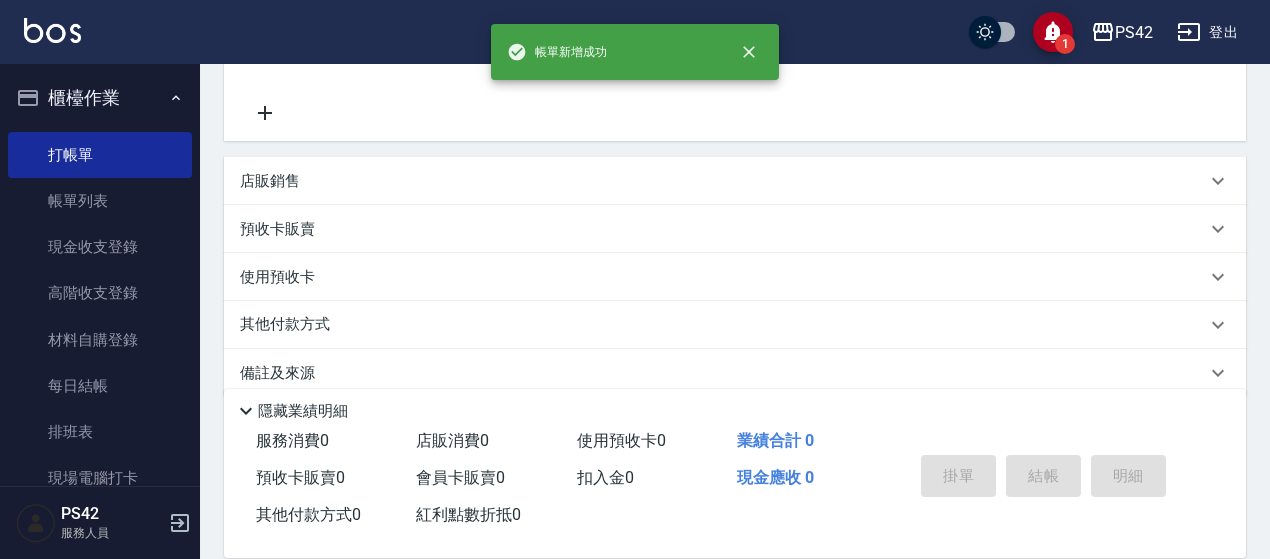 scroll, scrollTop: 0, scrollLeft: 0, axis: both 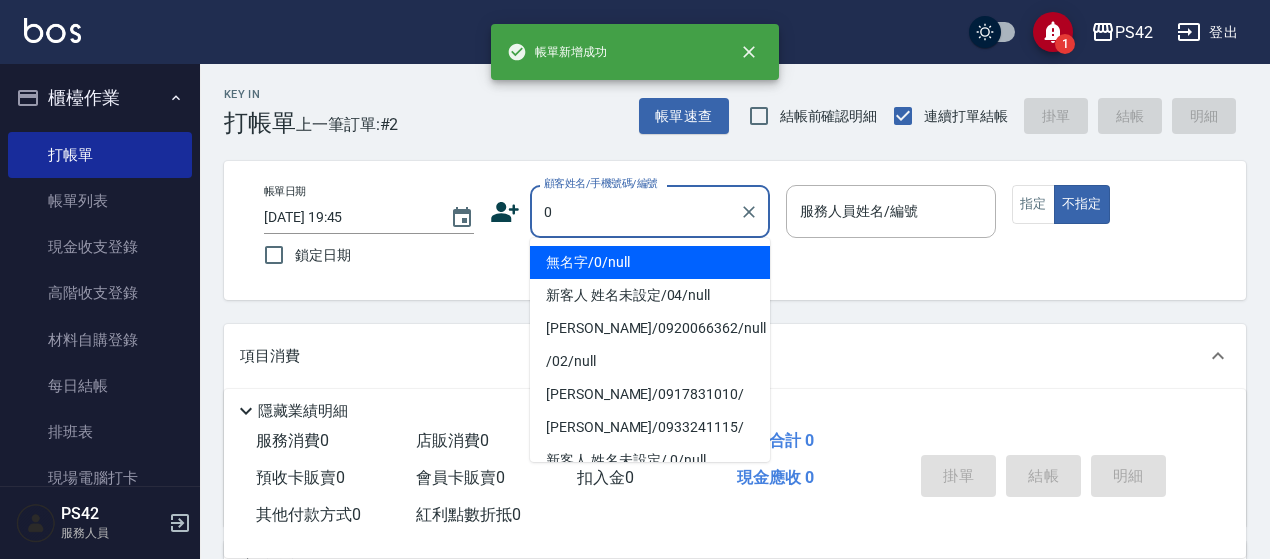 type on "無名字/0/null" 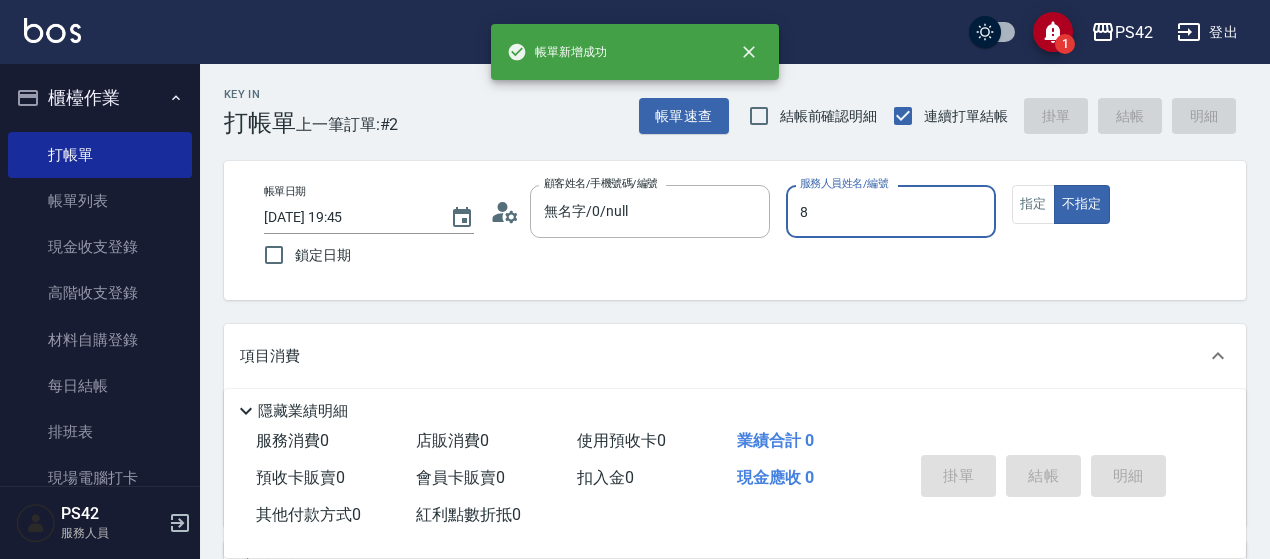 type on "[PERSON_NAME]-8" 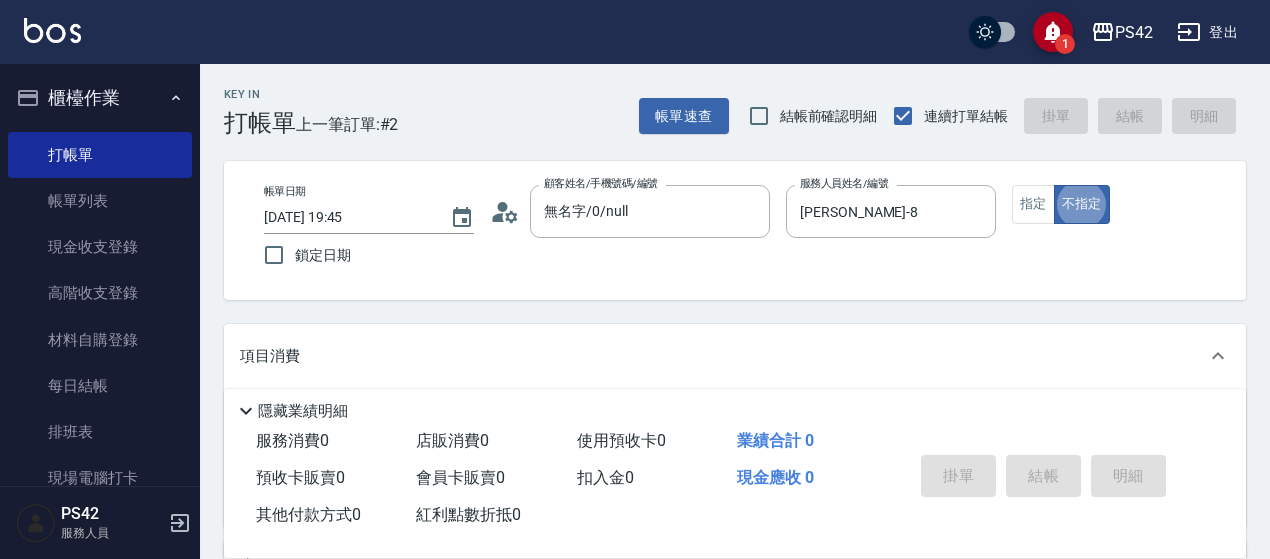 type on "false" 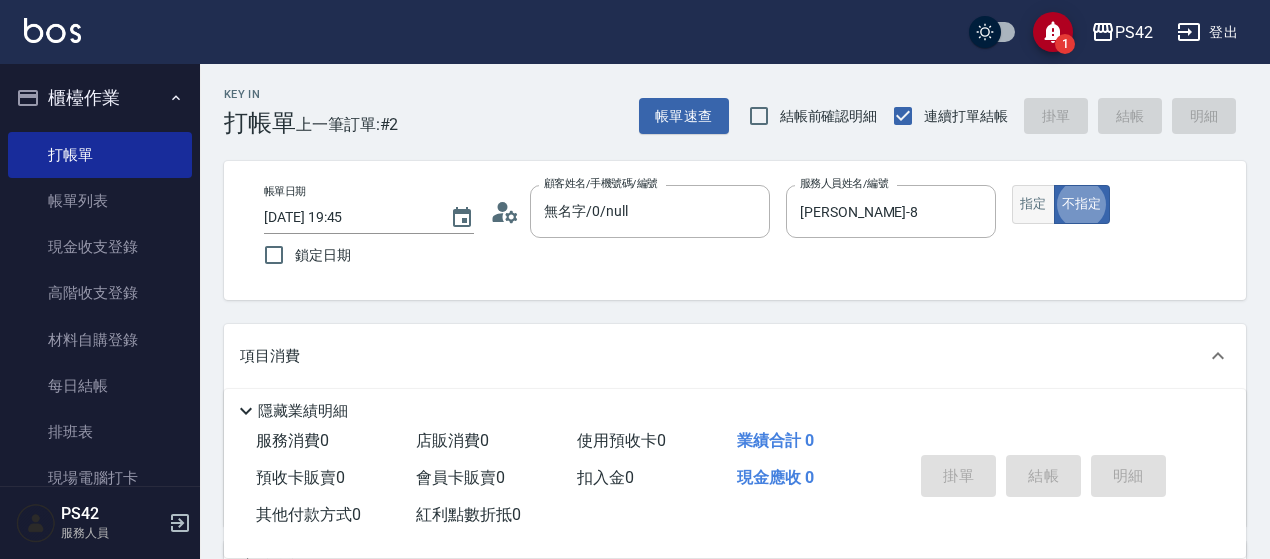 drag, startPoint x: 1024, startPoint y: 215, endPoint x: 1012, endPoint y: 219, distance: 12.649111 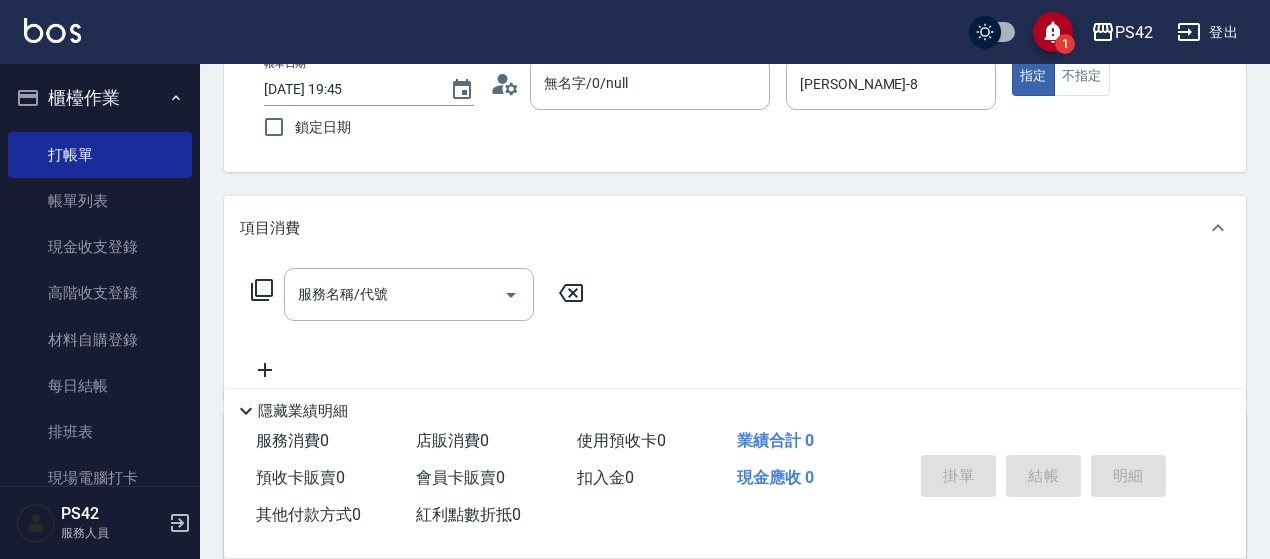 scroll, scrollTop: 200, scrollLeft: 0, axis: vertical 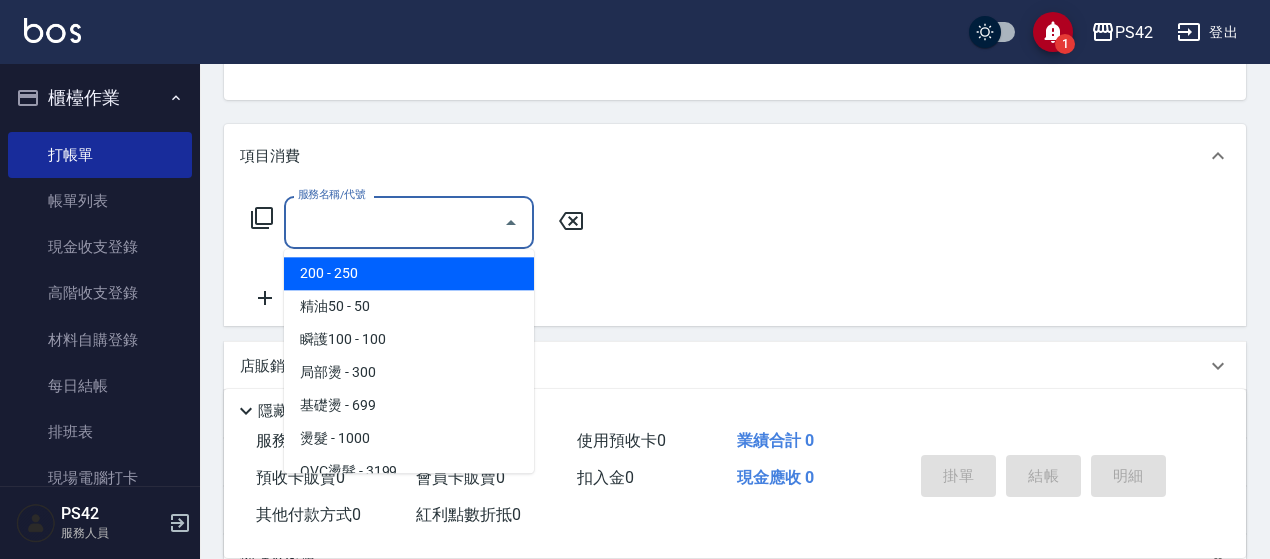 click on "服務名稱/代號" at bounding box center (394, 222) 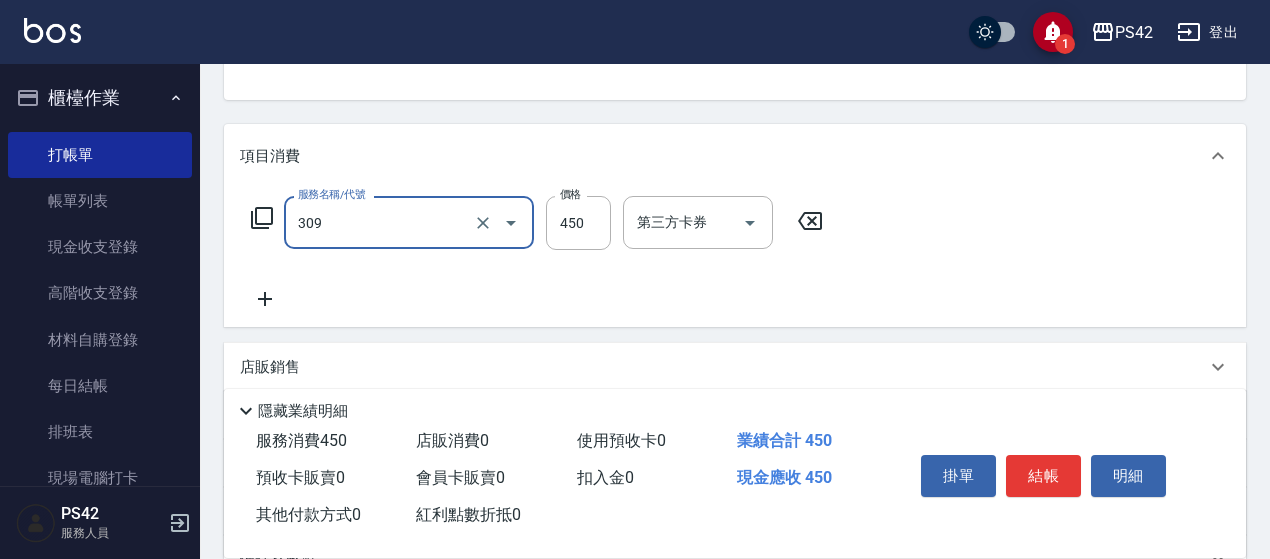 type on "洗+剪(309)" 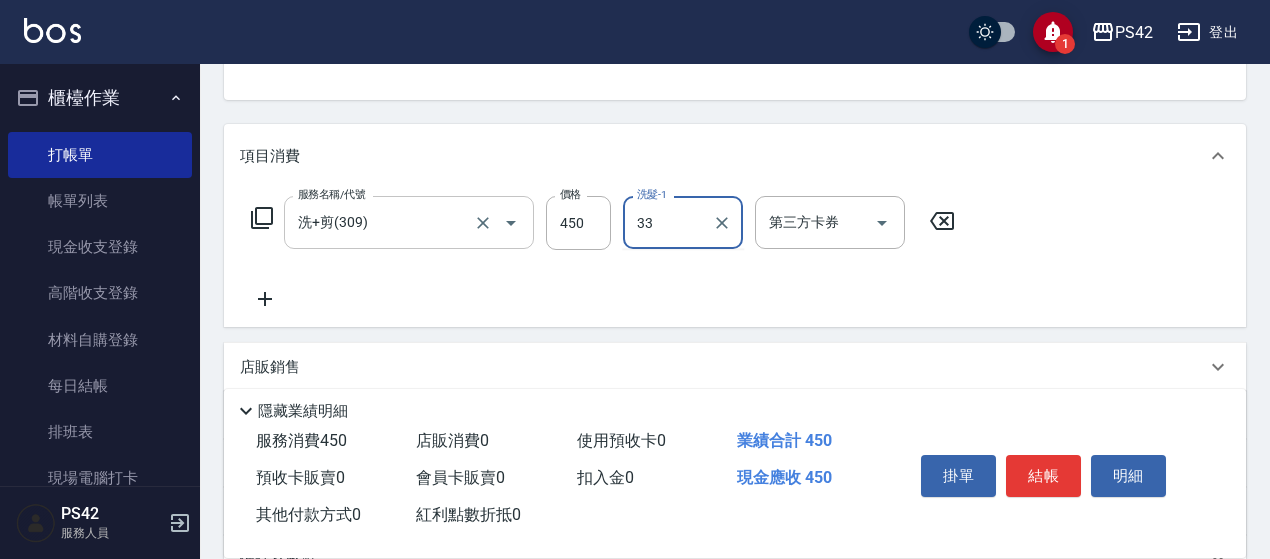 type on "[PERSON_NAME]-33" 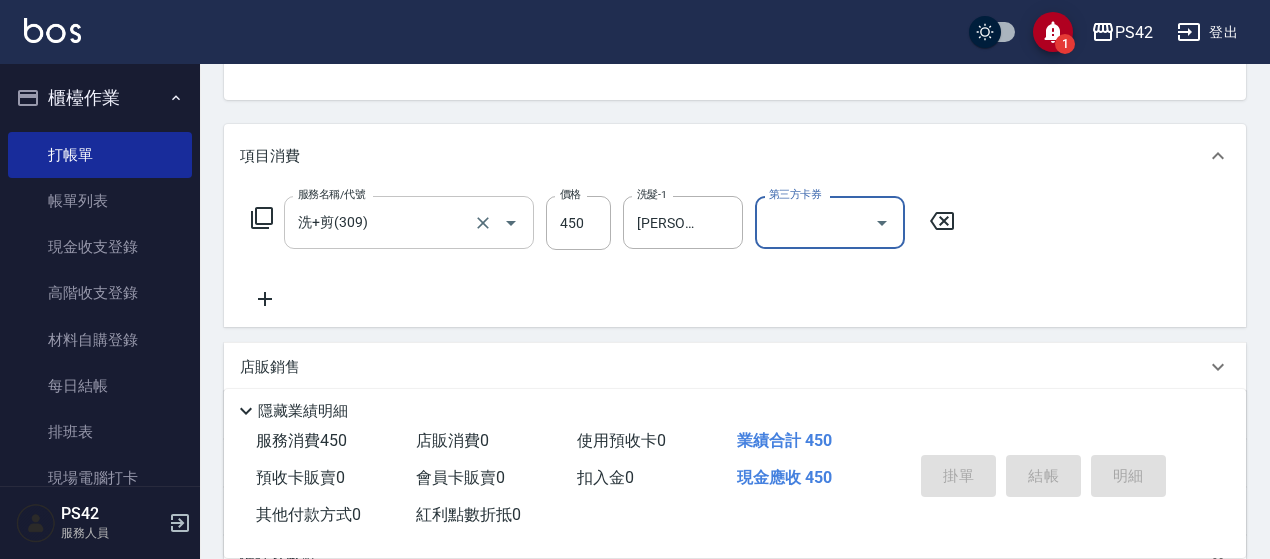 type 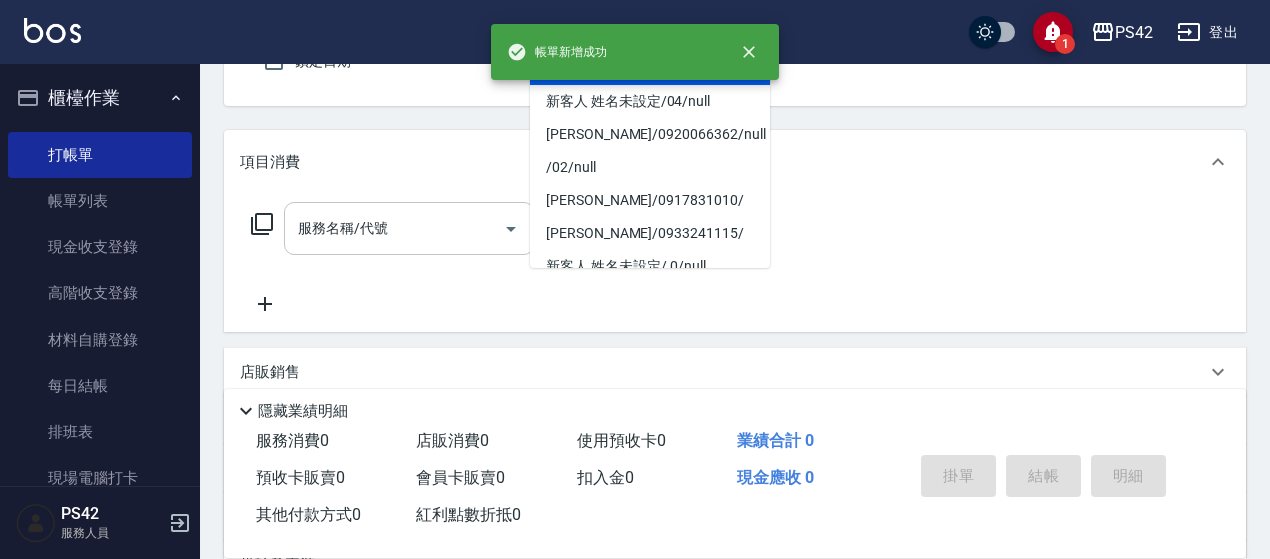 type on "無名字/0/null" 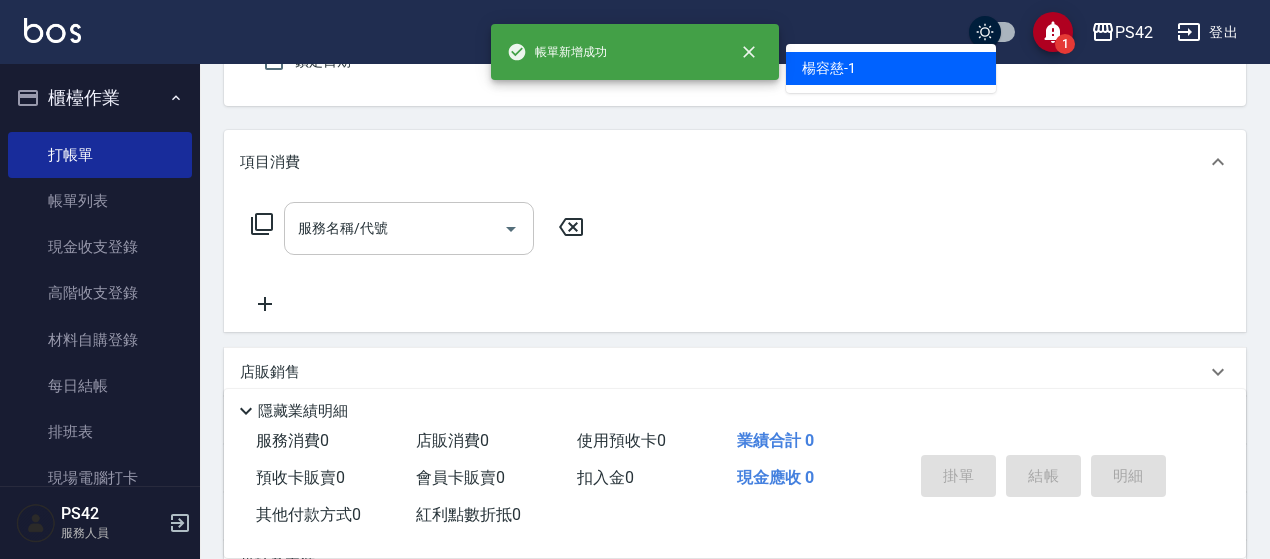 type on "[PERSON_NAME]-1" 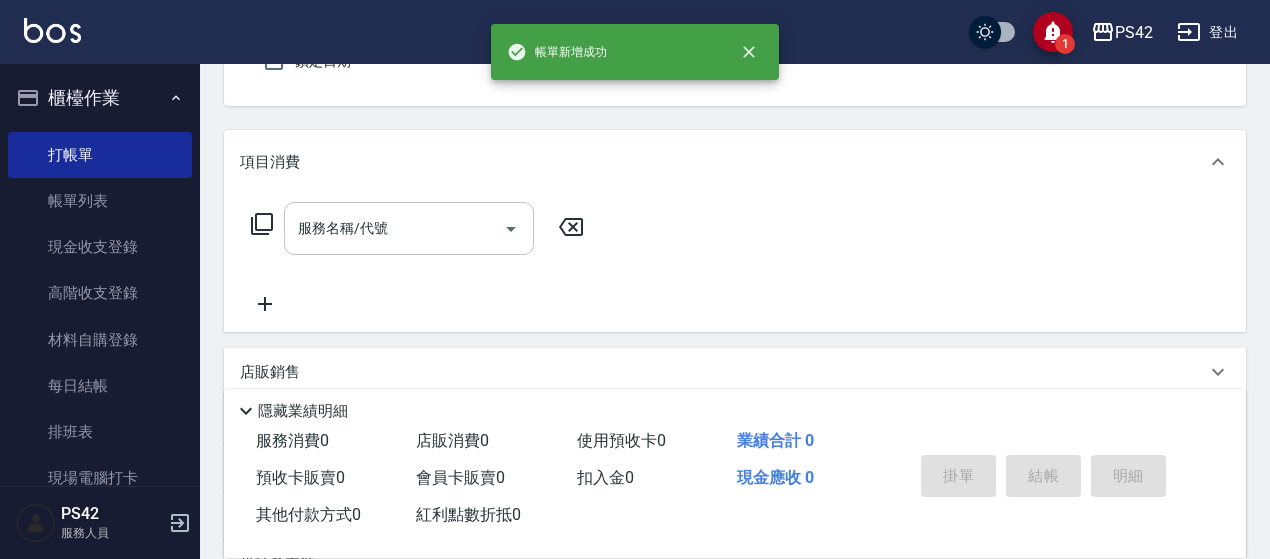 scroll, scrollTop: 185, scrollLeft: 0, axis: vertical 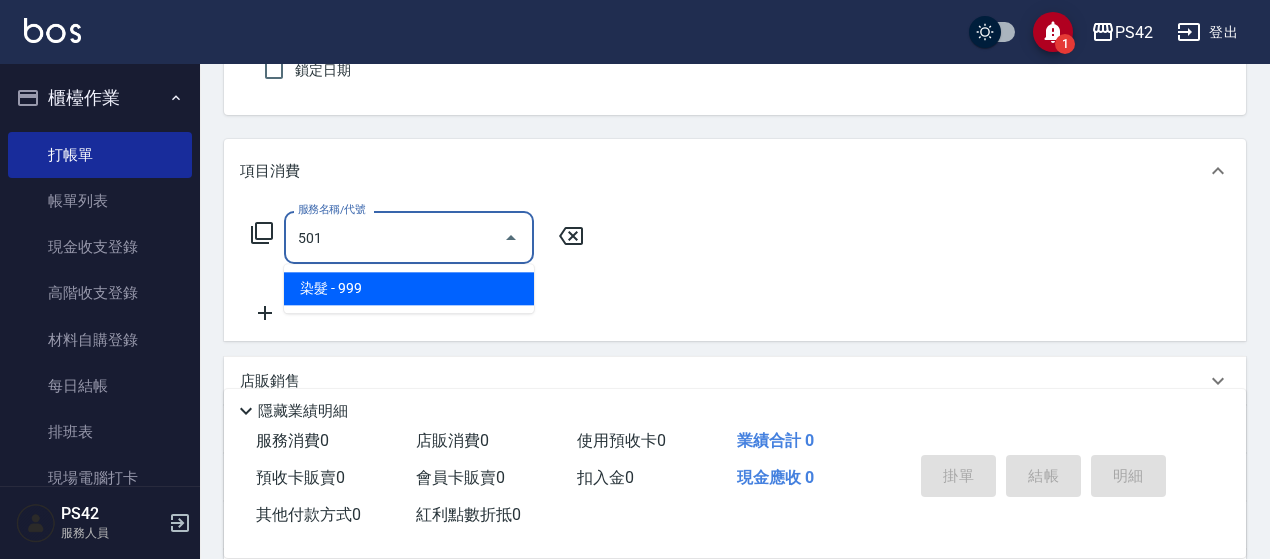 type on "染髮(501)" 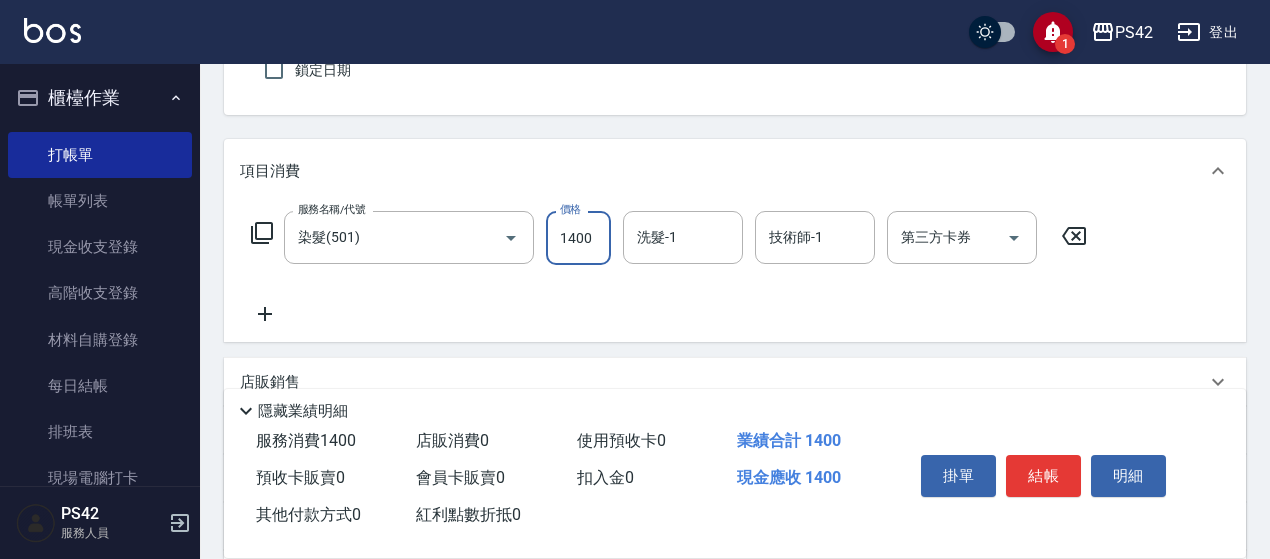 type on "1400" 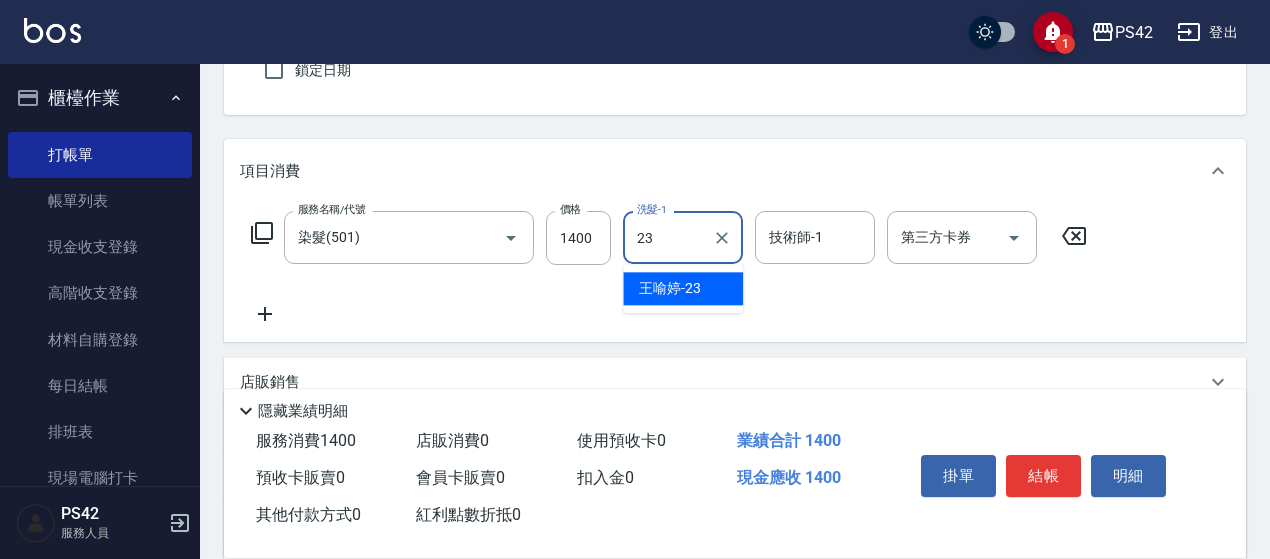 type on "[PERSON_NAME]-23" 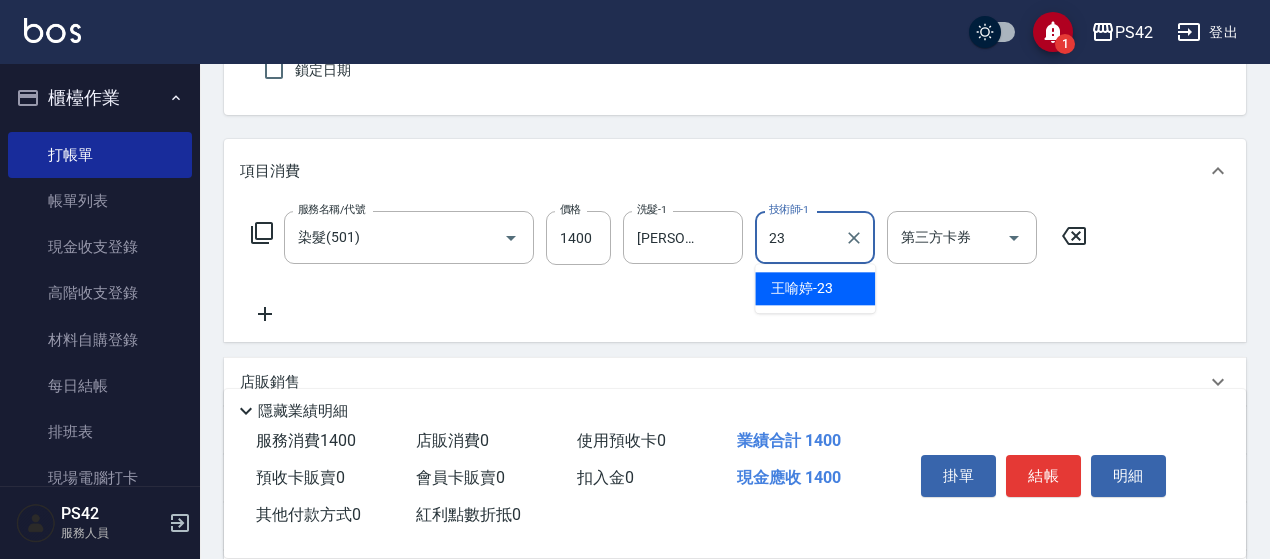 type on "[PERSON_NAME]-23" 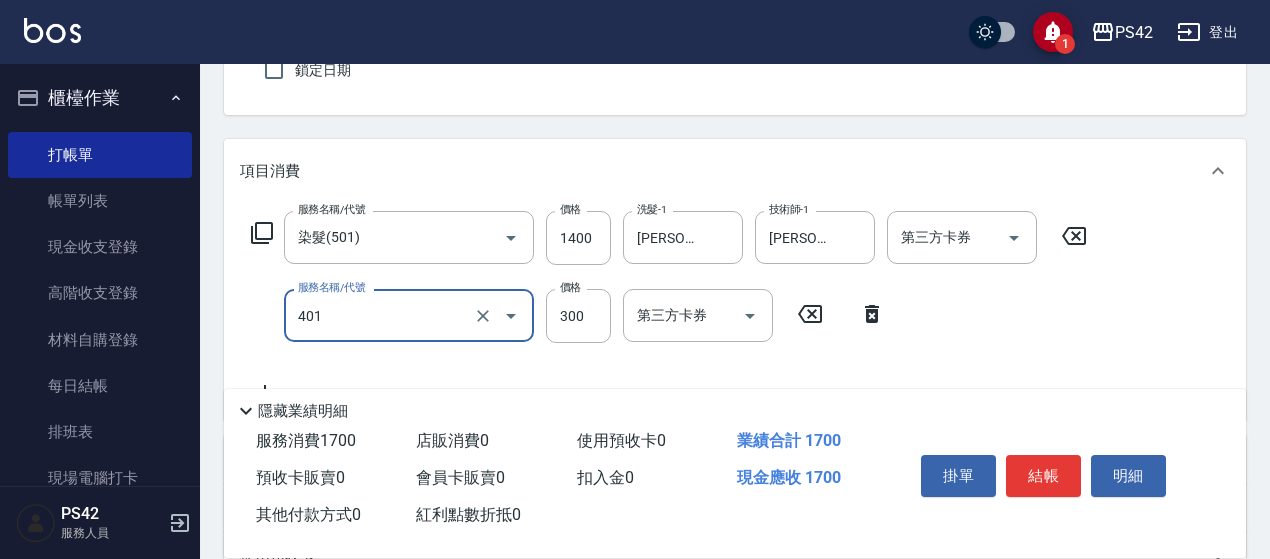 type on "300護(401)" 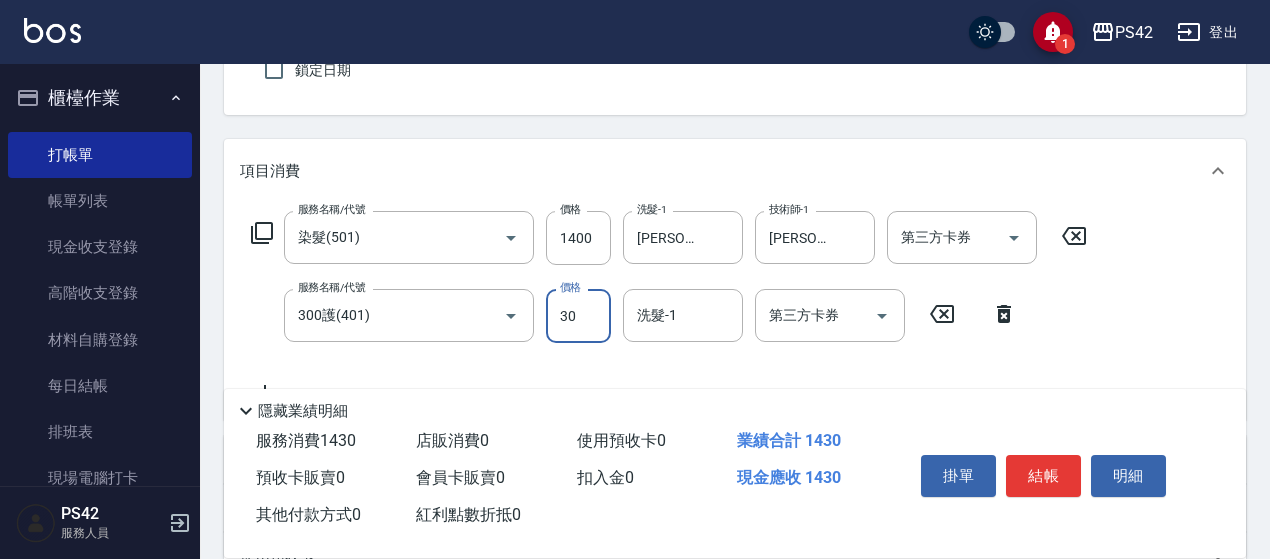type on "300" 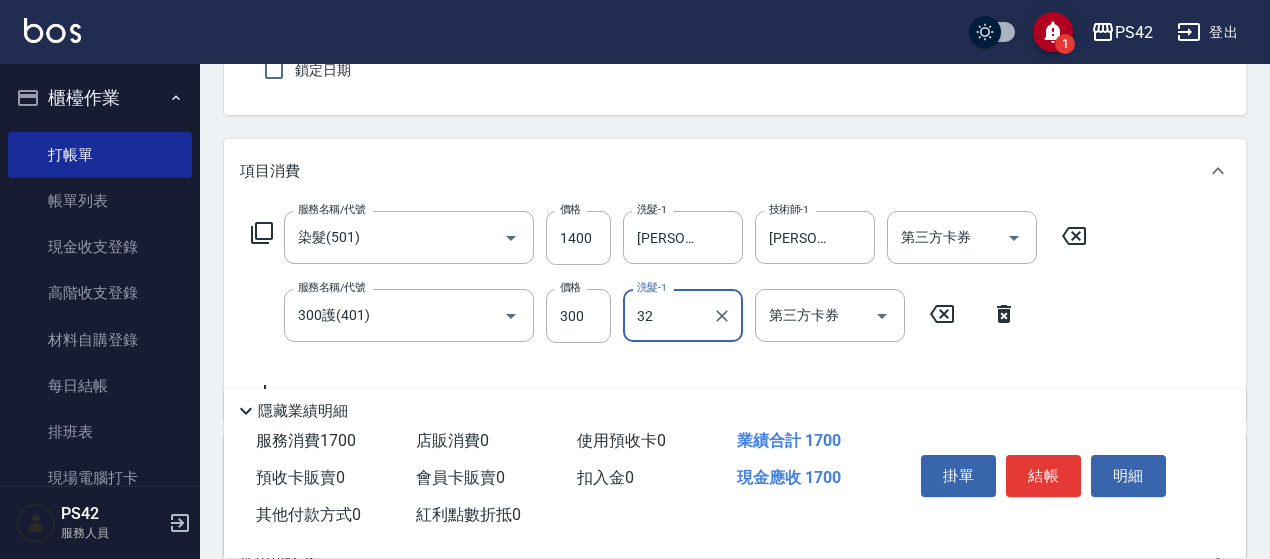 type on "3" 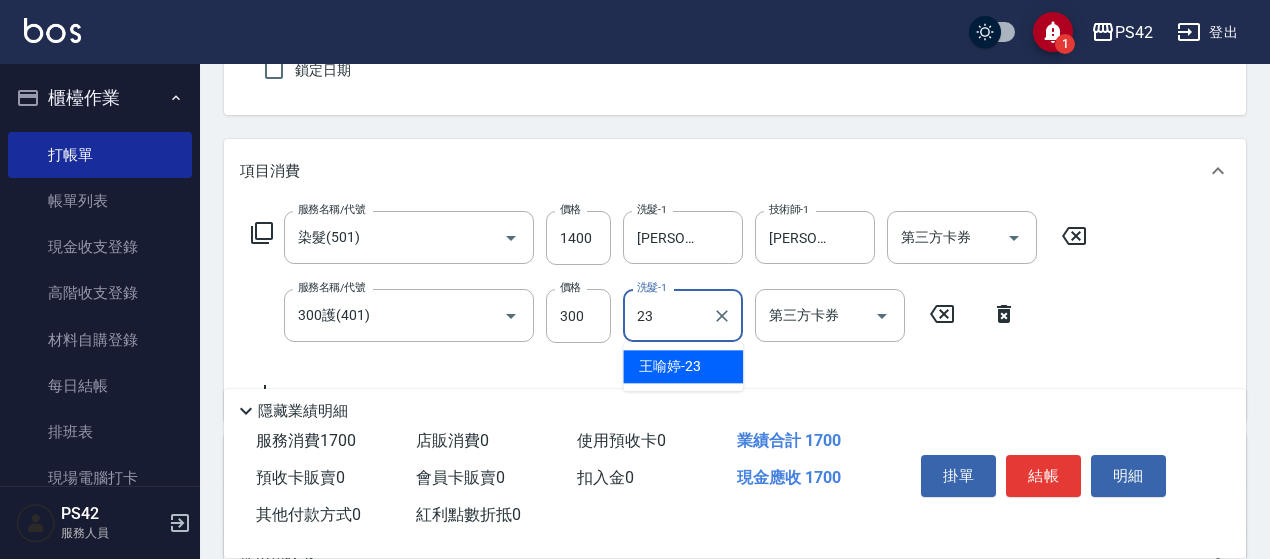 type on "[PERSON_NAME]-23" 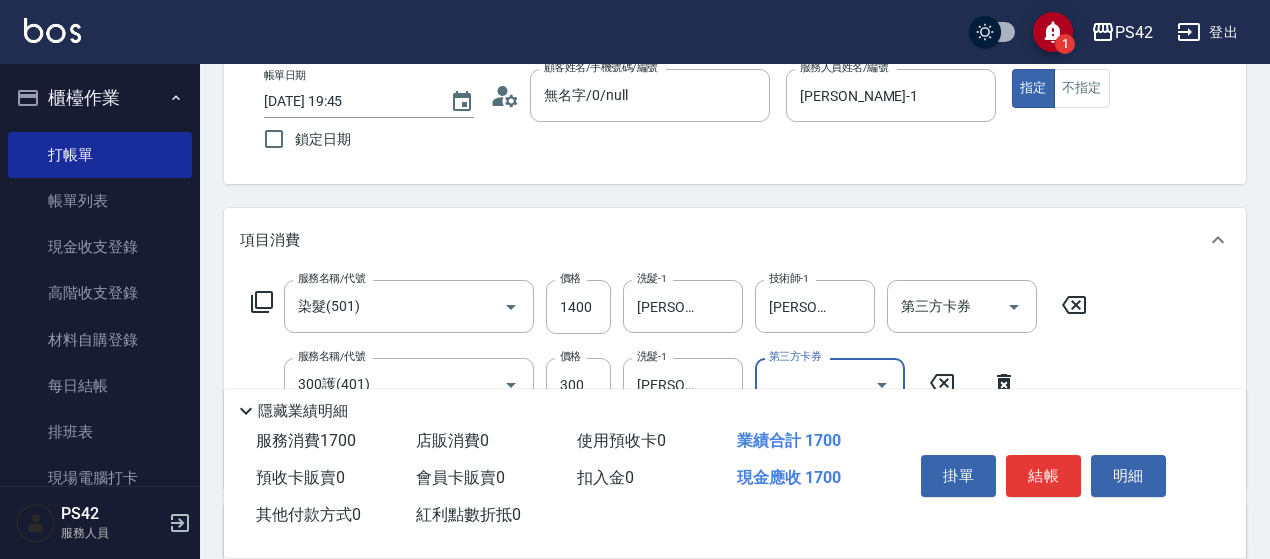 scroll, scrollTop: 0, scrollLeft: 0, axis: both 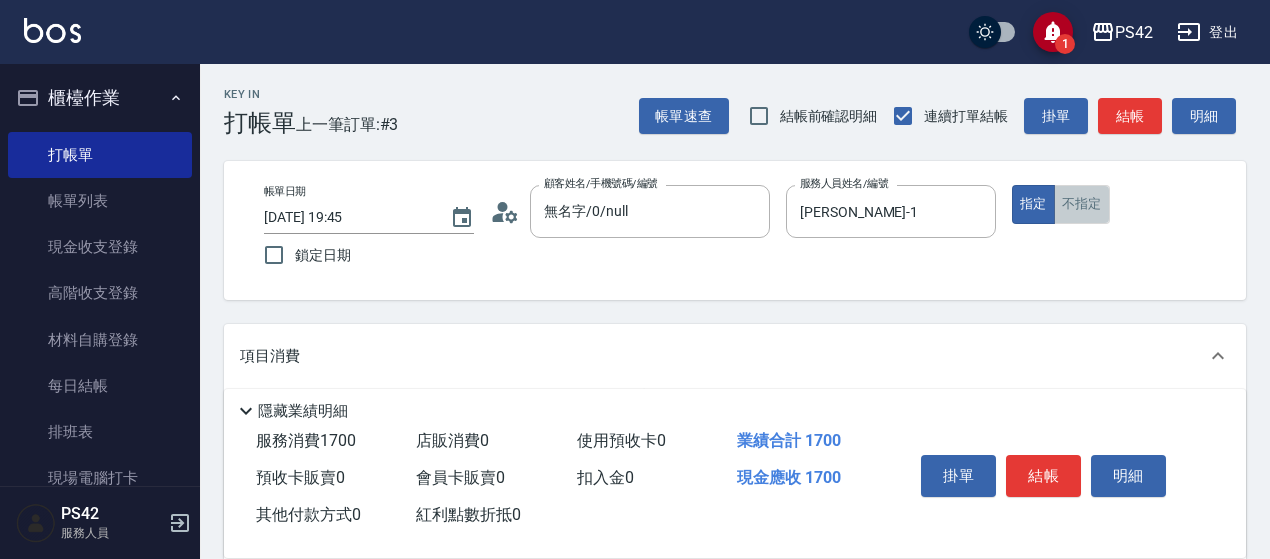 click on "不指定" at bounding box center (1082, 204) 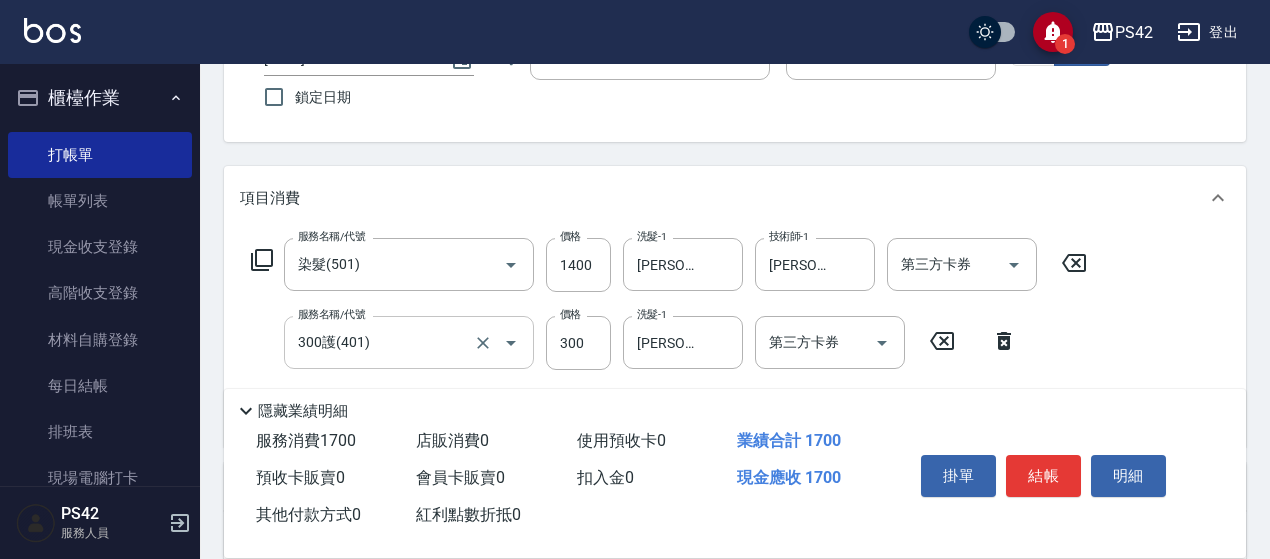 scroll, scrollTop: 300, scrollLeft: 0, axis: vertical 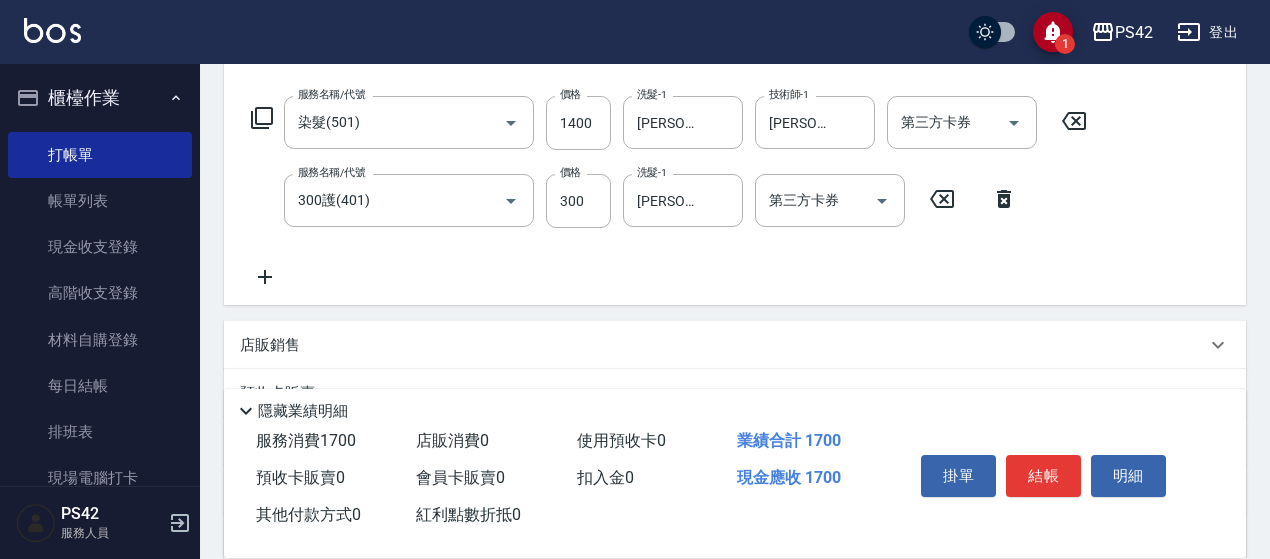 drag, startPoint x: 263, startPoint y: 273, endPoint x: 530, endPoint y: 327, distance: 272.40594 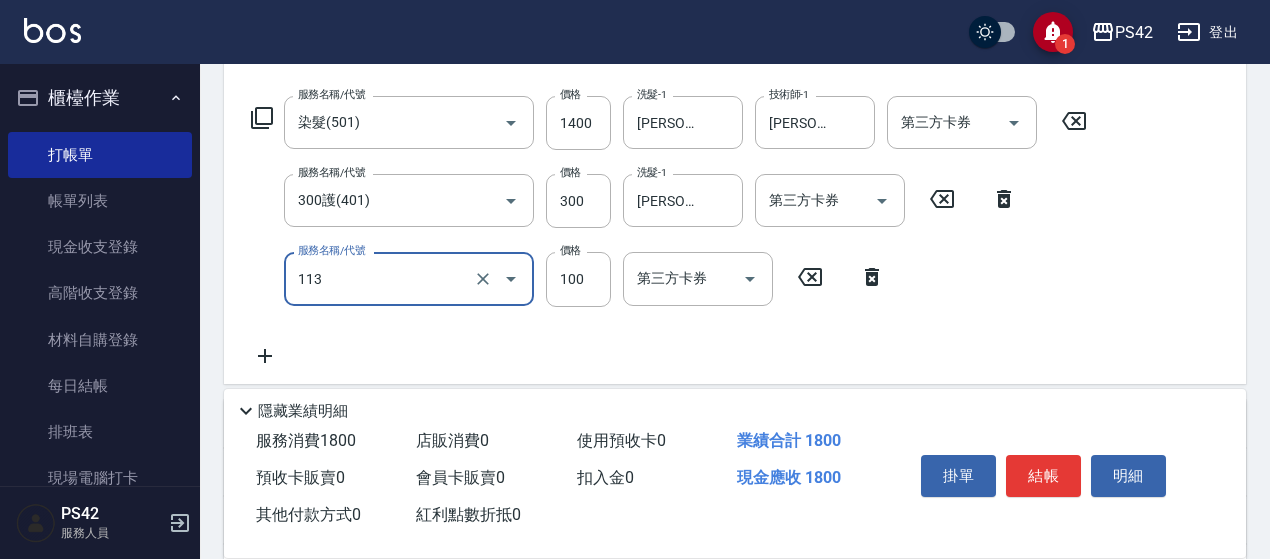 type on "瞬護100(113)" 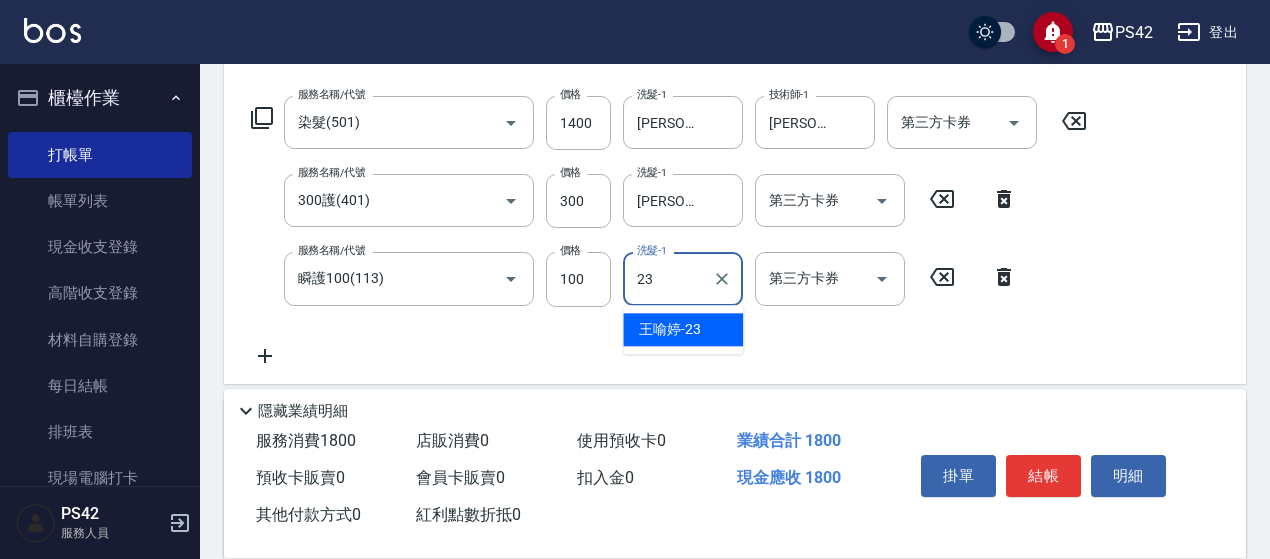 type on "[PERSON_NAME]-23" 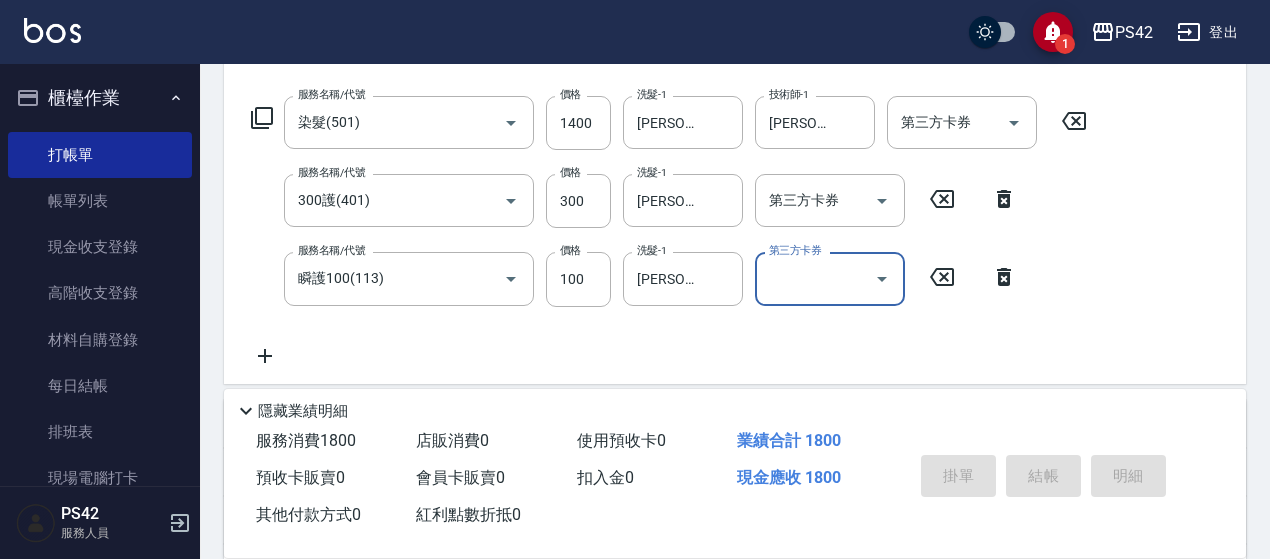 type 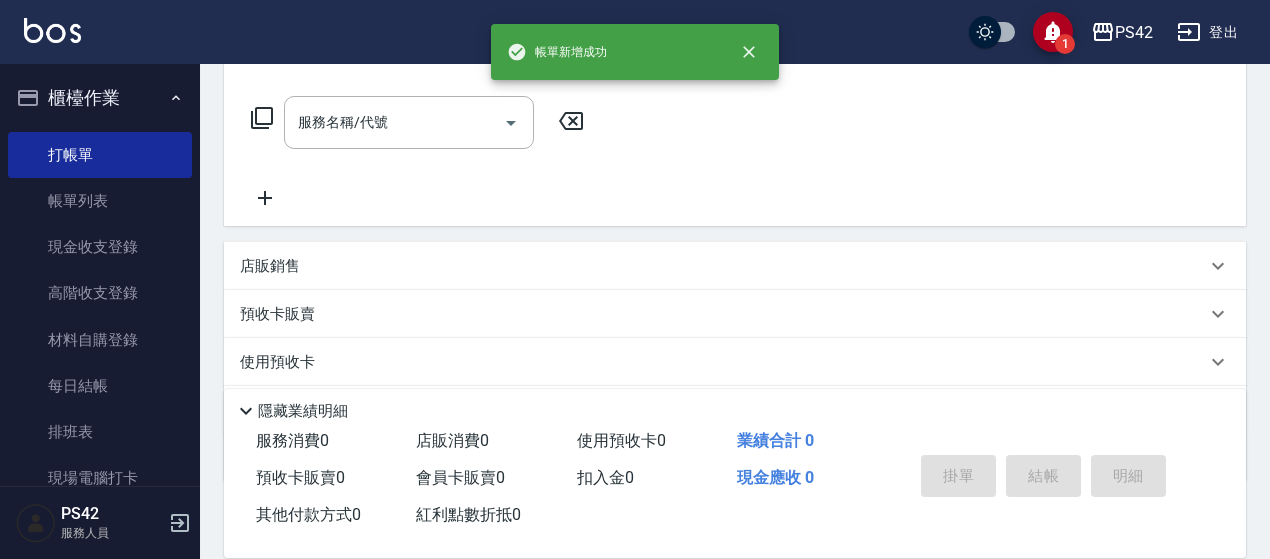 scroll, scrollTop: 0, scrollLeft: 0, axis: both 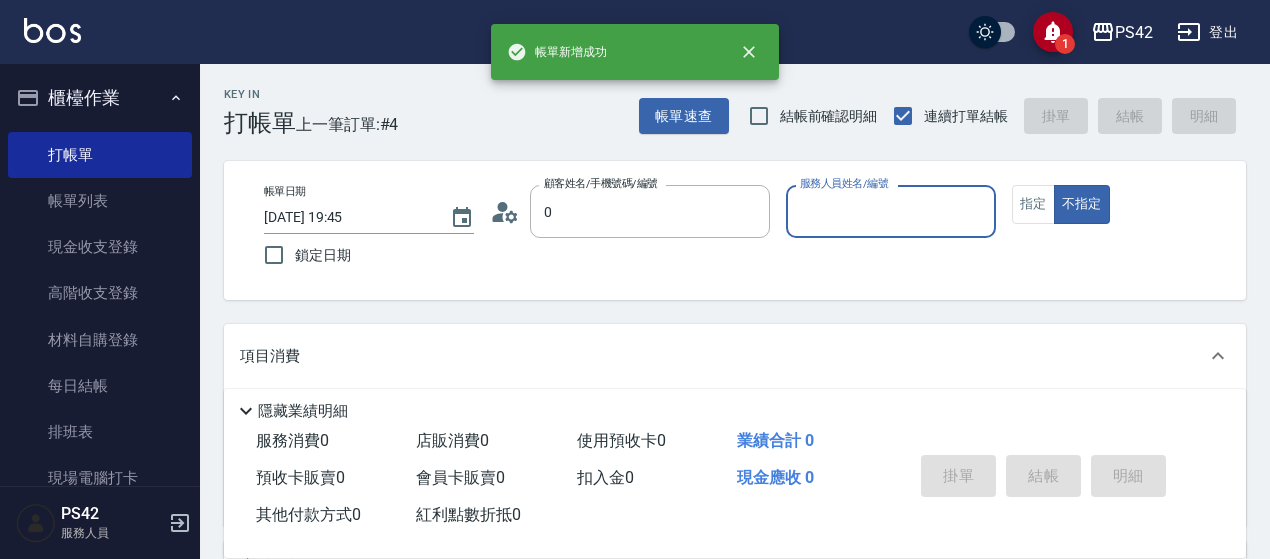 type on "無名字/0/null" 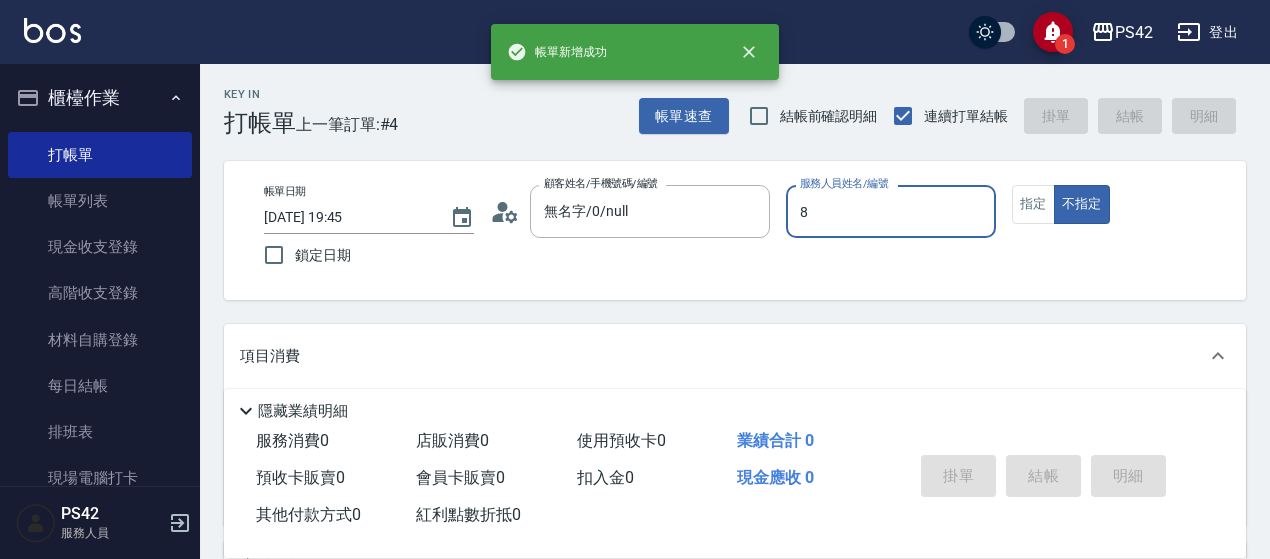 type on "[PERSON_NAME]-8" 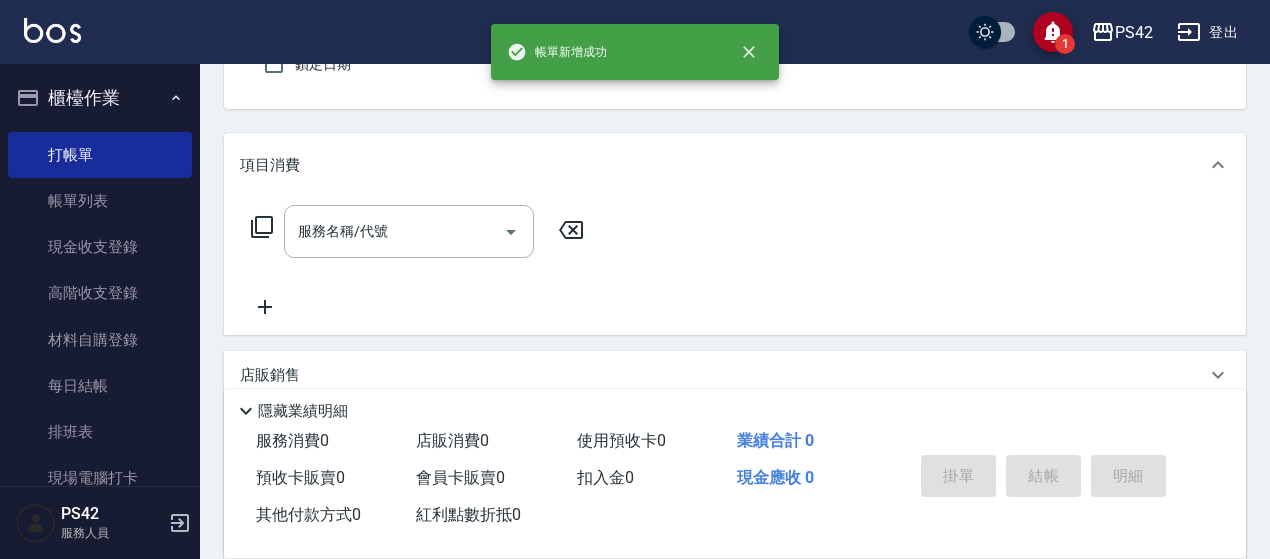 scroll, scrollTop: 200, scrollLeft: 0, axis: vertical 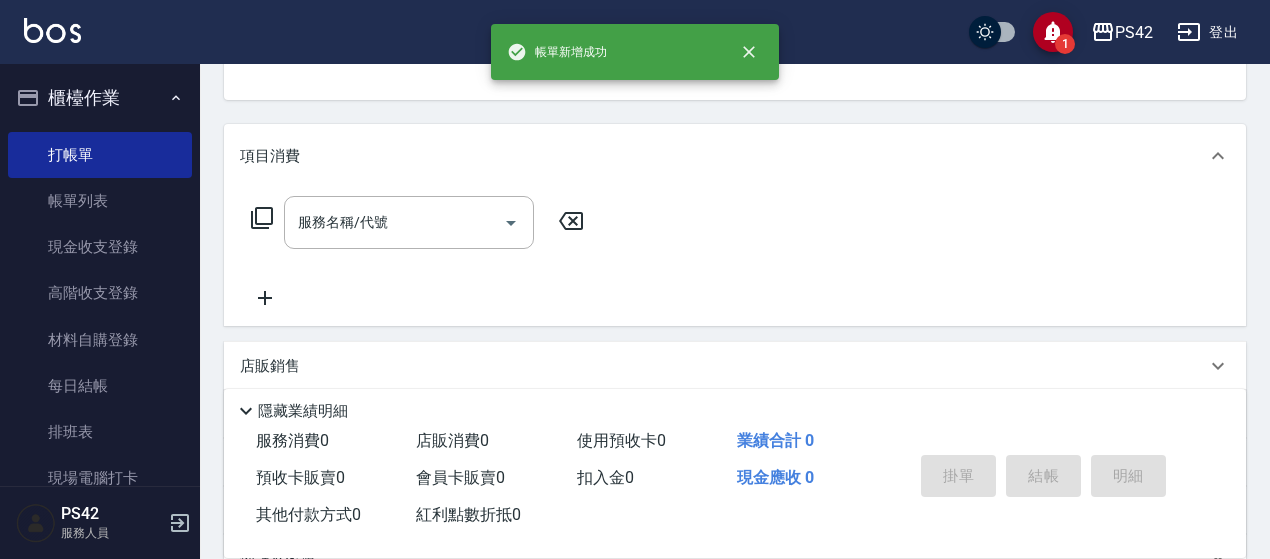 click on "項目消費 服務名稱/代號 服務名稱/代號" at bounding box center (735, 225) 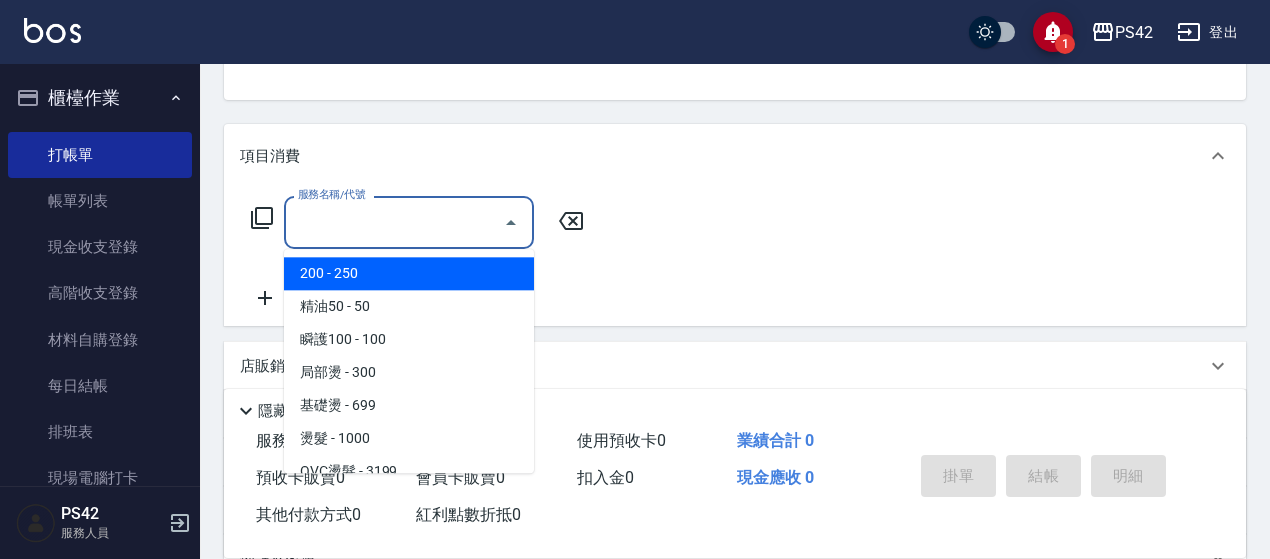 click on "服務名稱/代號" at bounding box center [394, 222] 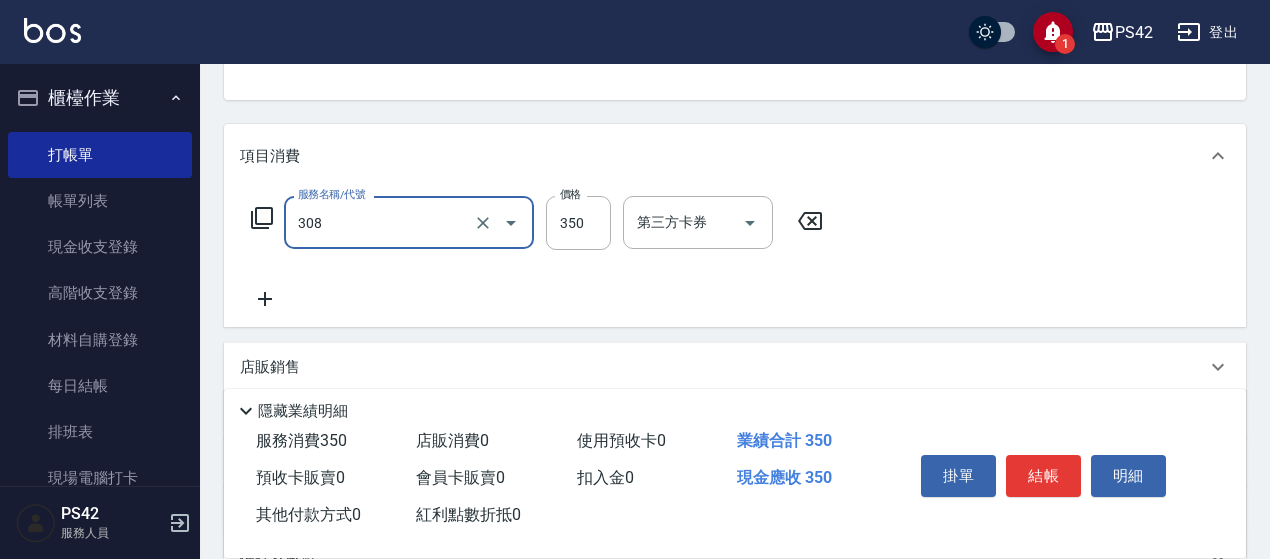 type on "洗+剪(308)" 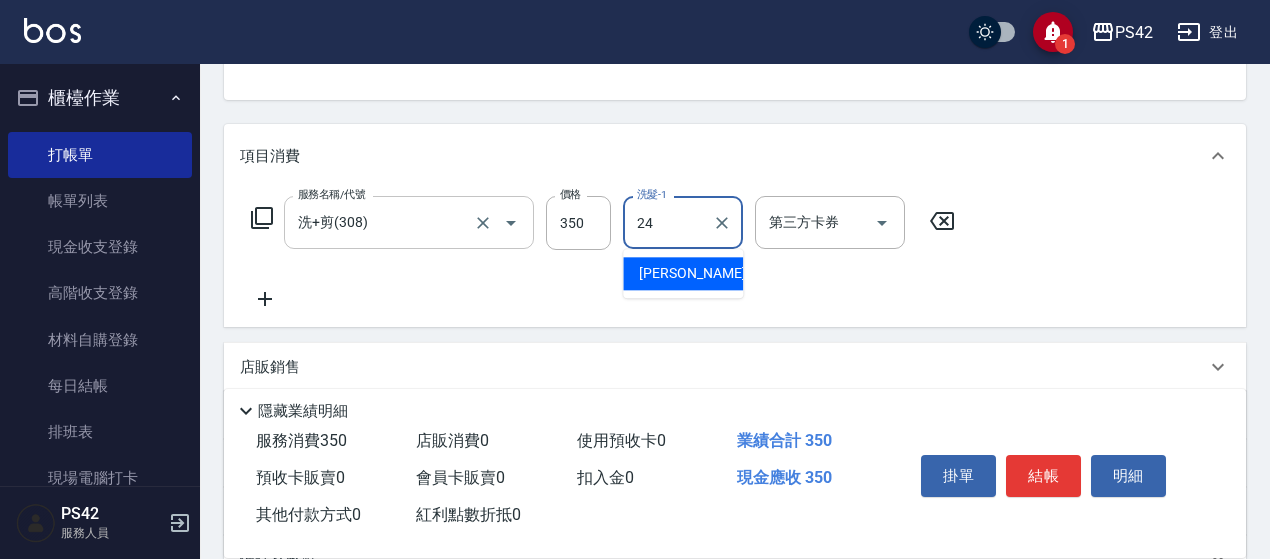 type on "[PERSON_NAME]-24" 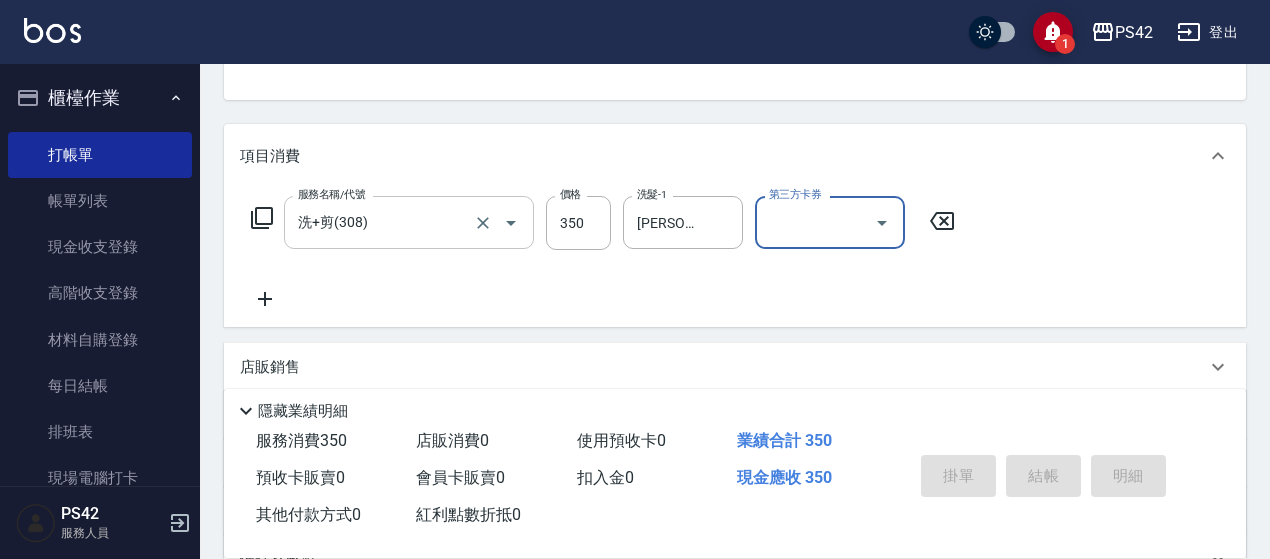 type on "[DATE] 19:46" 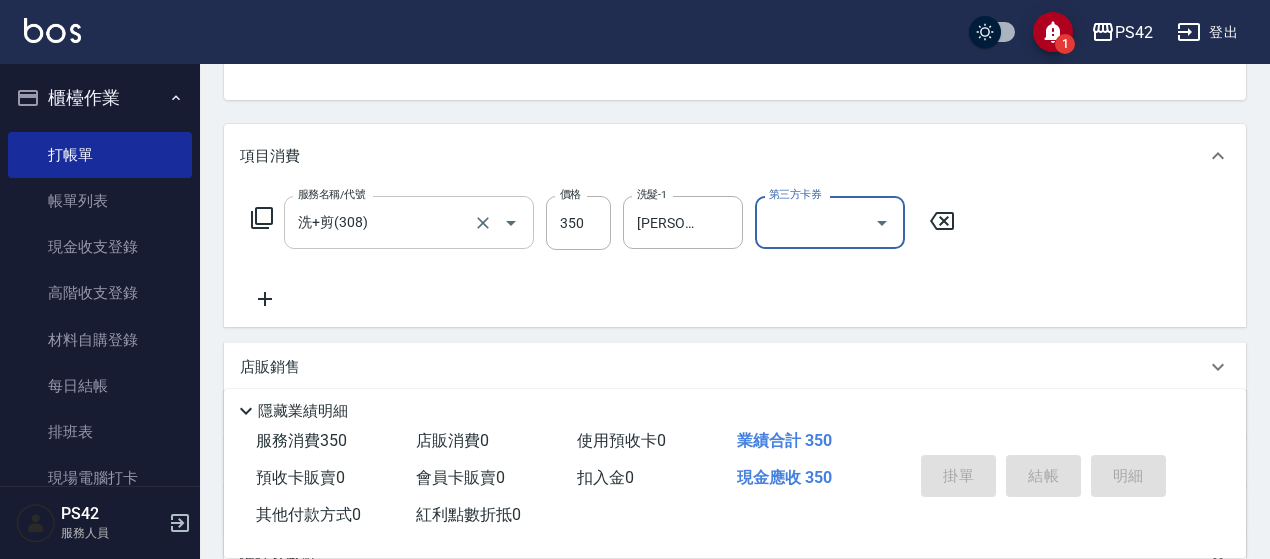 type 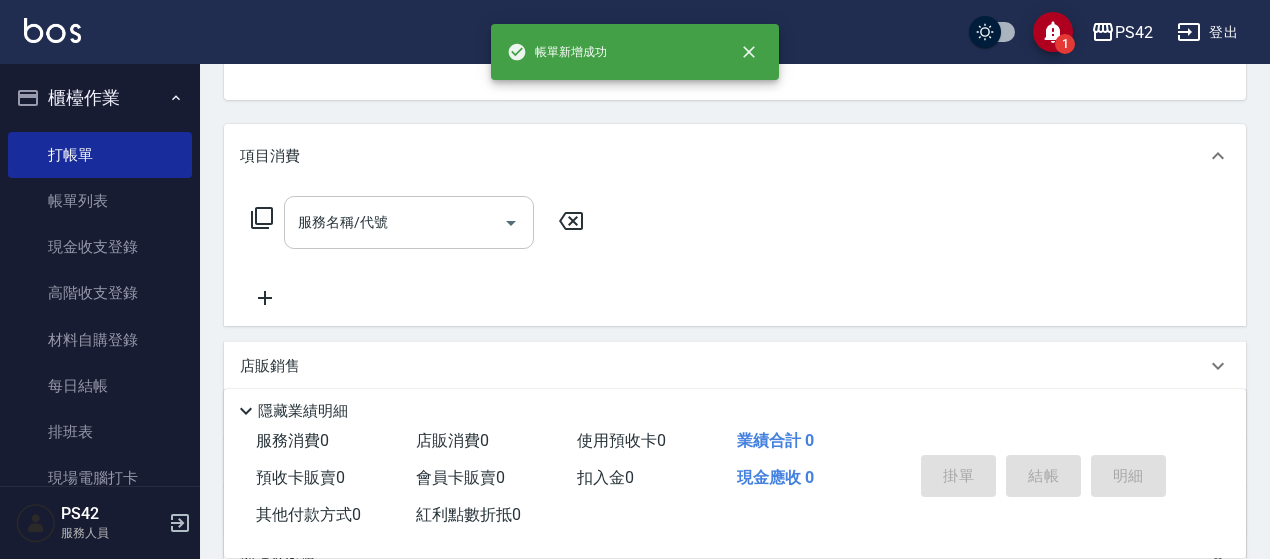 scroll, scrollTop: 194, scrollLeft: 0, axis: vertical 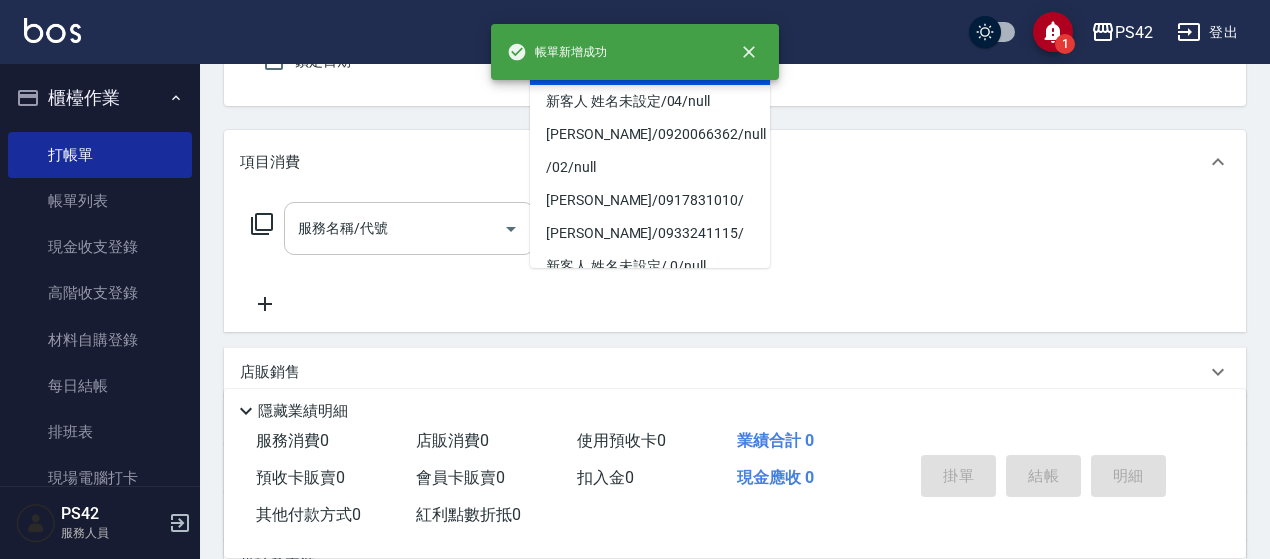 type on "無名字/0/null" 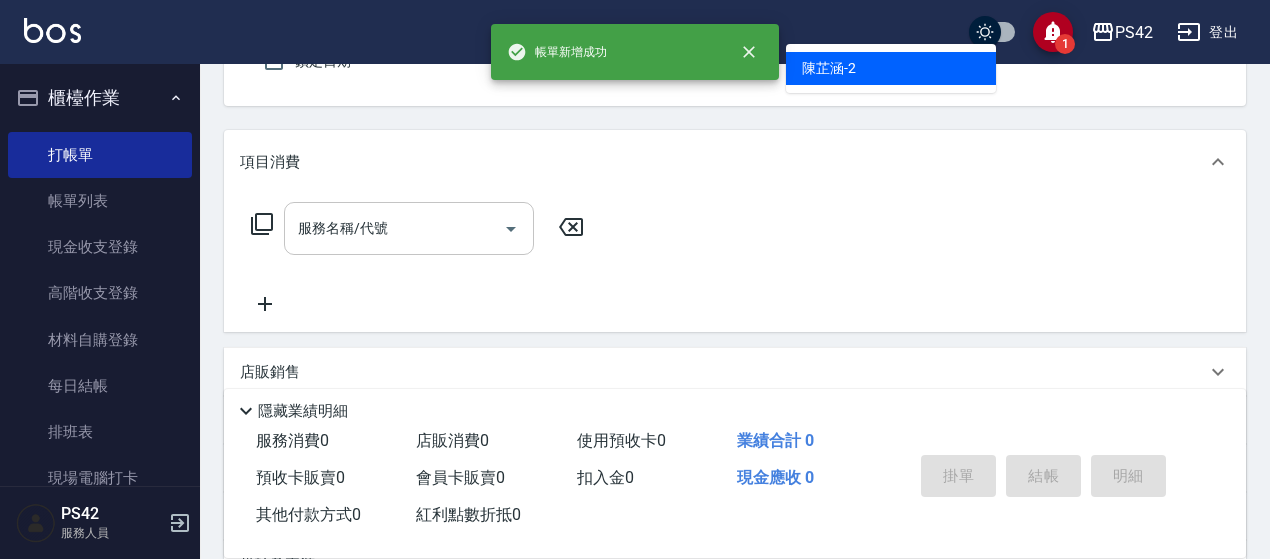 type on "[PERSON_NAME]-2" 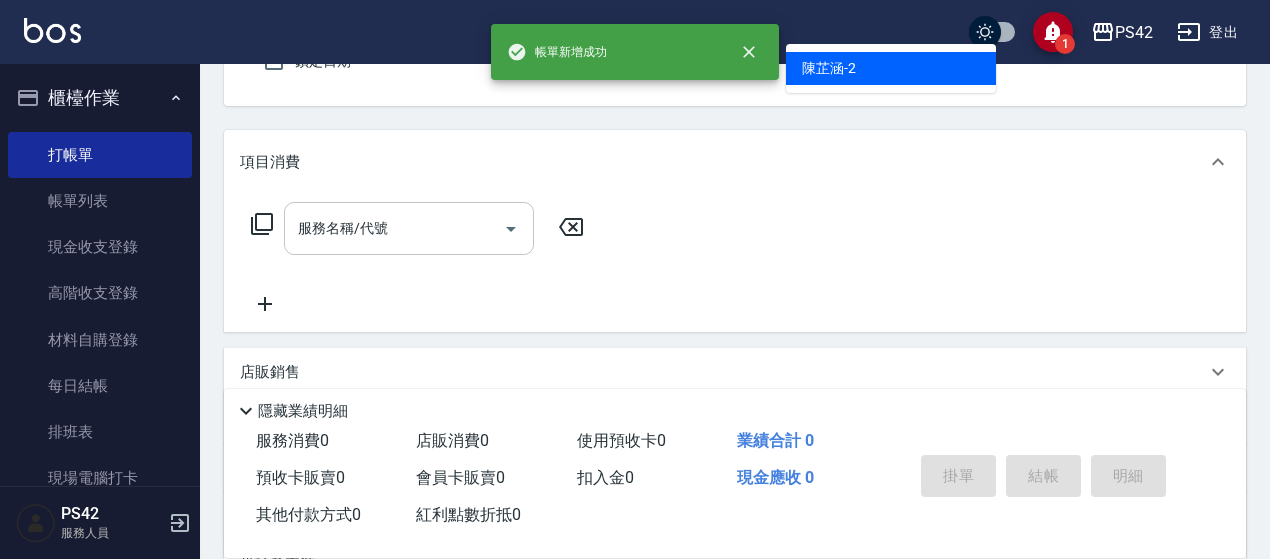 scroll, scrollTop: 185, scrollLeft: 0, axis: vertical 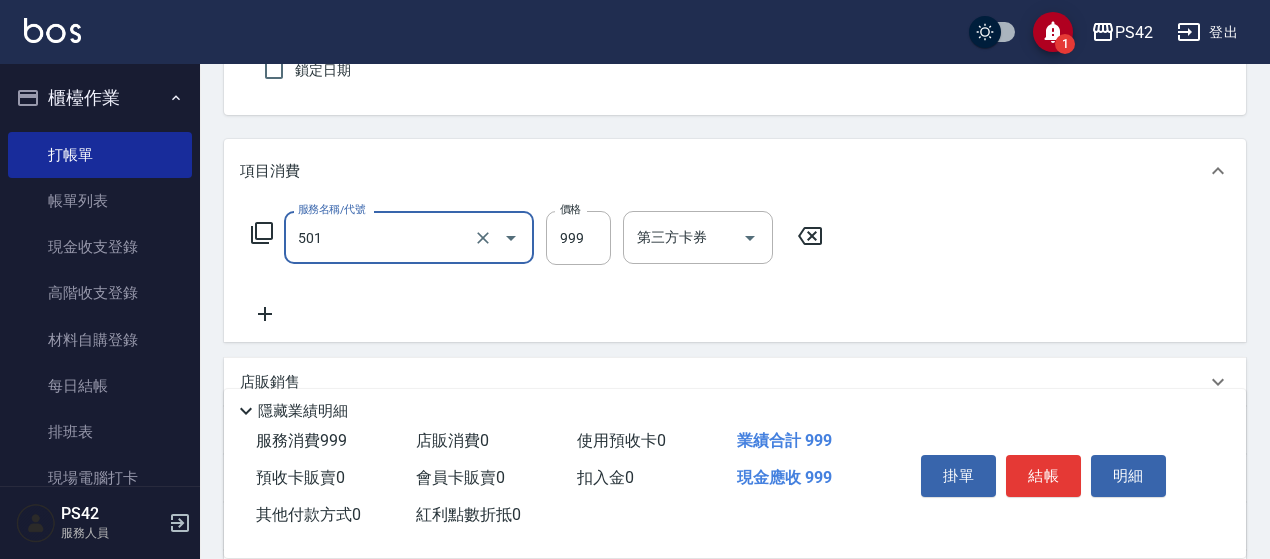 type on "染髮(501)" 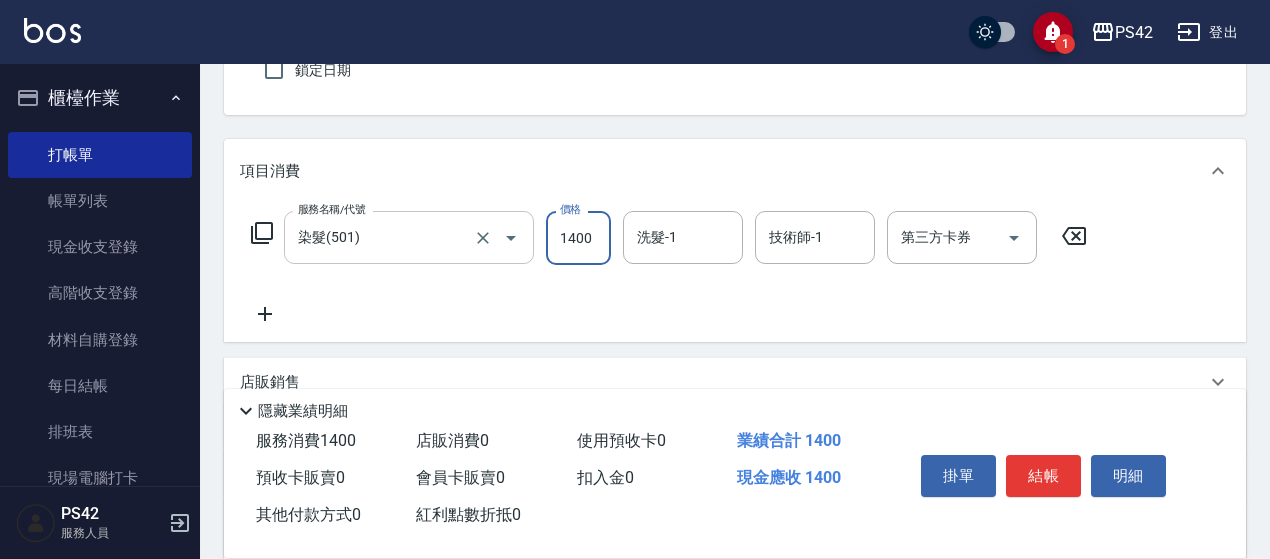 type on "1400" 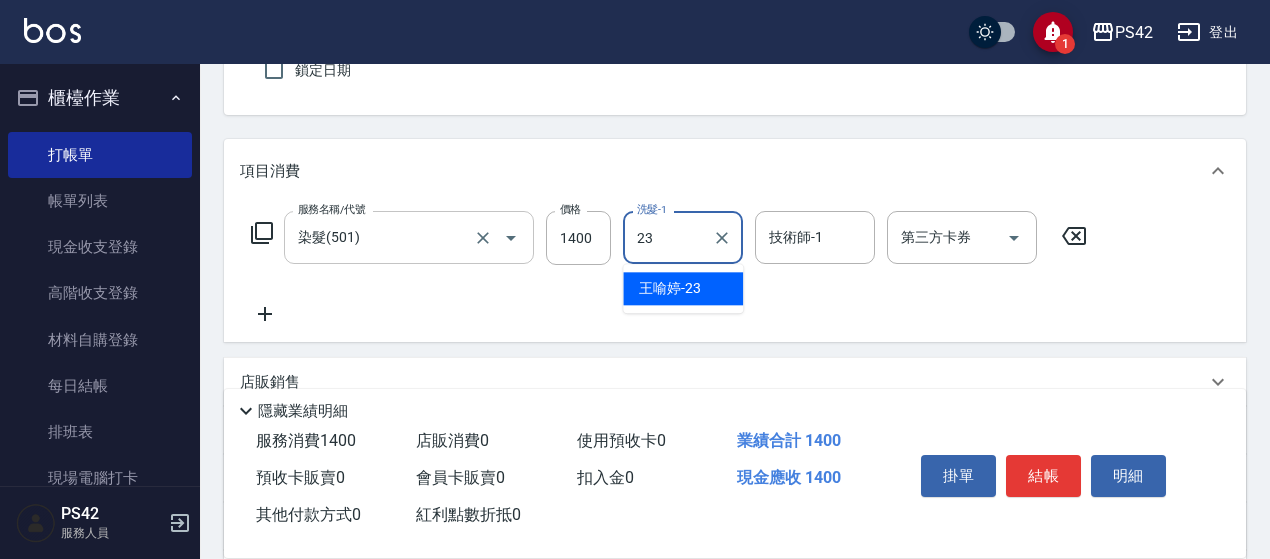 type on "[PERSON_NAME]-23" 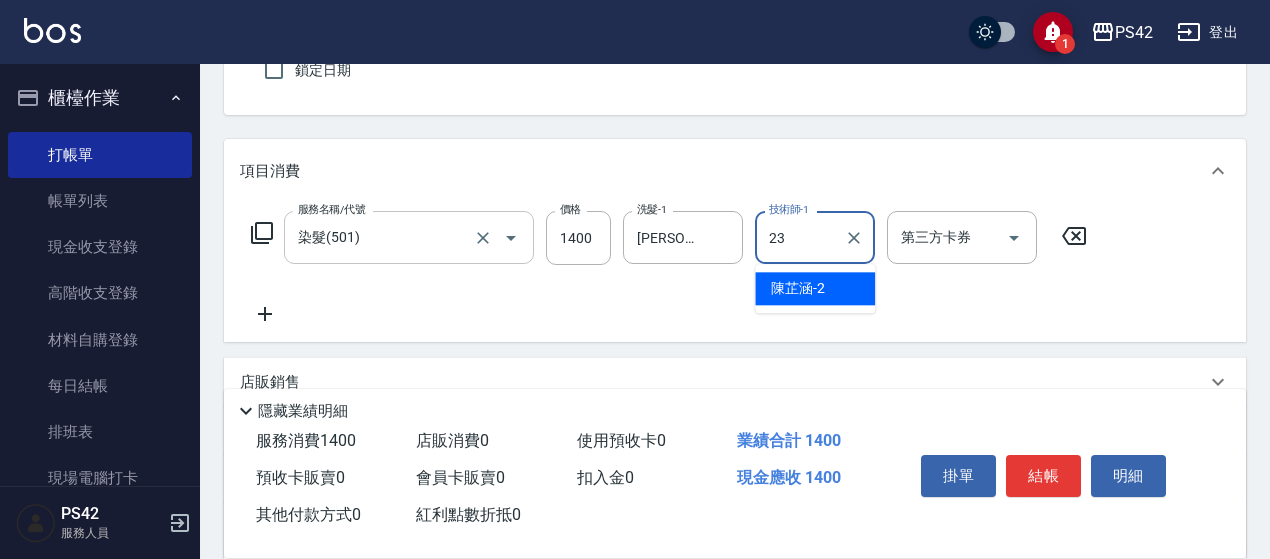 type on "[PERSON_NAME]-23" 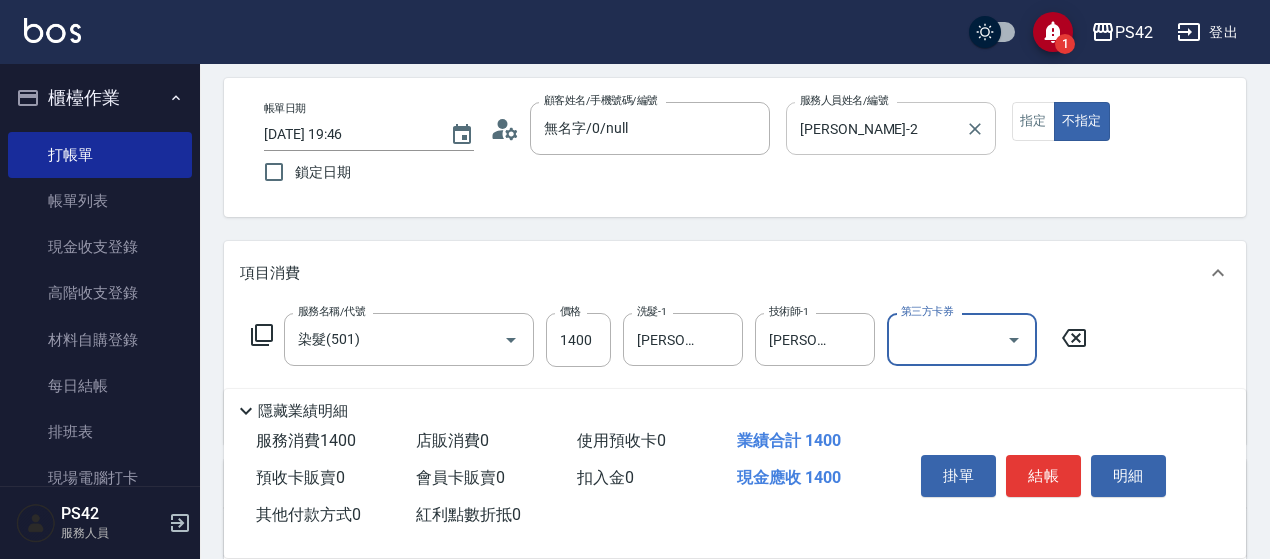 scroll, scrollTop: 0, scrollLeft: 0, axis: both 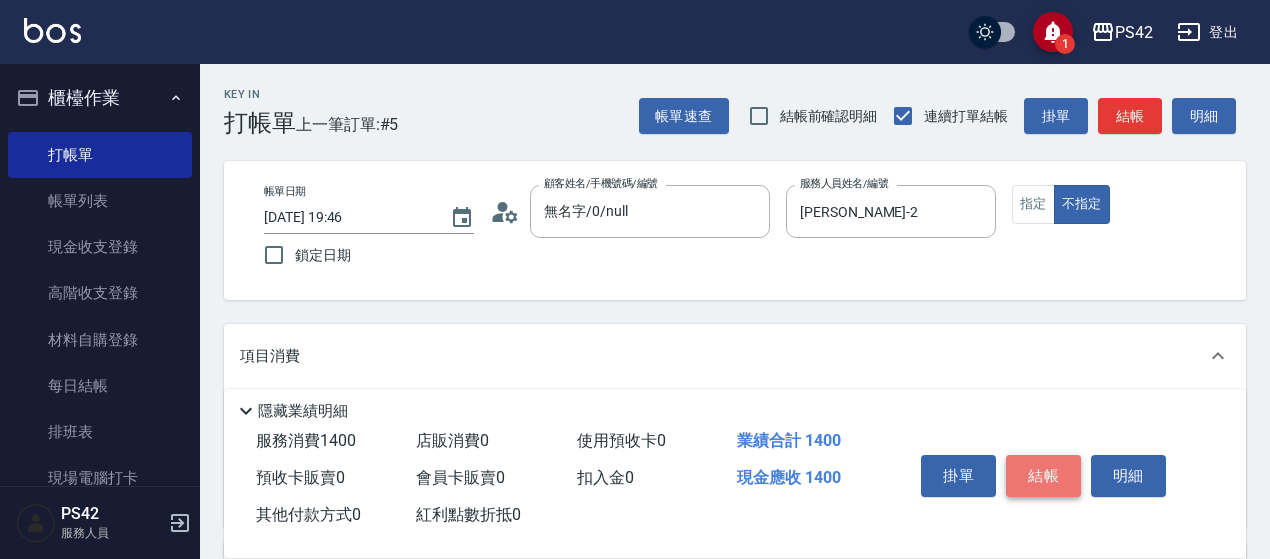 click on "結帳" at bounding box center (1043, 476) 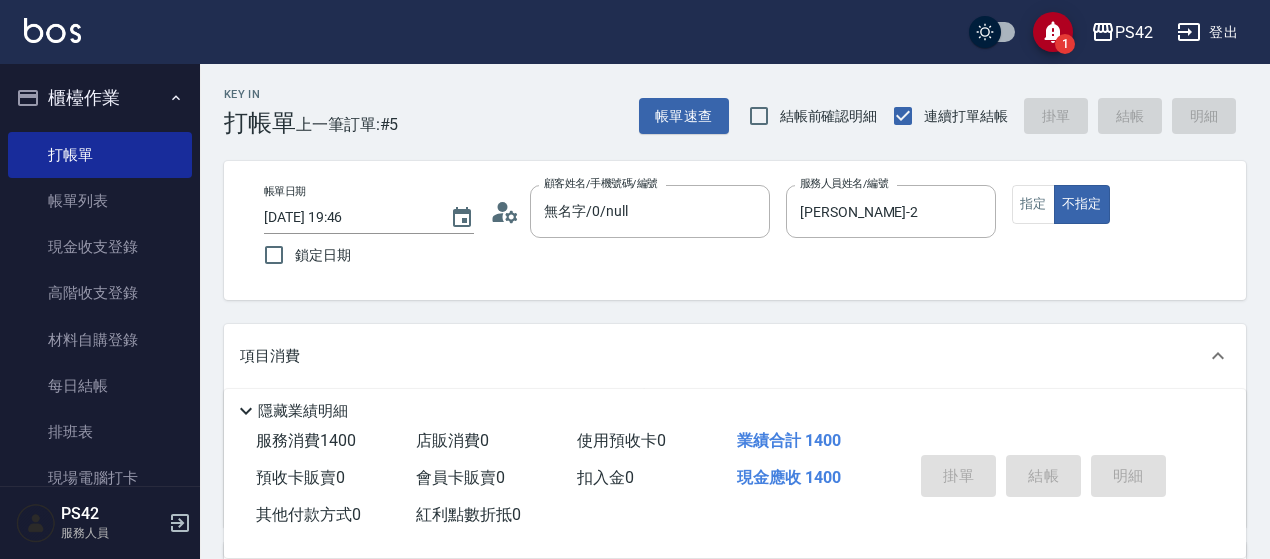 type 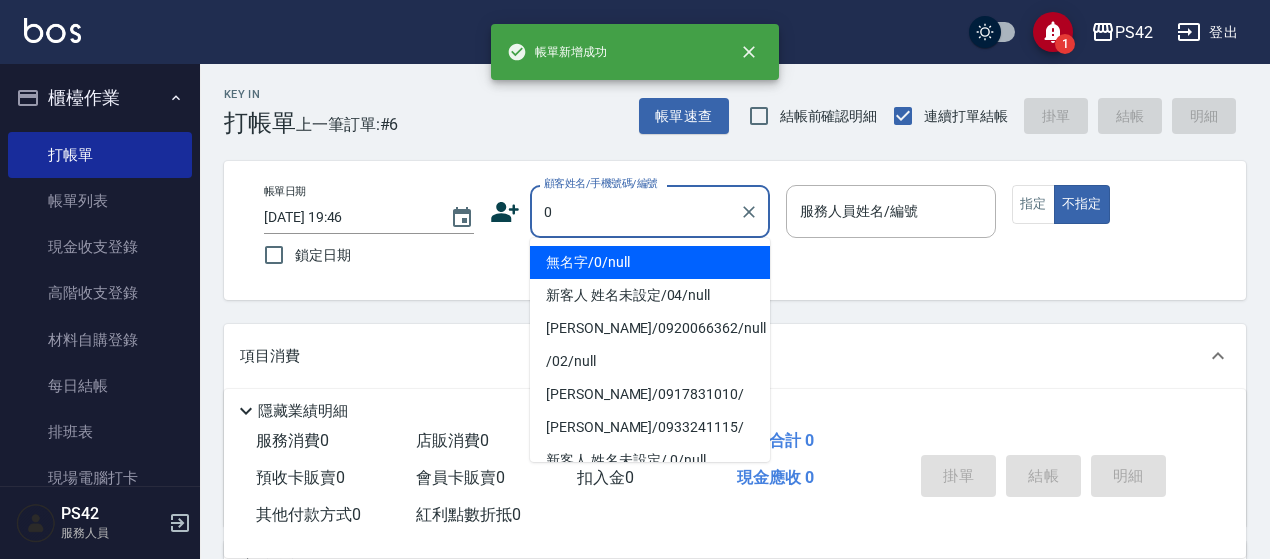 type on "無名字/0/null" 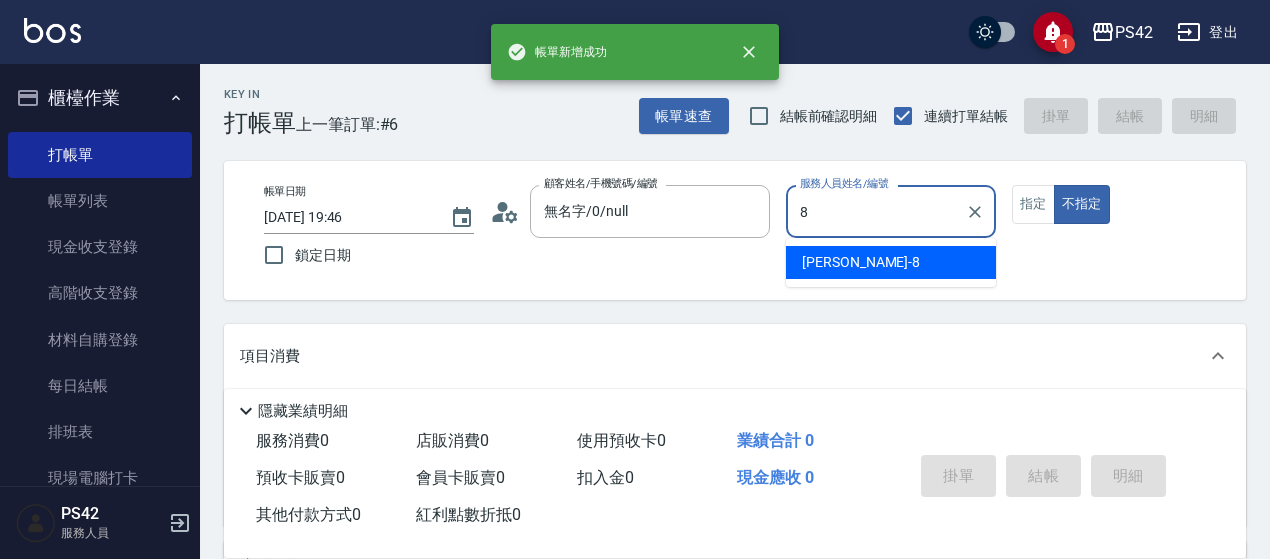 type on "[PERSON_NAME]-8" 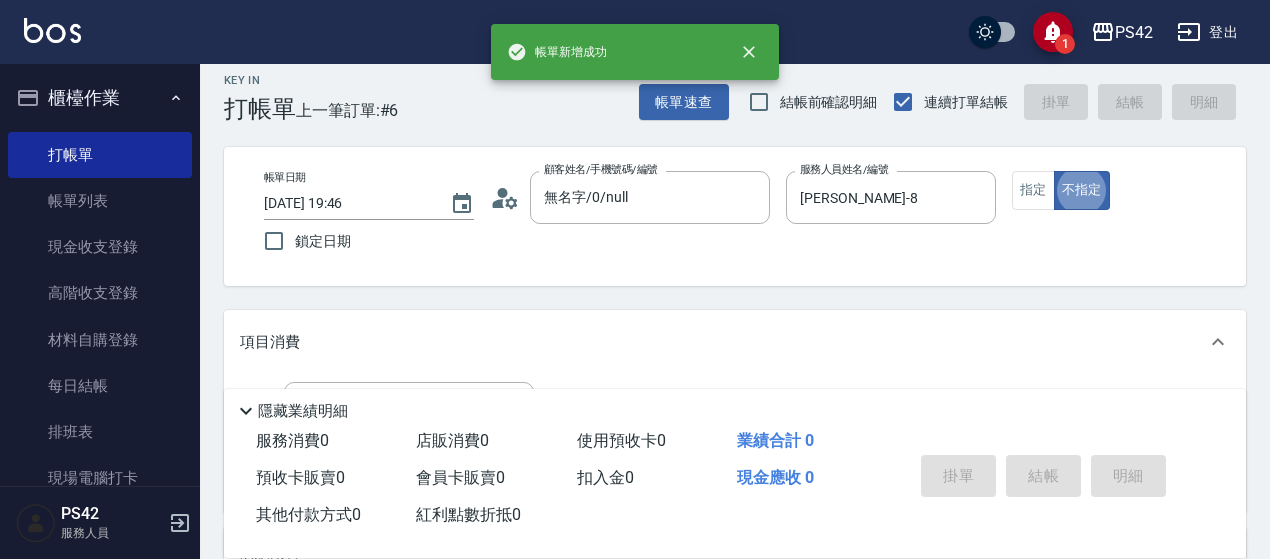 scroll, scrollTop: 100, scrollLeft: 0, axis: vertical 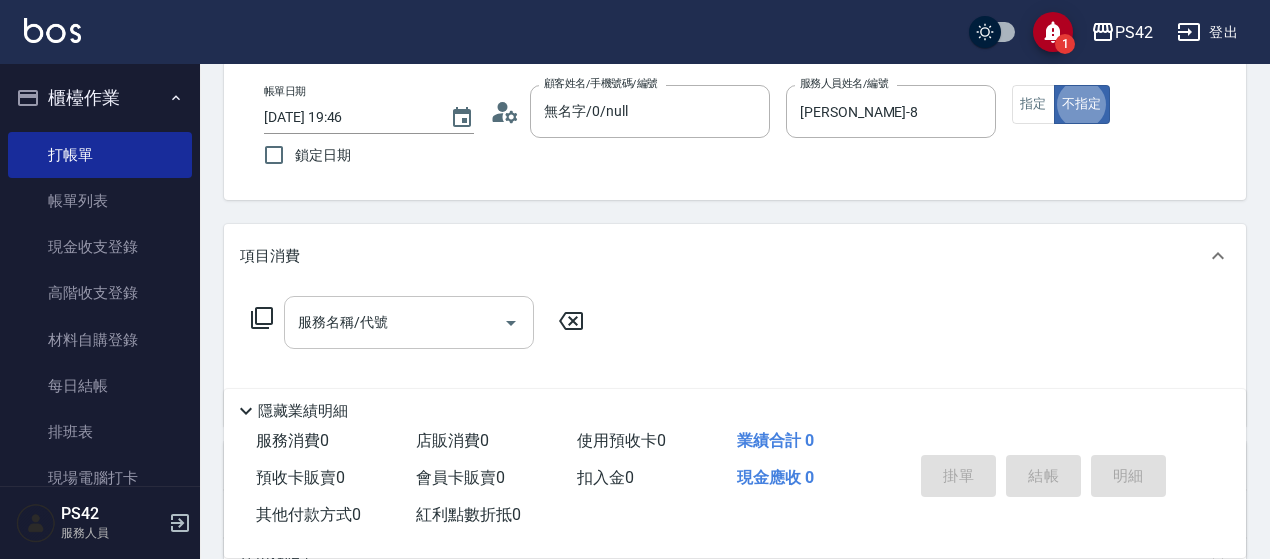 click on "服務名稱/代號" at bounding box center (409, 322) 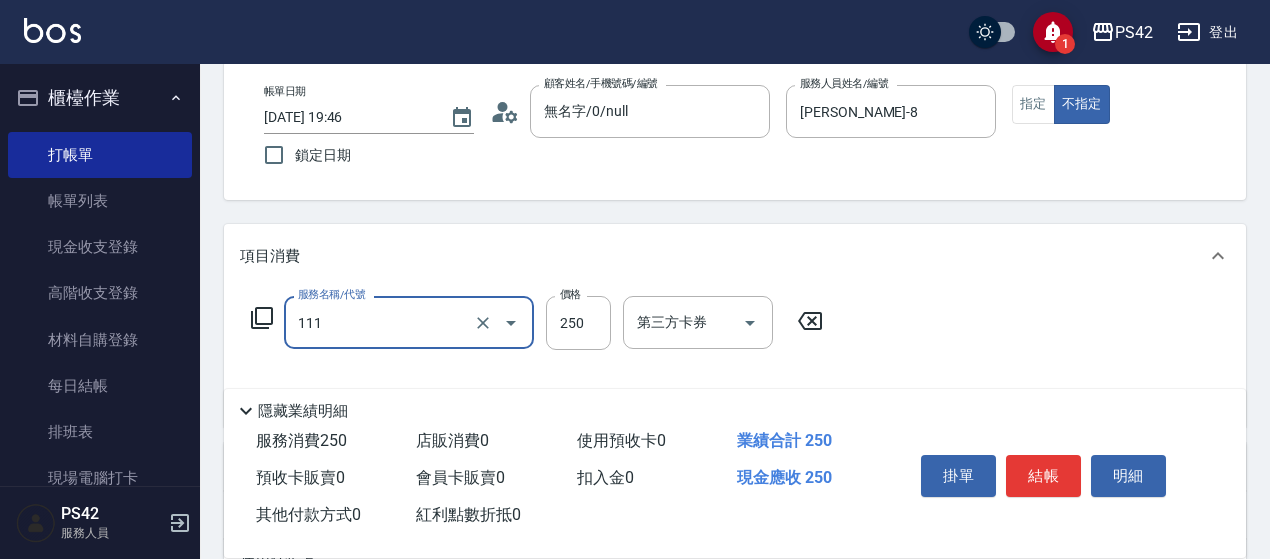 type on "200(111)" 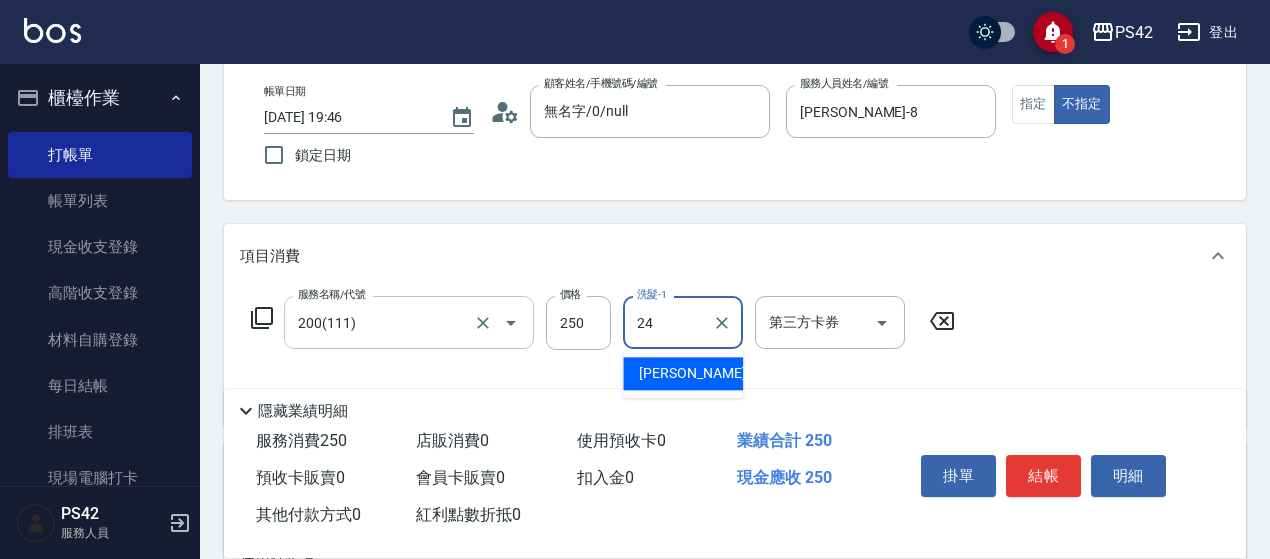 type on "[PERSON_NAME]-24" 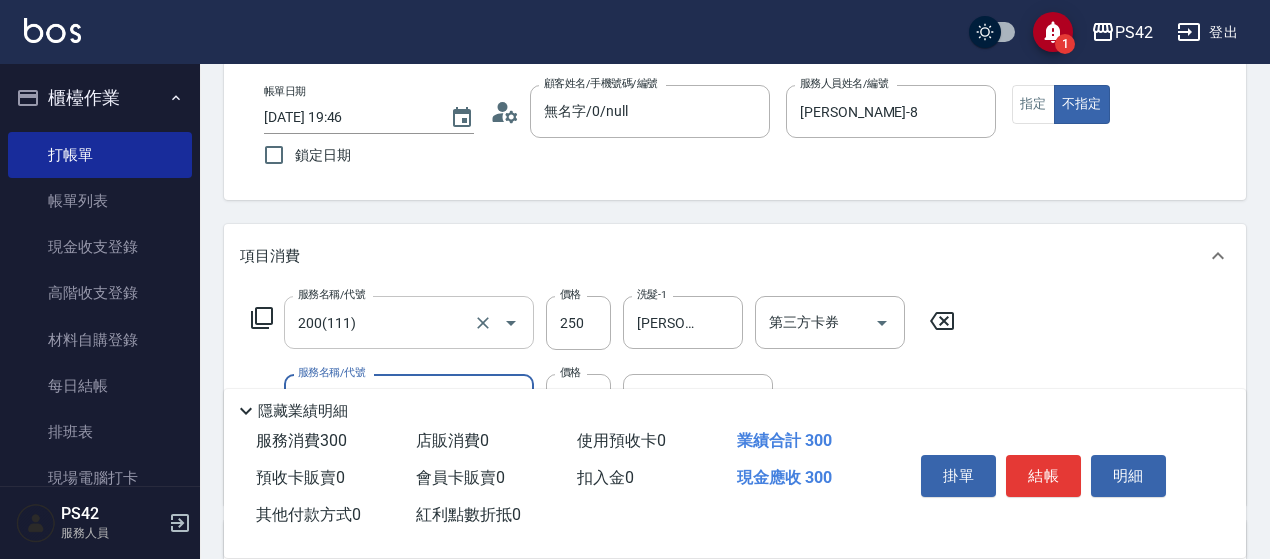 type on "精油50(112)" 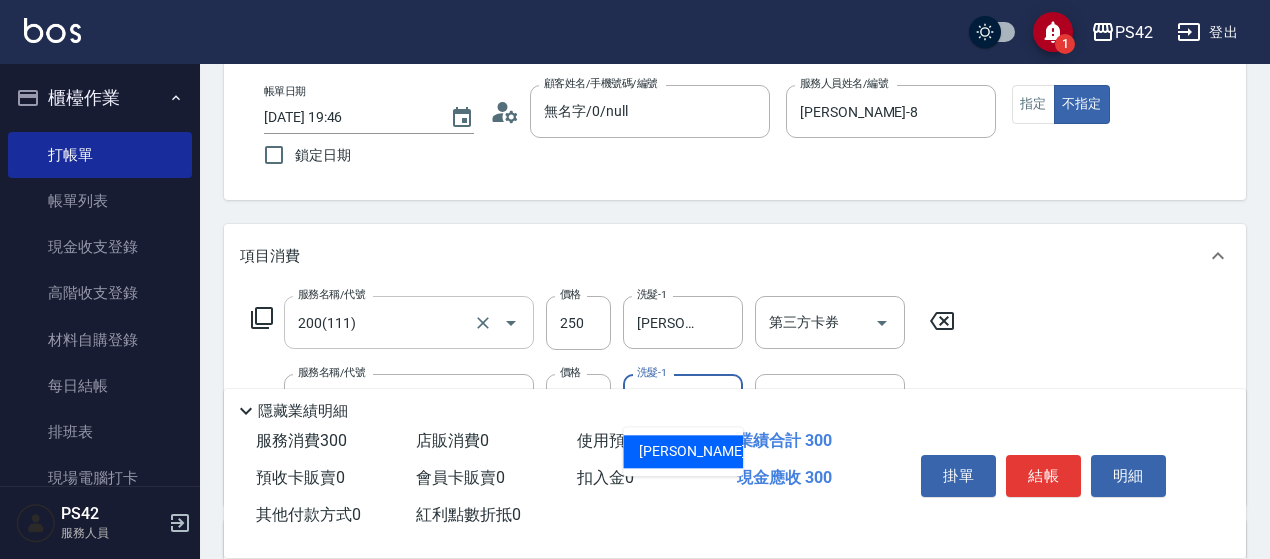 type on "[PERSON_NAME]-24" 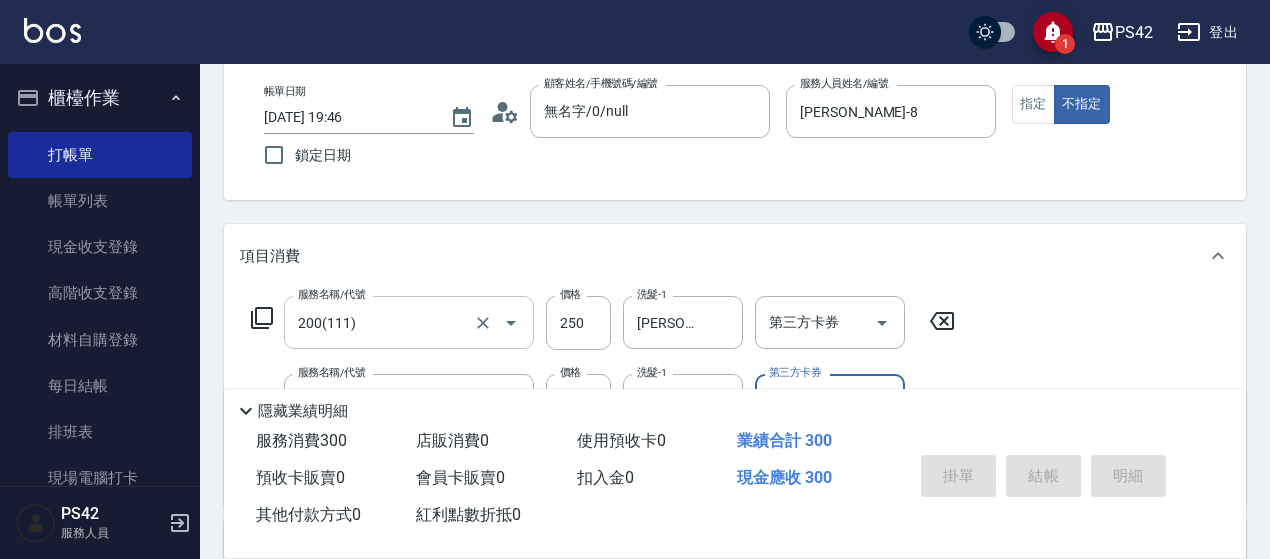 type 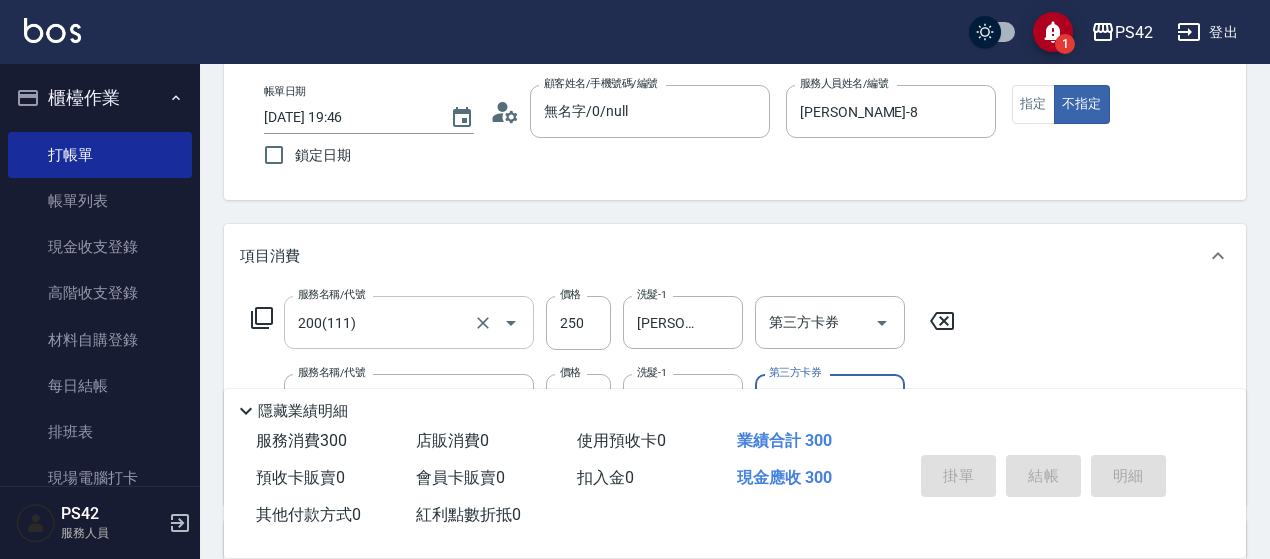 type 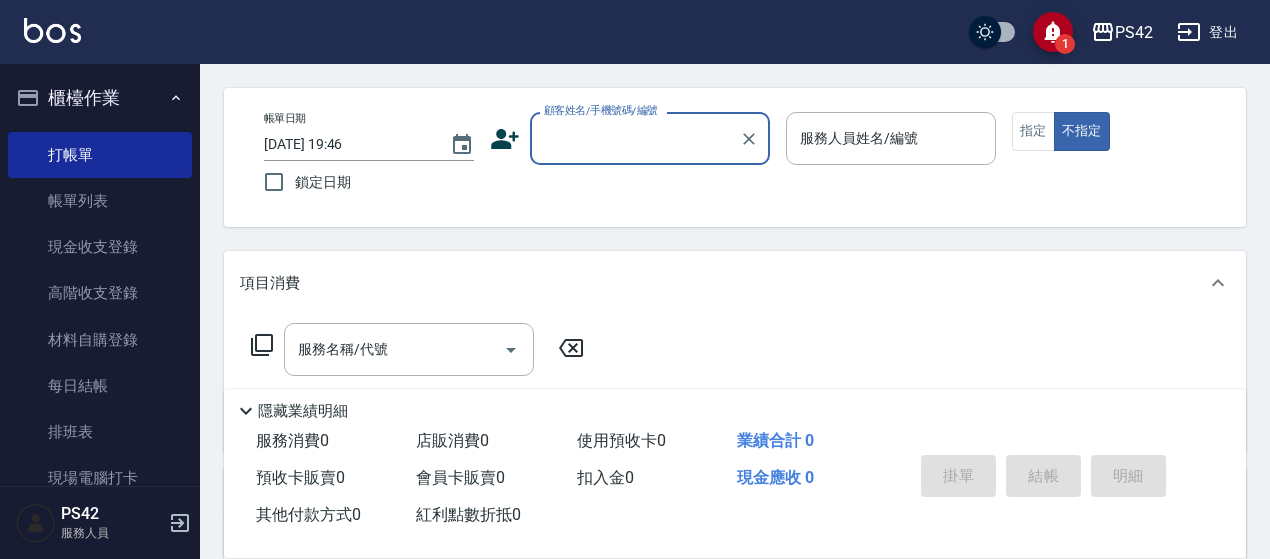 scroll, scrollTop: 0, scrollLeft: 0, axis: both 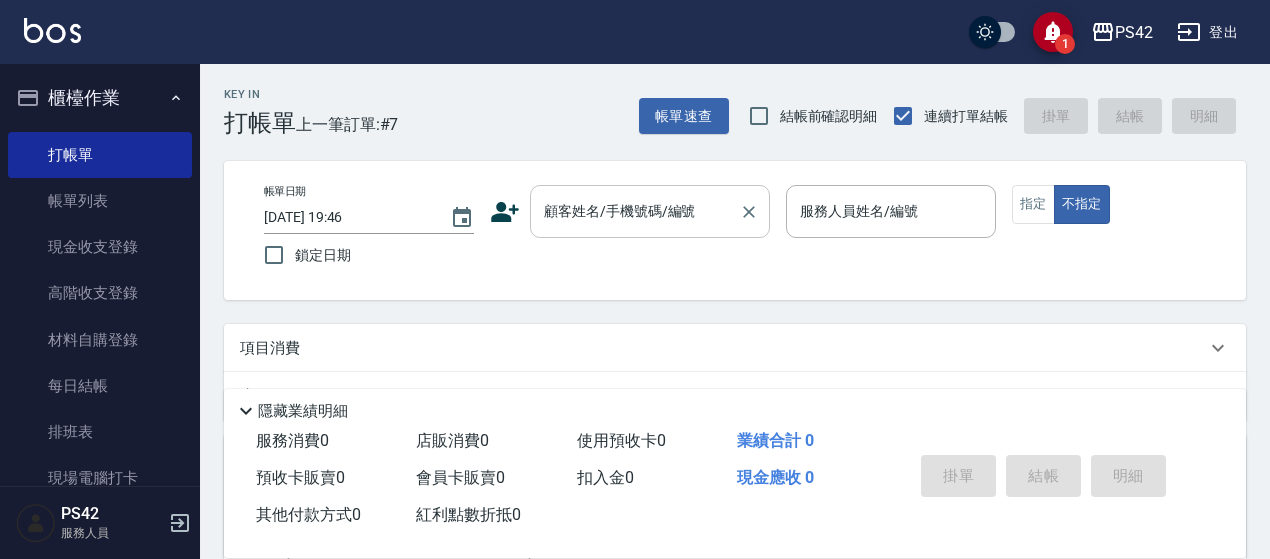 click on "顧客姓名/手機號碼/編號" at bounding box center [635, 211] 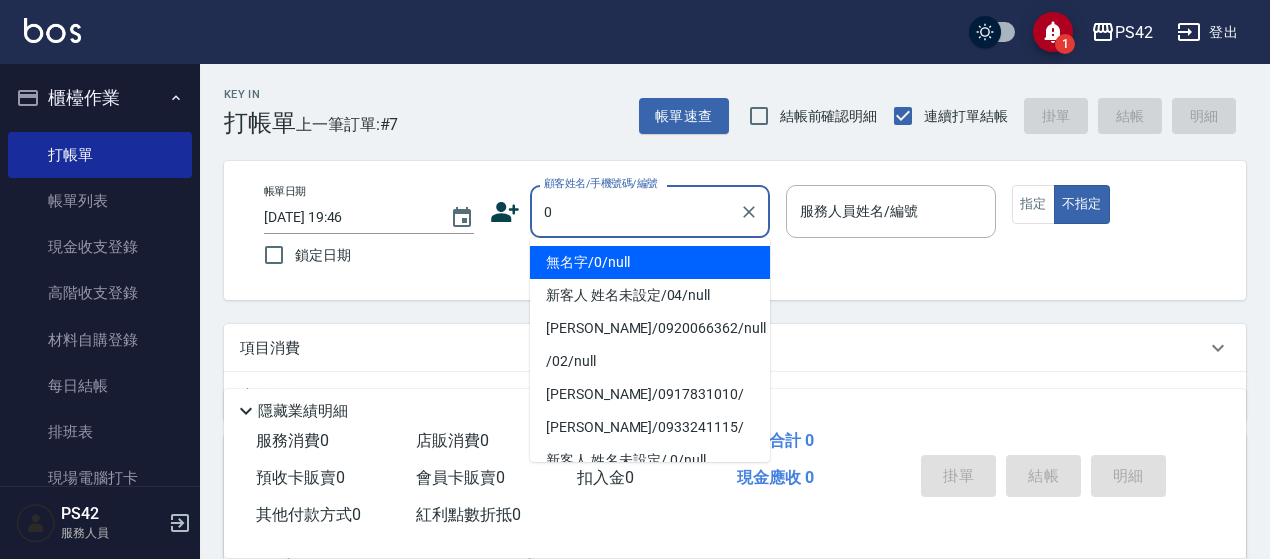 type on "無名字/0/null" 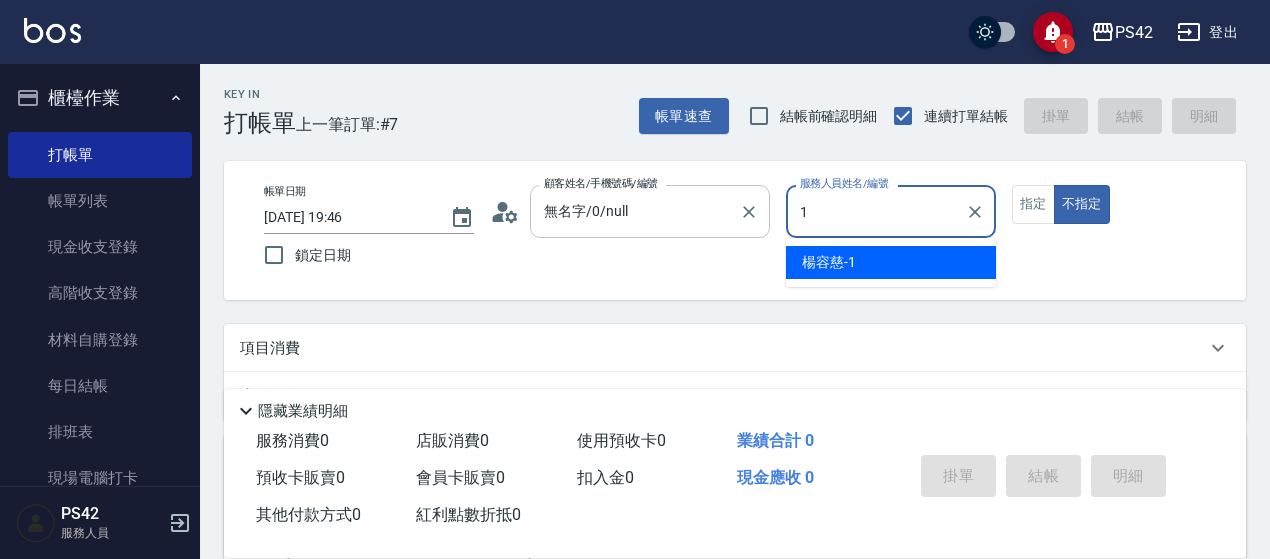 type on "[PERSON_NAME]-1" 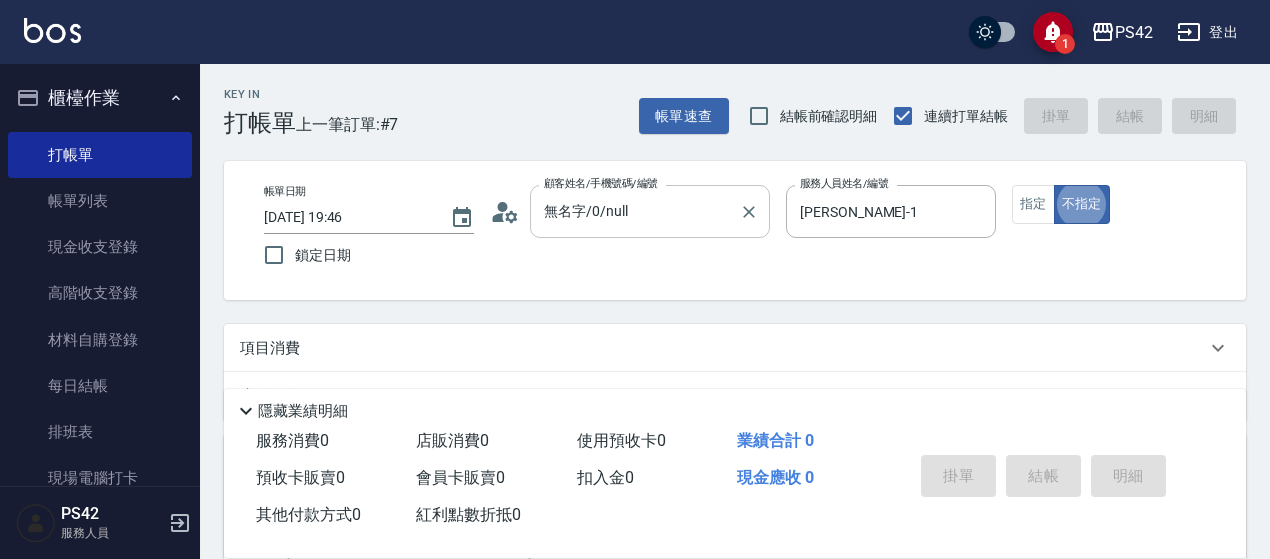 click on "不指定" at bounding box center [1082, 204] 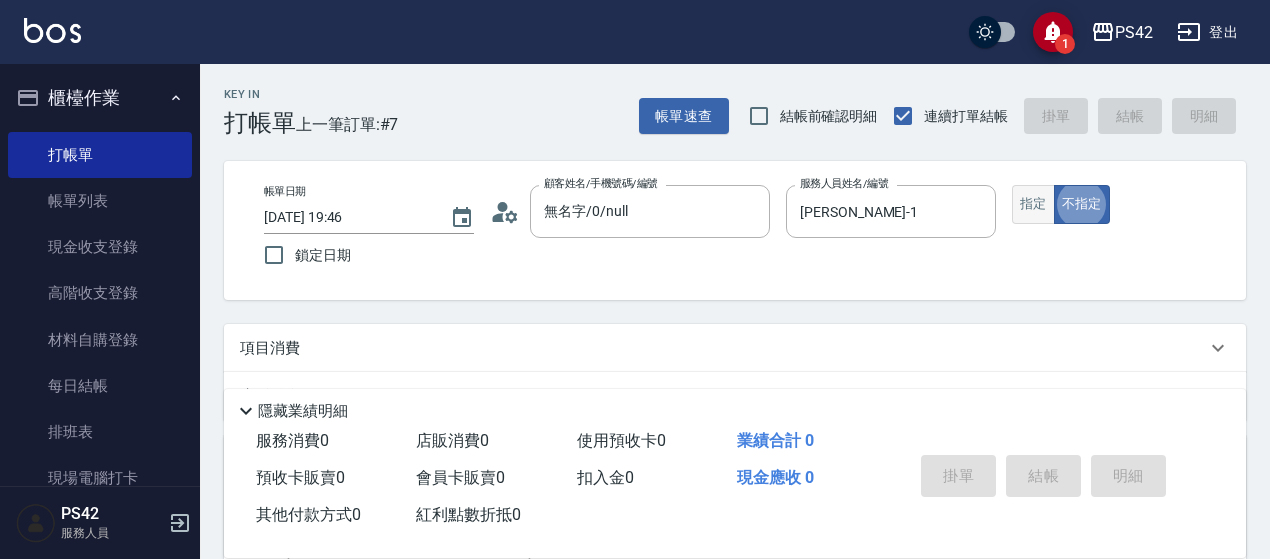 click on "指定" at bounding box center (1033, 204) 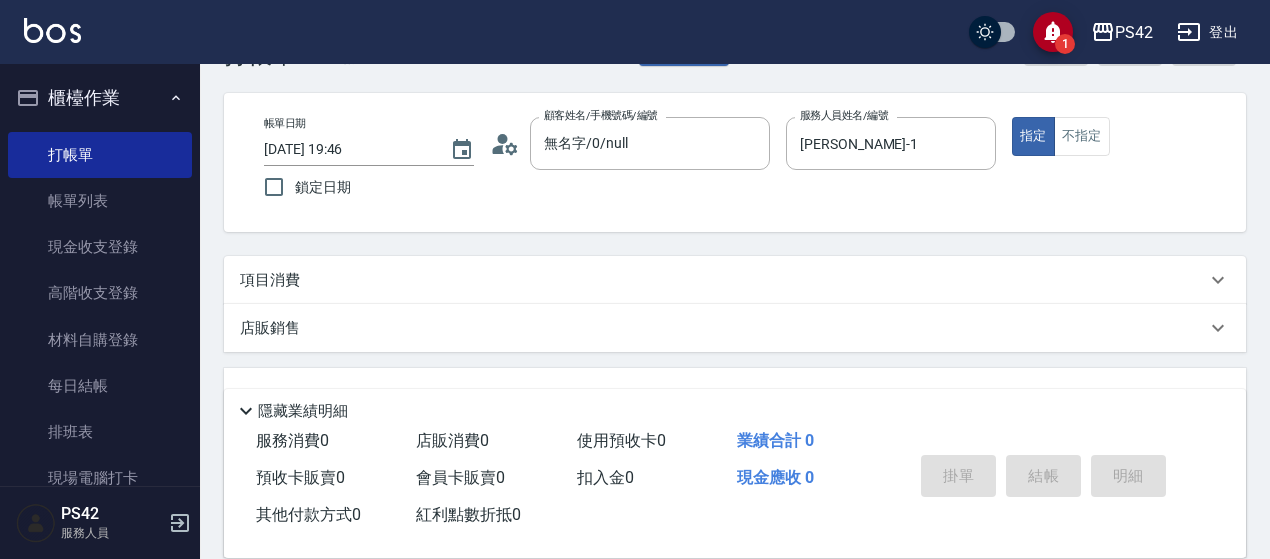 scroll, scrollTop: 100, scrollLeft: 0, axis: vertical 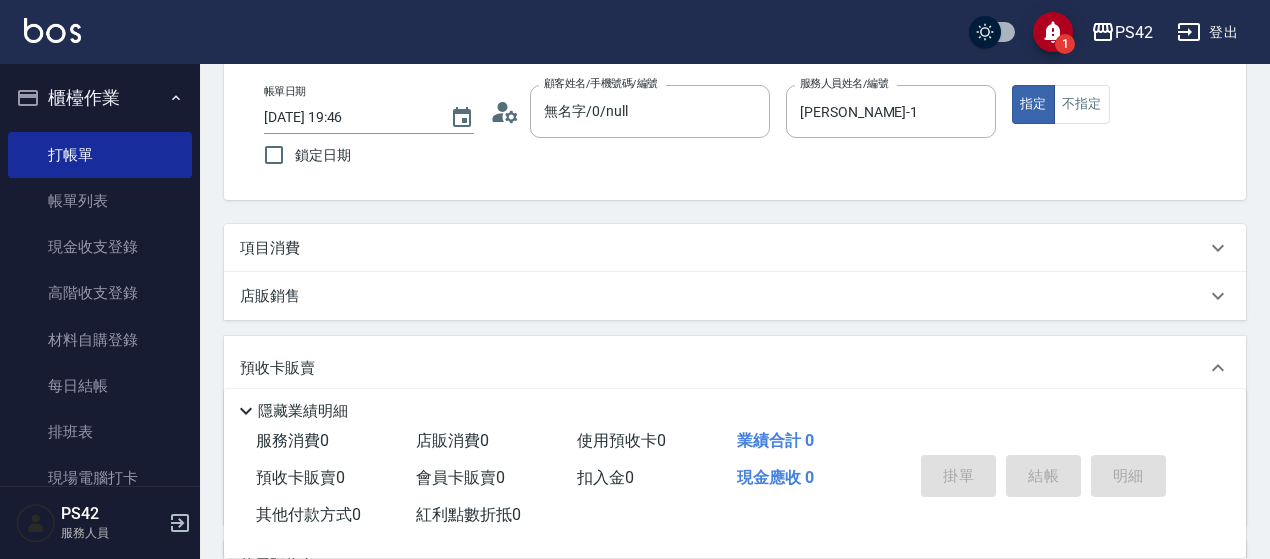 click on "項目消費" at bounding box center (735, 248) 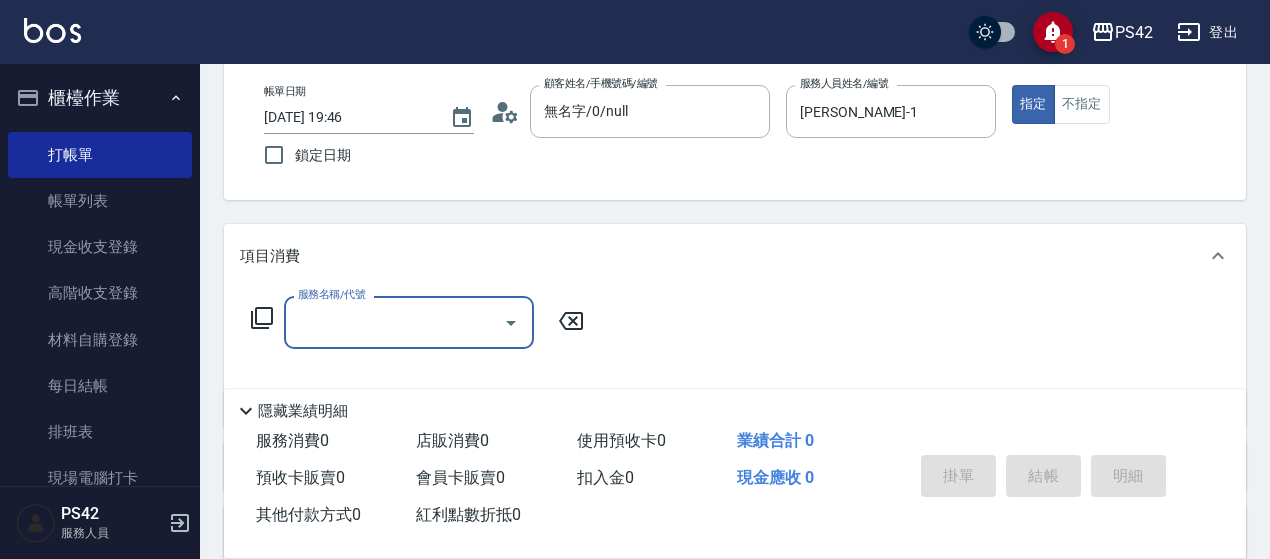 scroll, scrollTop: 0, scrollLeft: 0, axis: both 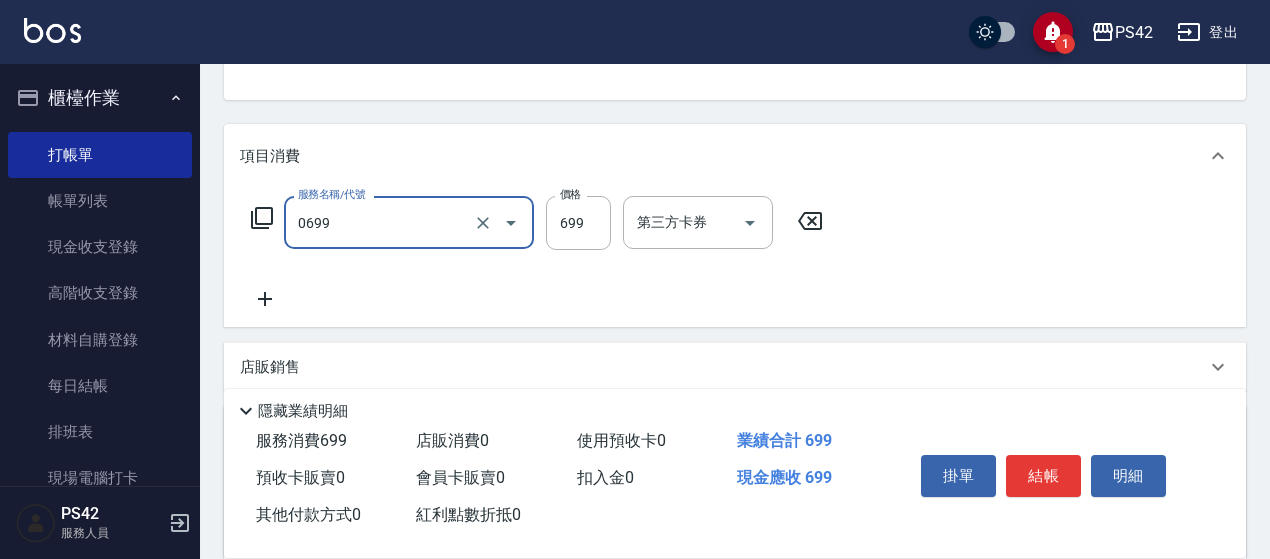 type on "精油SPA(0699)" 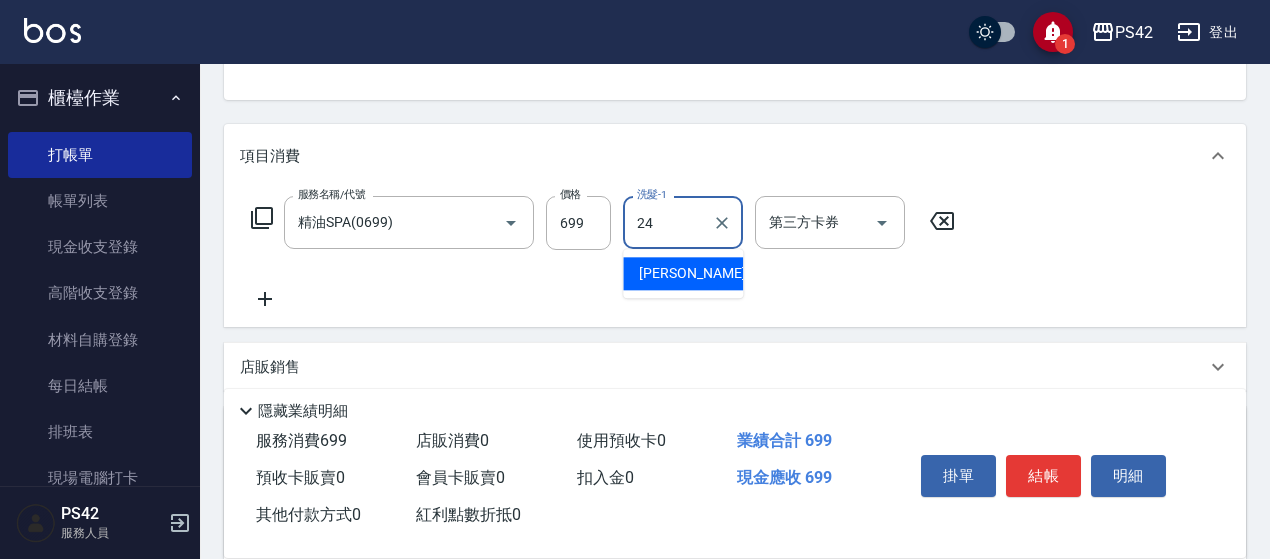 type on "[PERSON_NAME]-24" 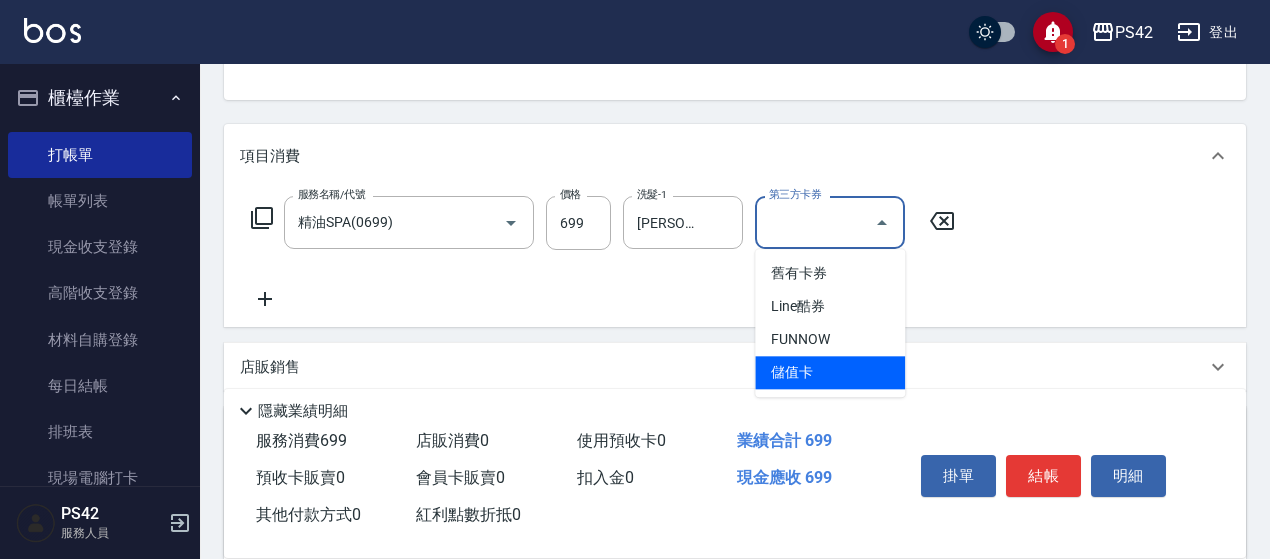 type on "儲值卡" 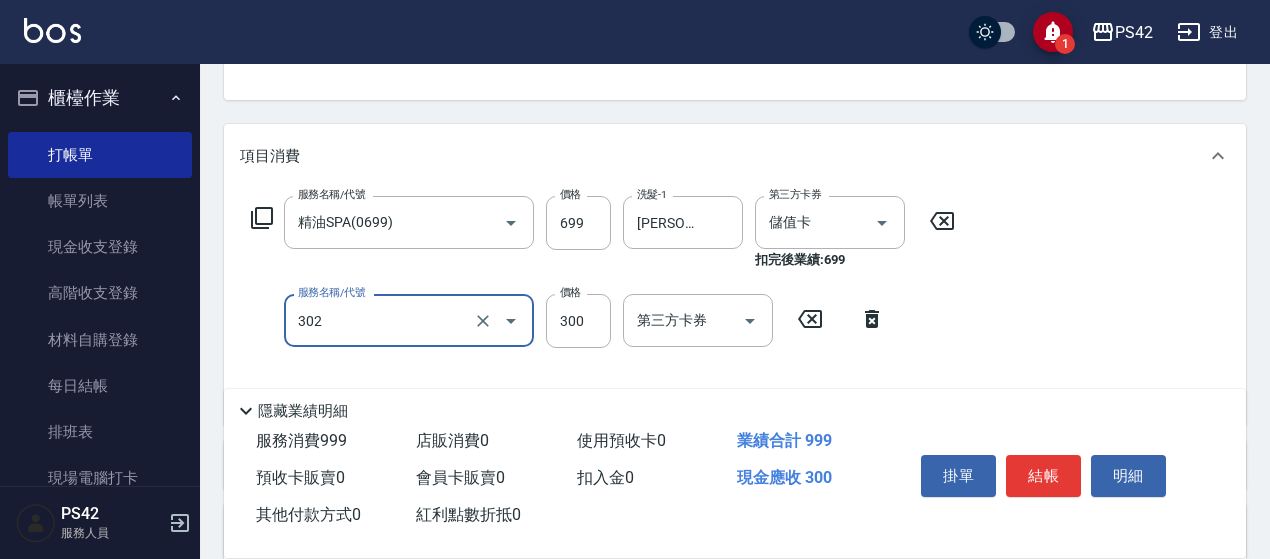 type on "剪髮(302)" 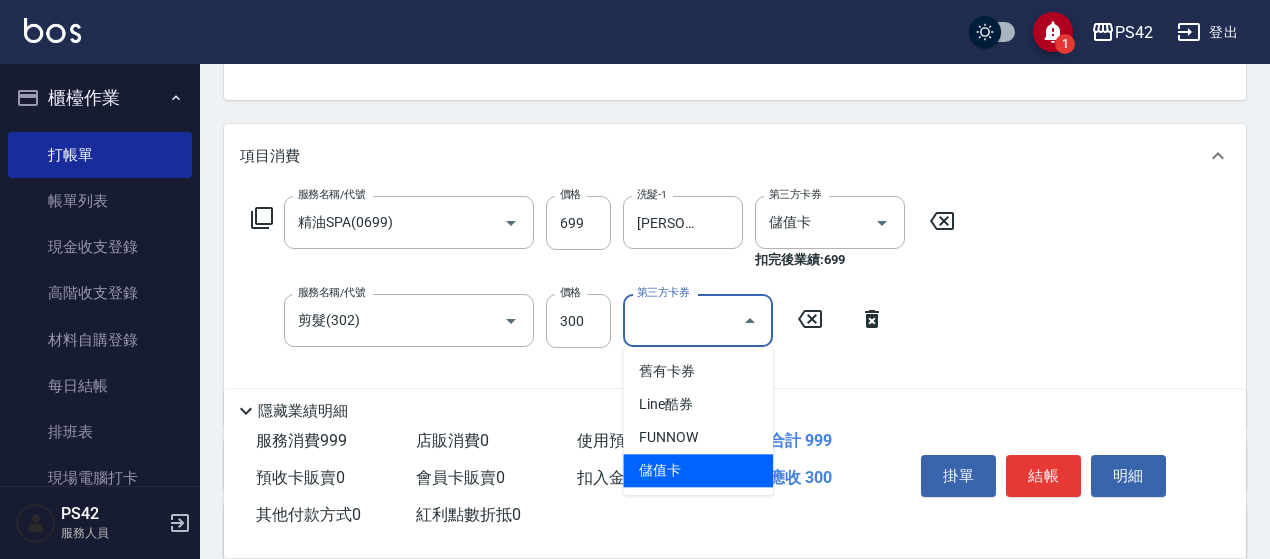 type on "儲值卡" 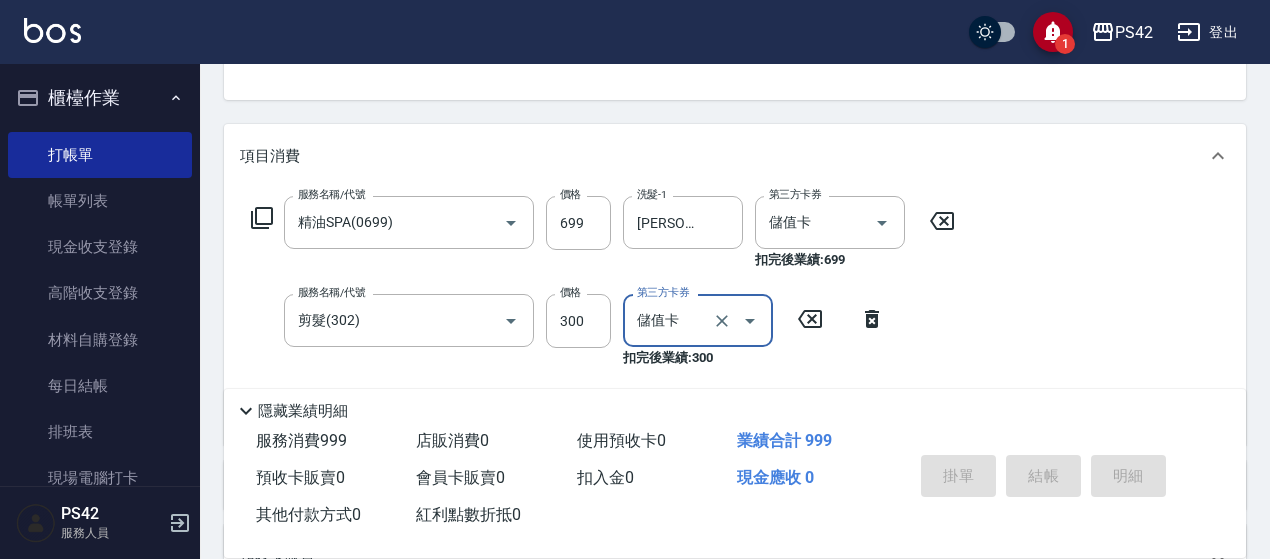 type on "[DATE] 19:47" 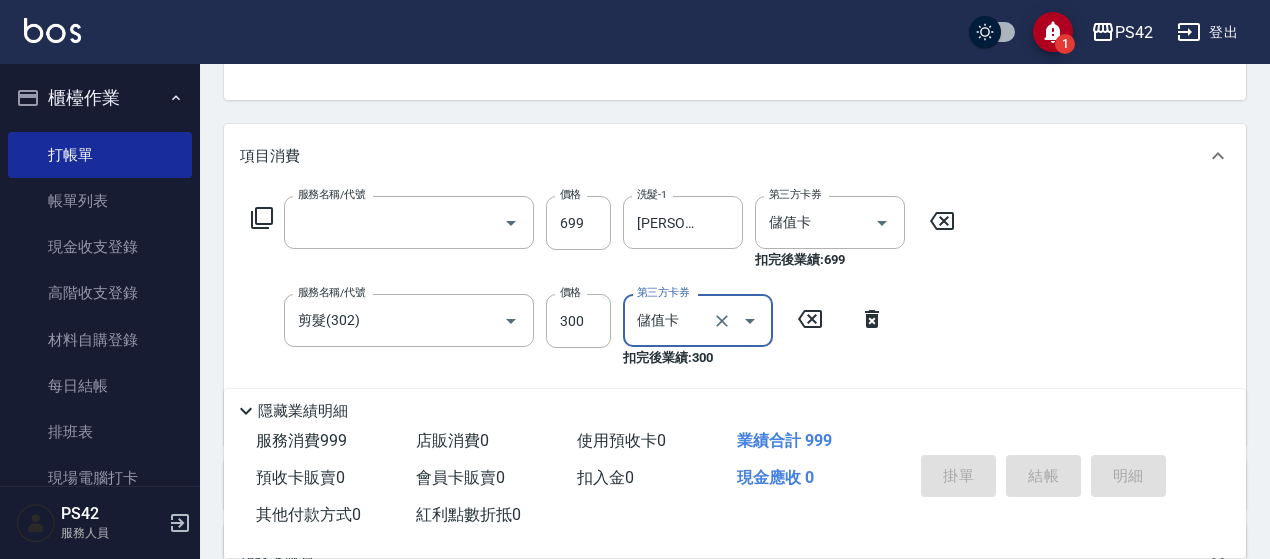 scroll, scrollTop: 194, scrollLeft: 0, axis: vertical 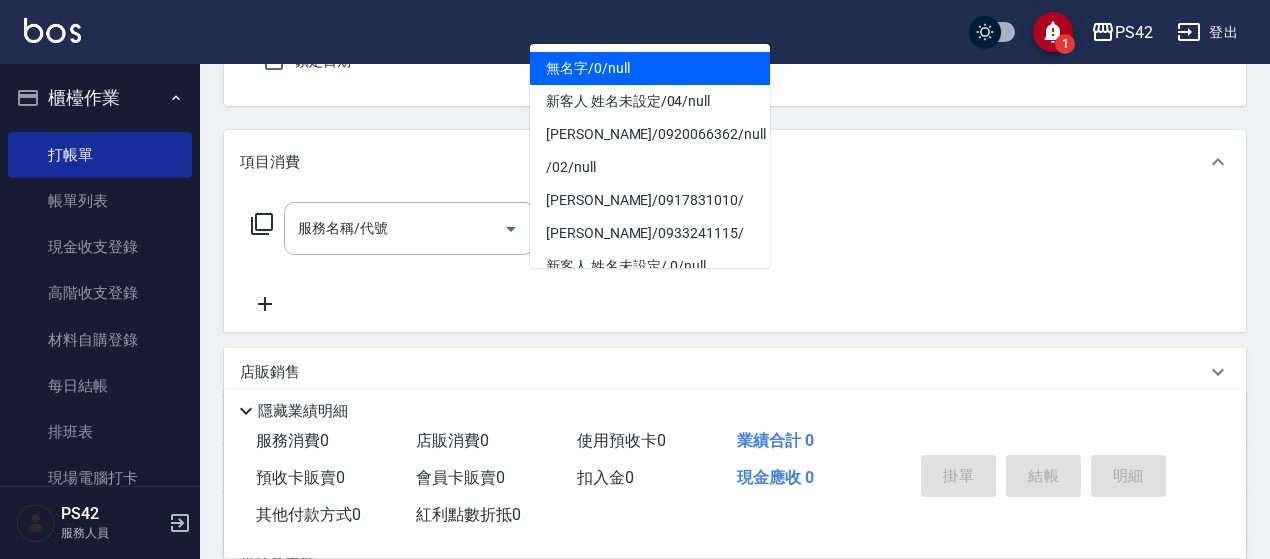 type on "無名字/0/null" 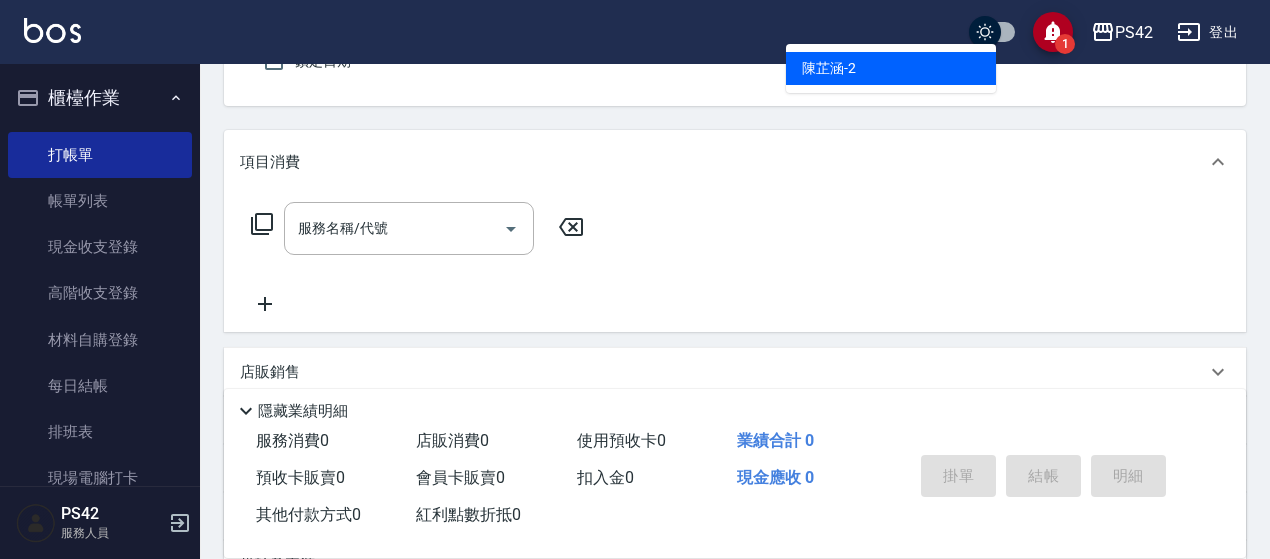 type on "[PERSON_NAME]-2" 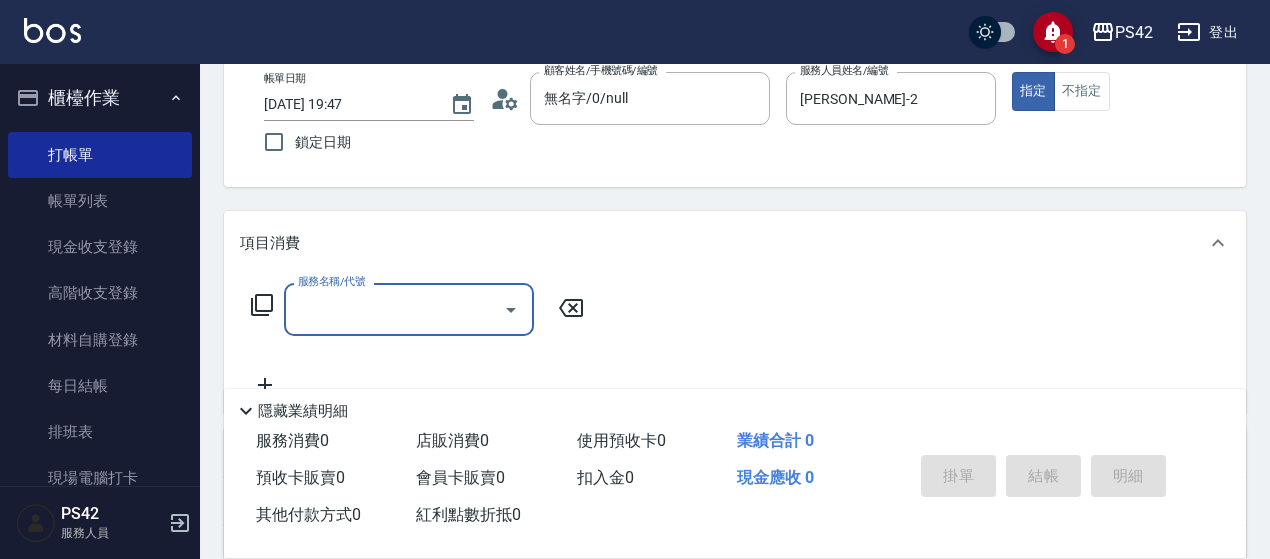 scroll, scrollTop: 300, scrollLeft: 0, axis: vertical 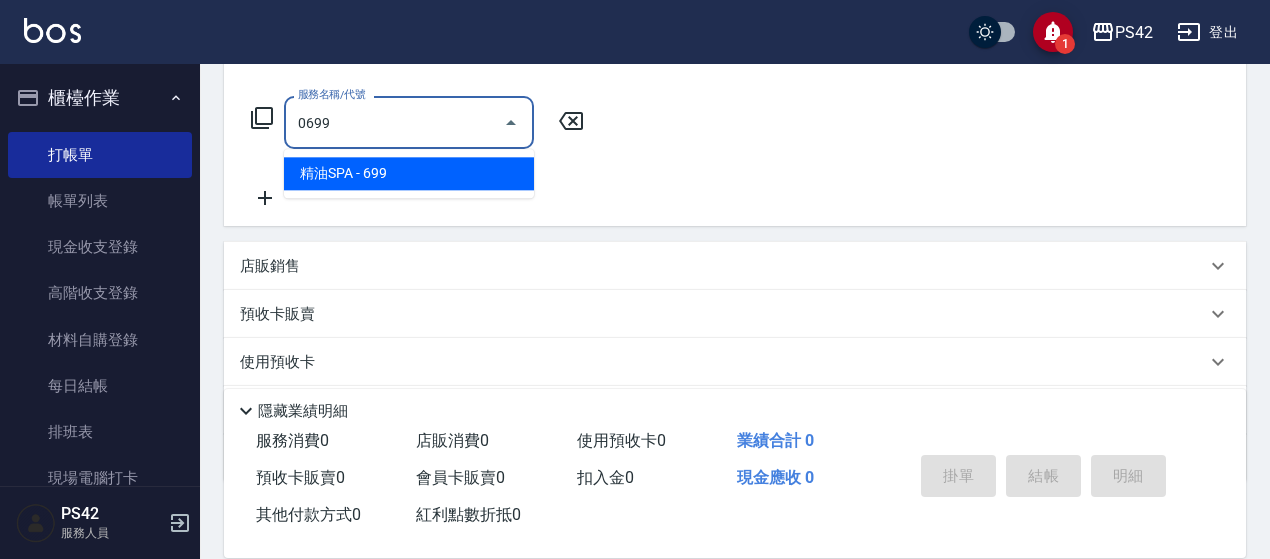 type on "精油SPA(0699)" 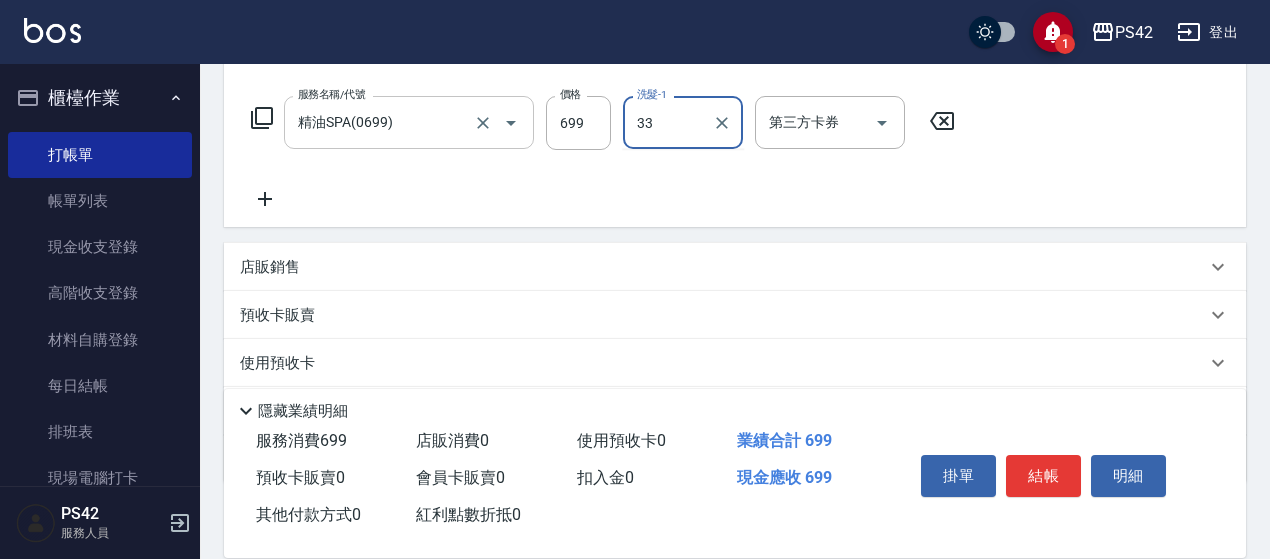 type on "[PERSON_NAME]-33" 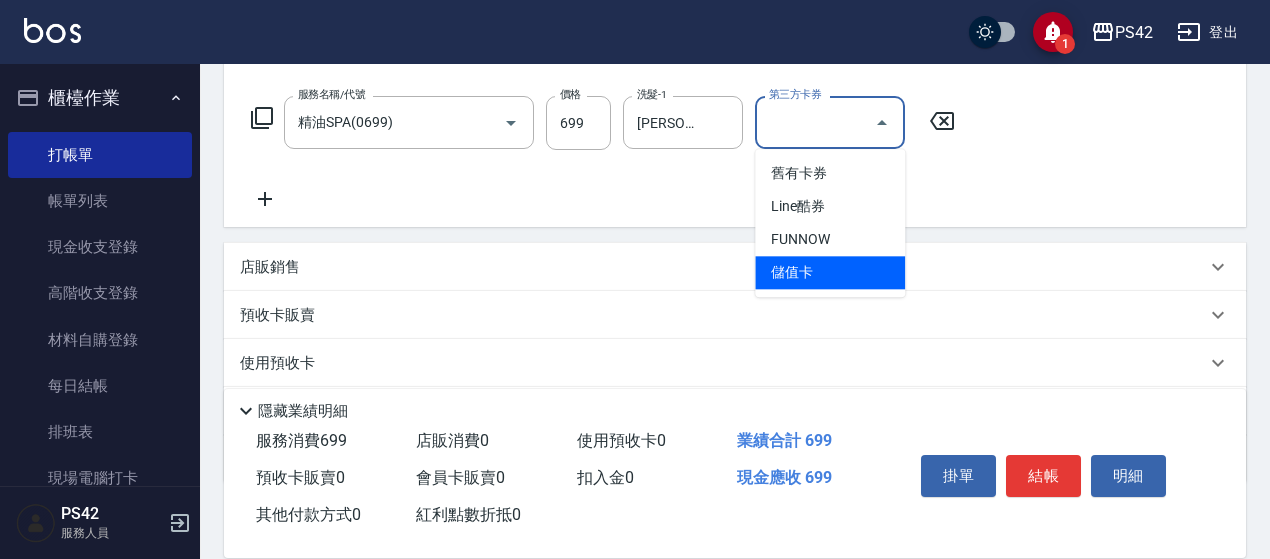 type on "儲值卡" 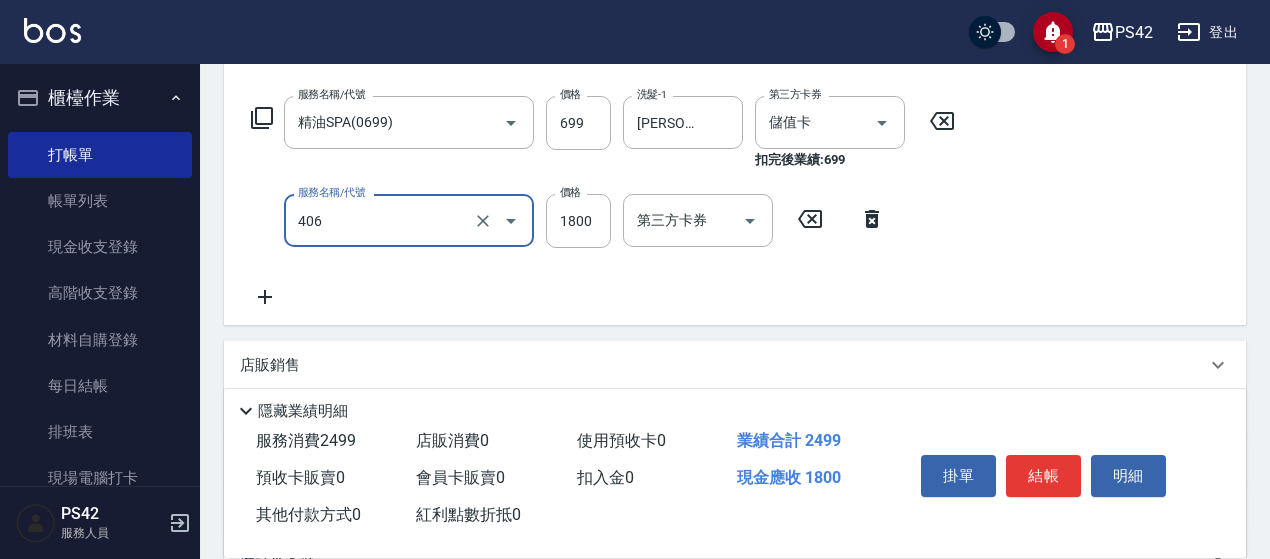 type on "鏡面二劑(406)" 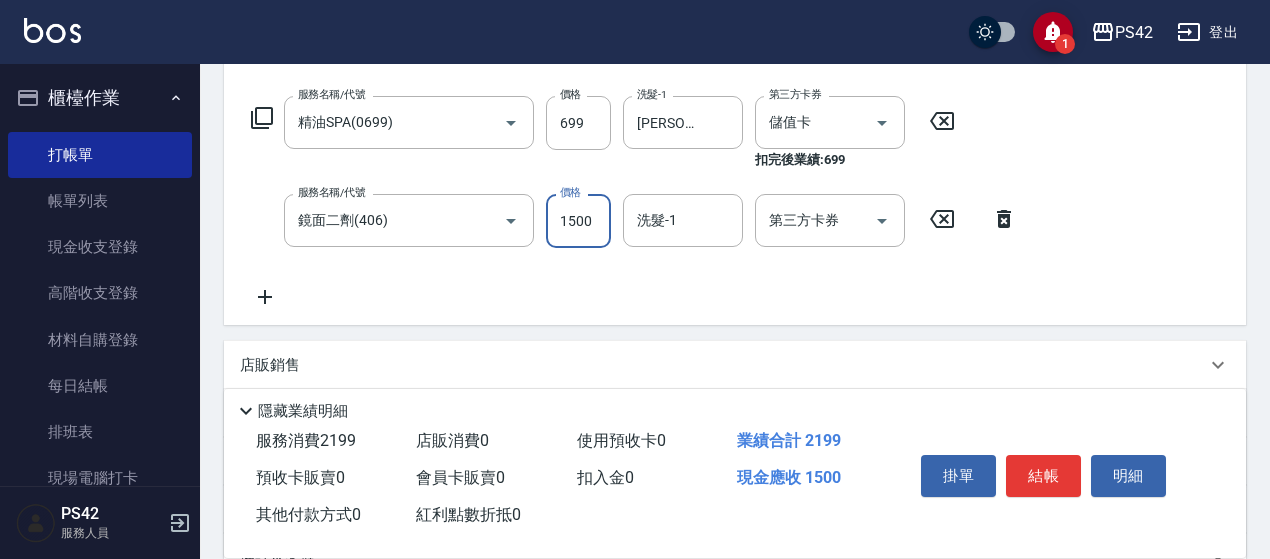 type on "1500" 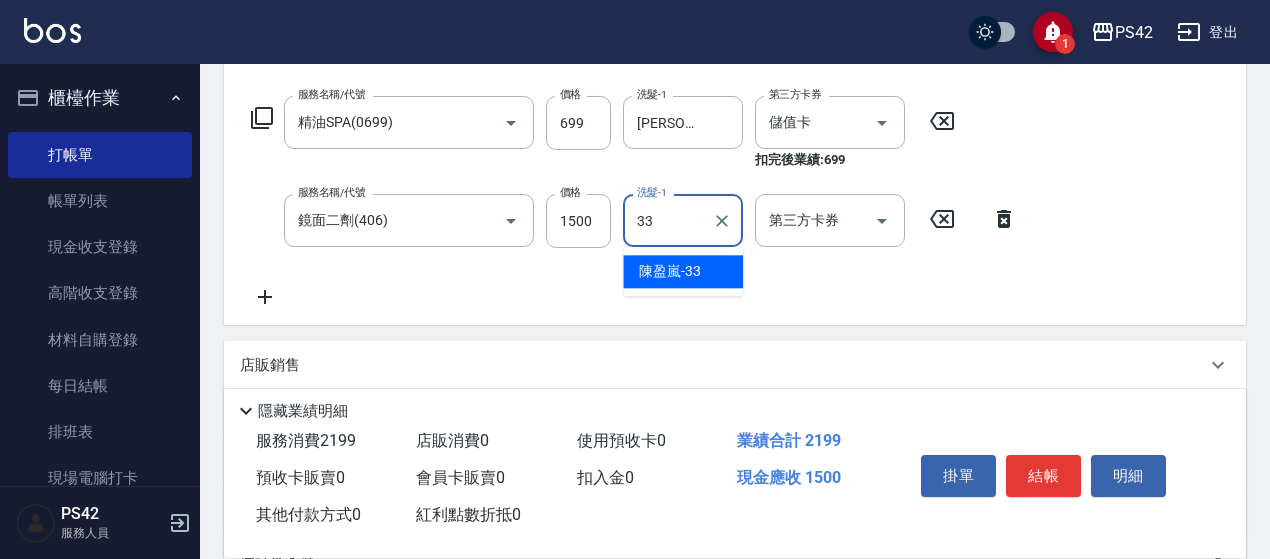 type on "[PERSON_NAME]-33" 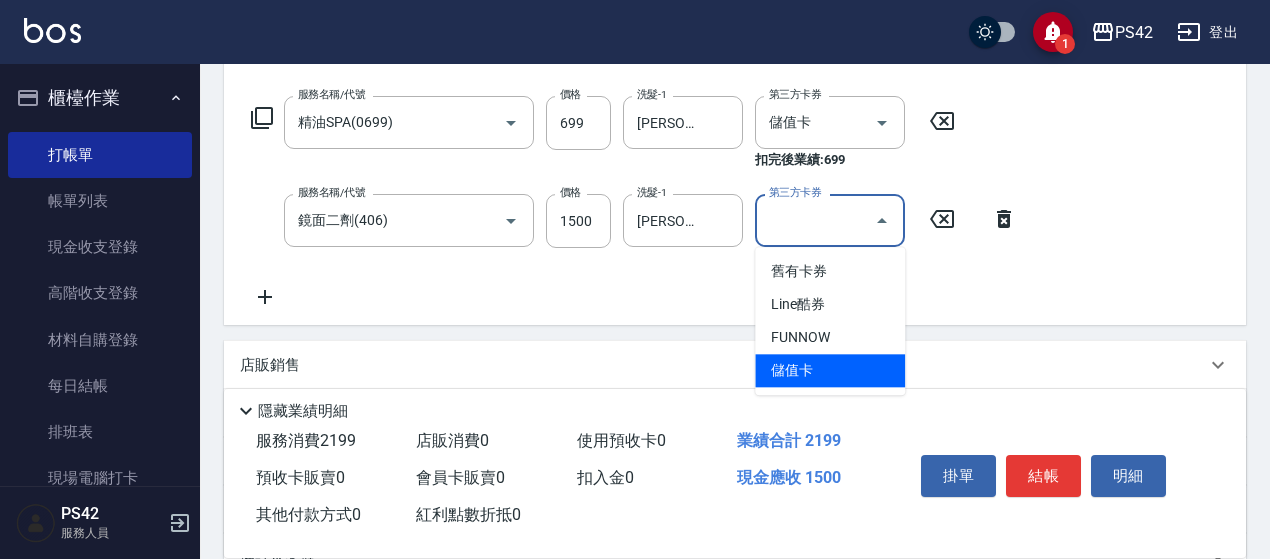 type on "儲值卡" 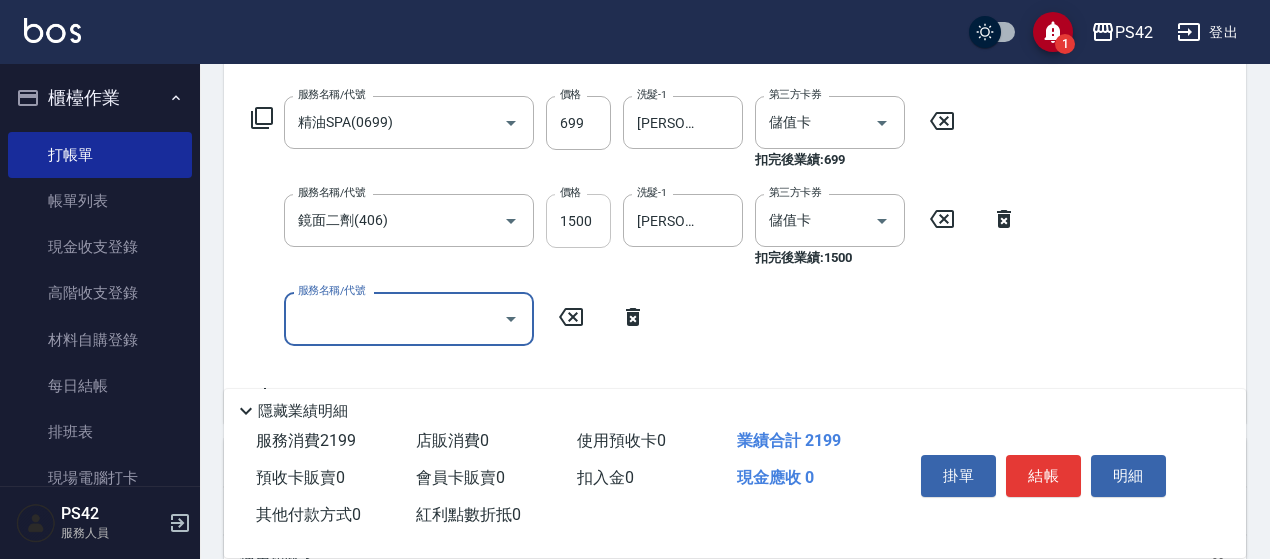 click on "1500" at bounding box center [578, 221] 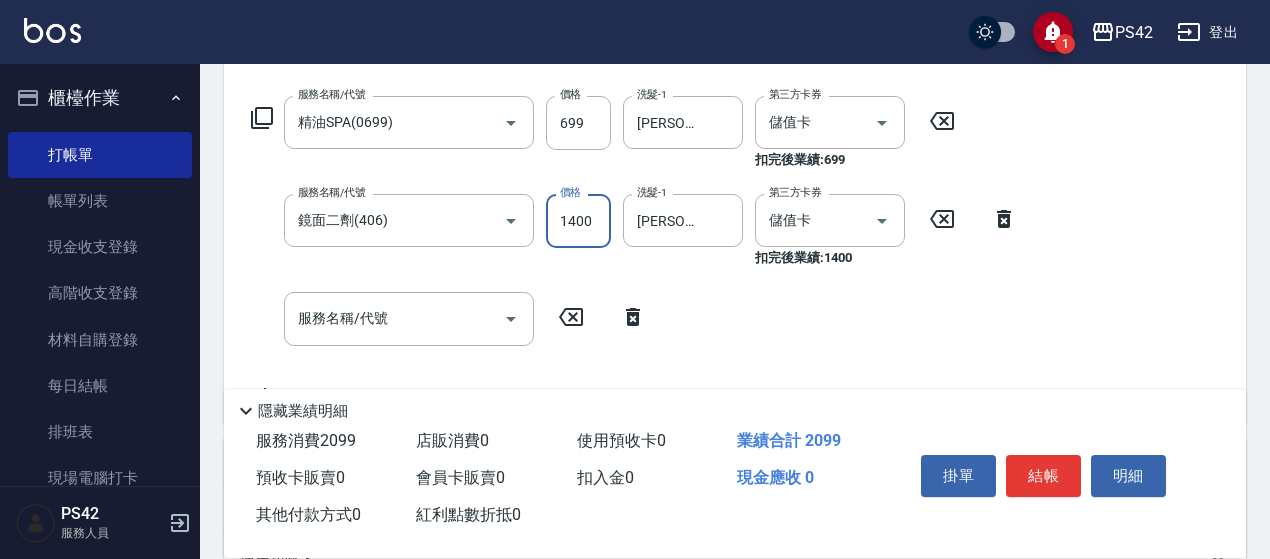 type on "1400" 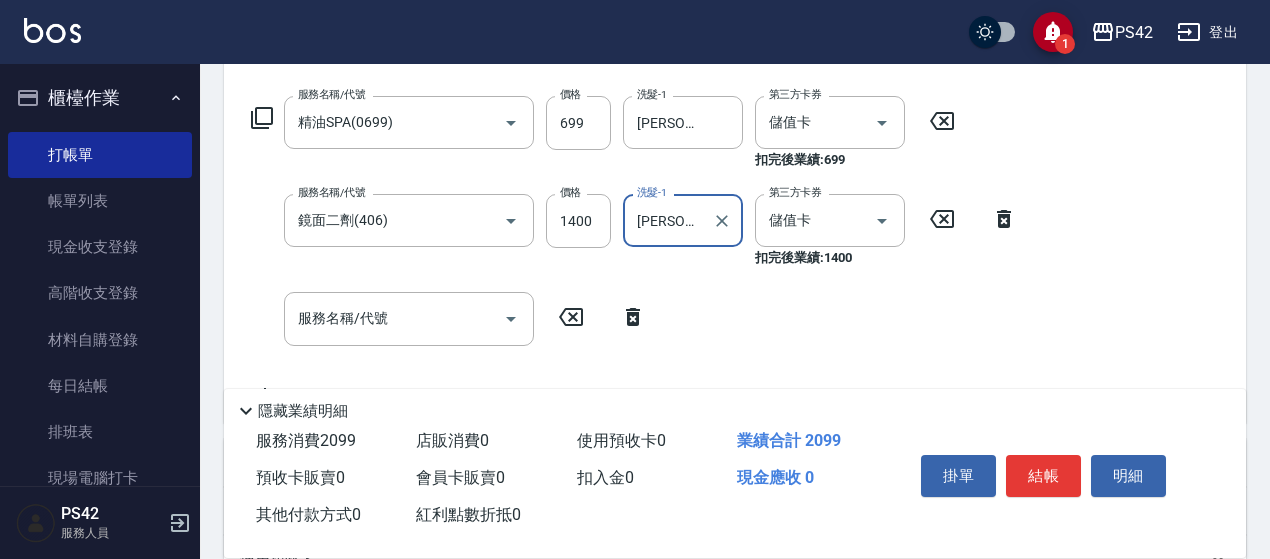 click on "結帳" at bounding box center [1043, 476] 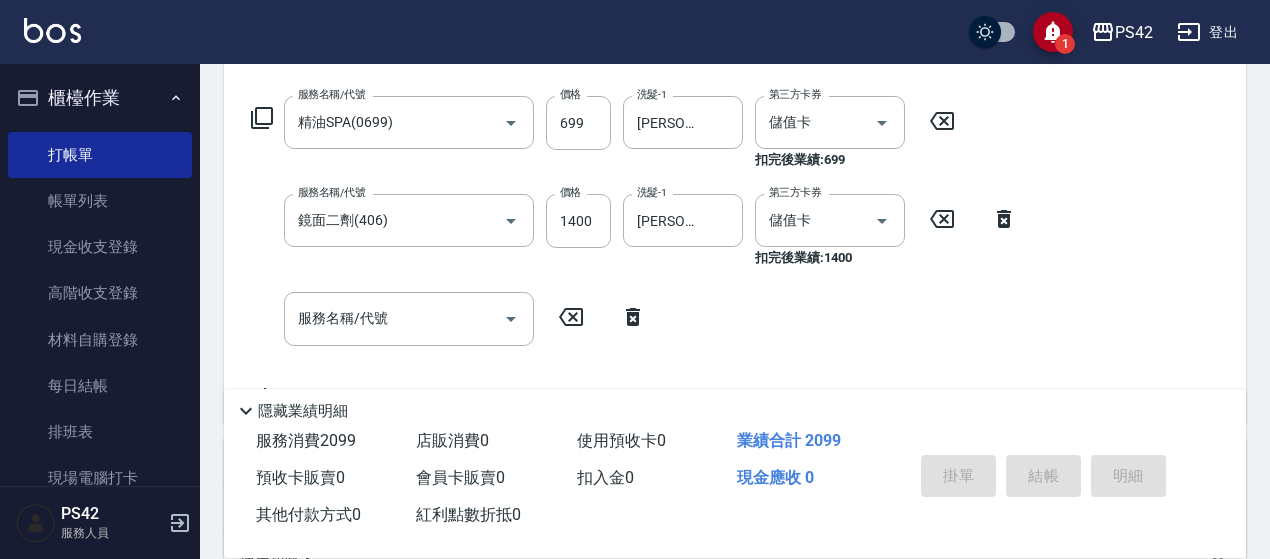 type on "[DATE] 19:48" 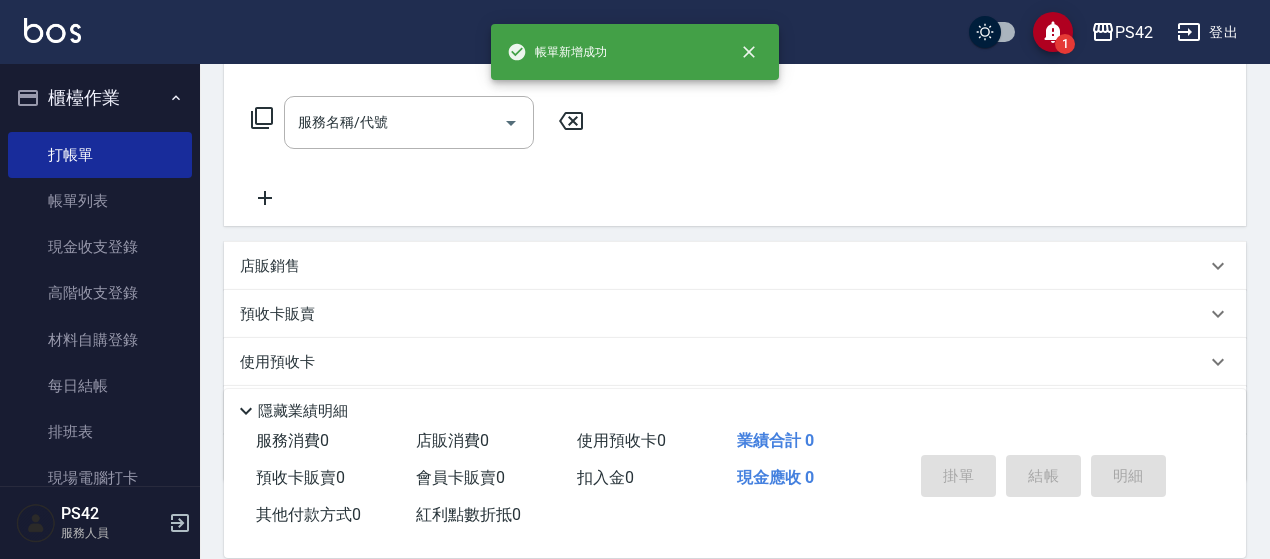 scroll, scrollTop: 0, scrollLeft: 0, axis: both 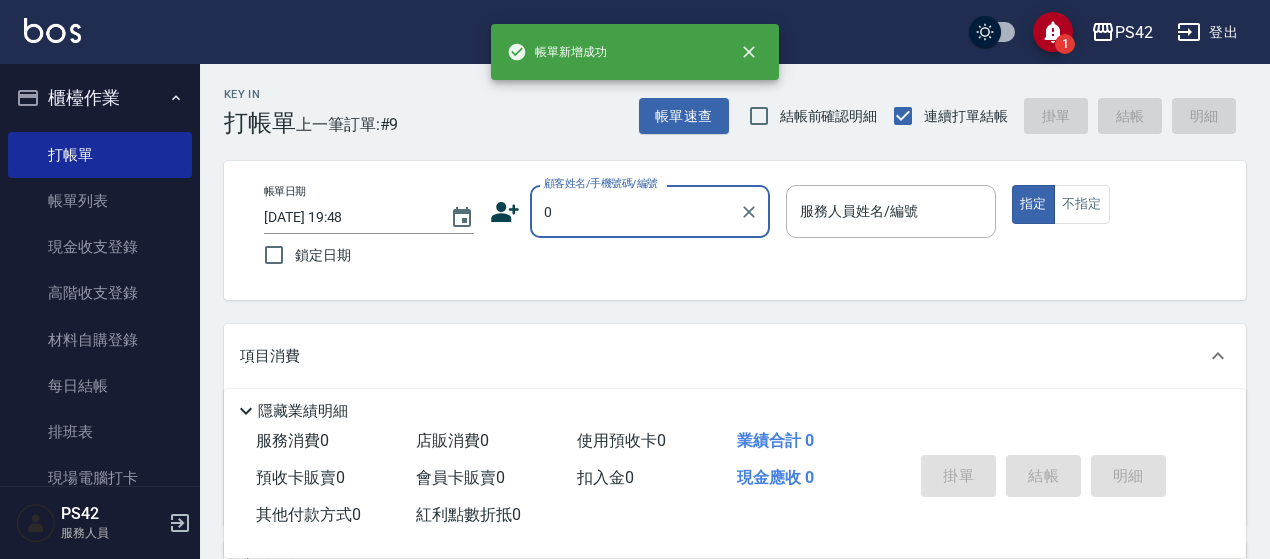 type on "0" 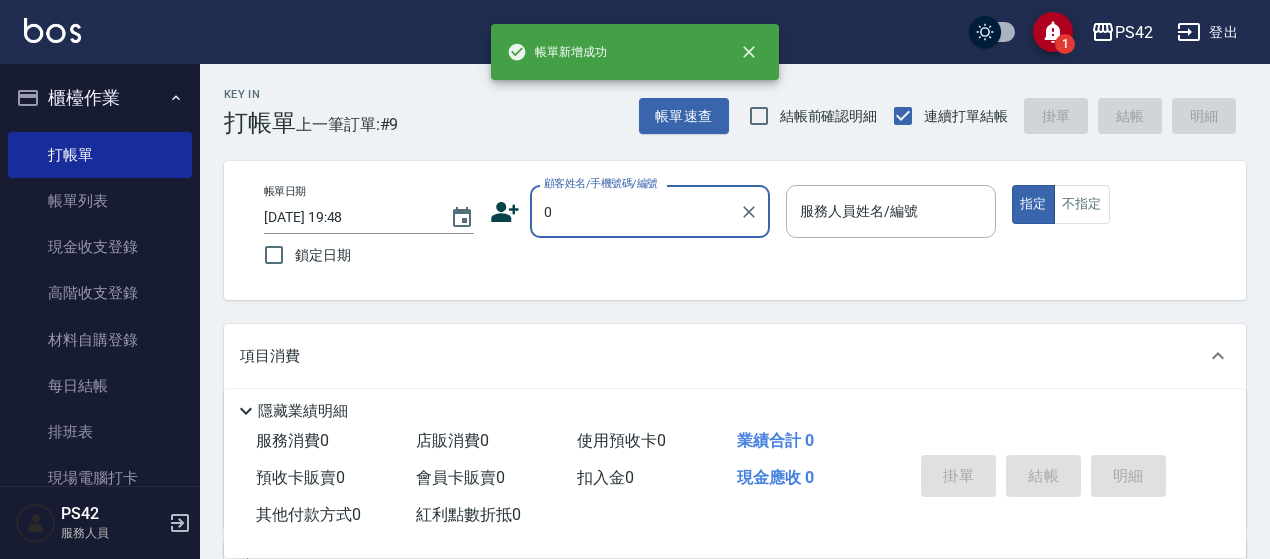 type on "2" 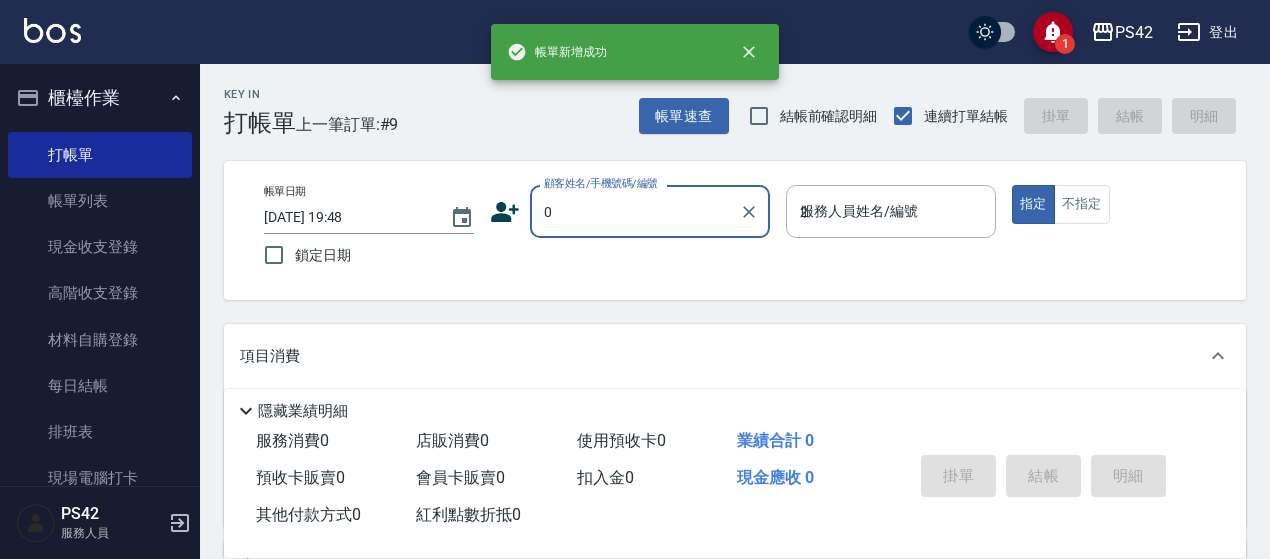 type on "無名字/0/null" 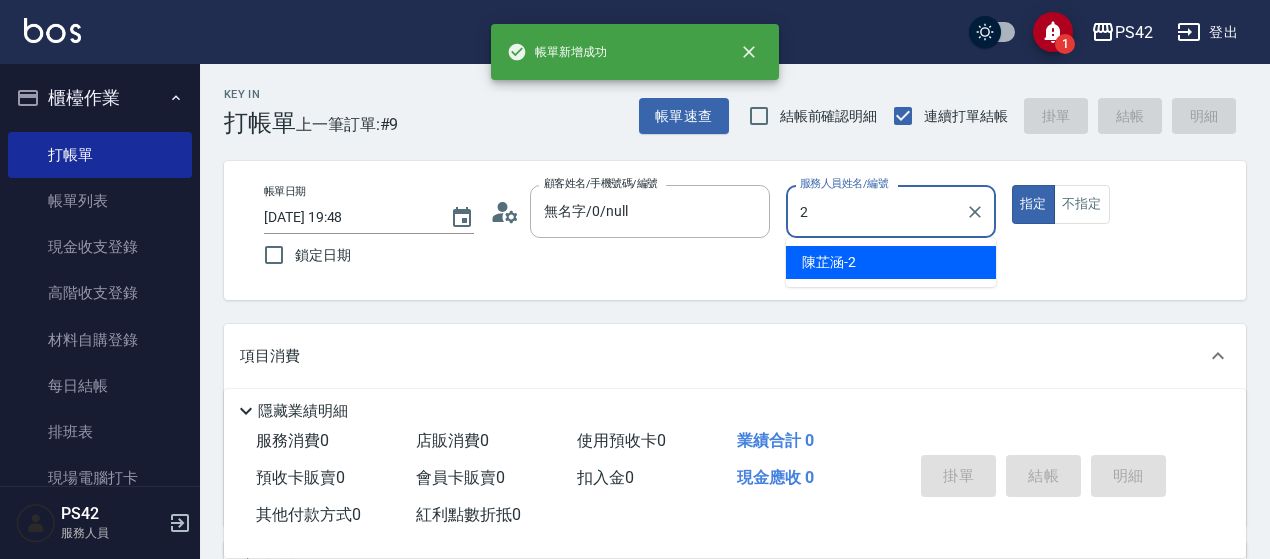 type on "[PERSON_NAME]-2" 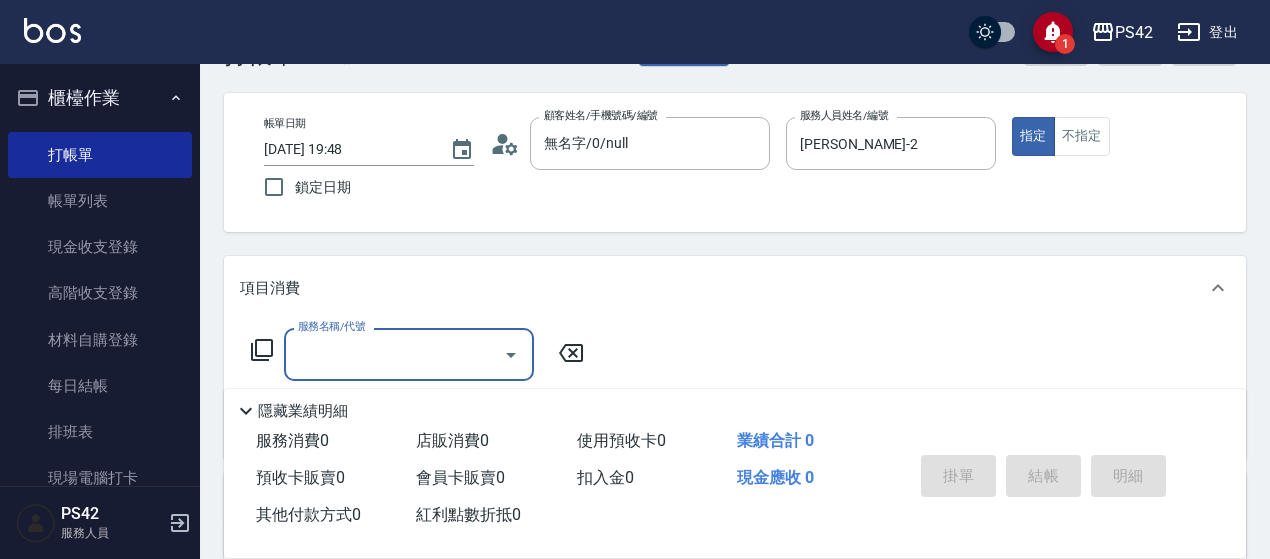 scroll, scrollTop: 100, scrollLeft: 0, axis: vertical 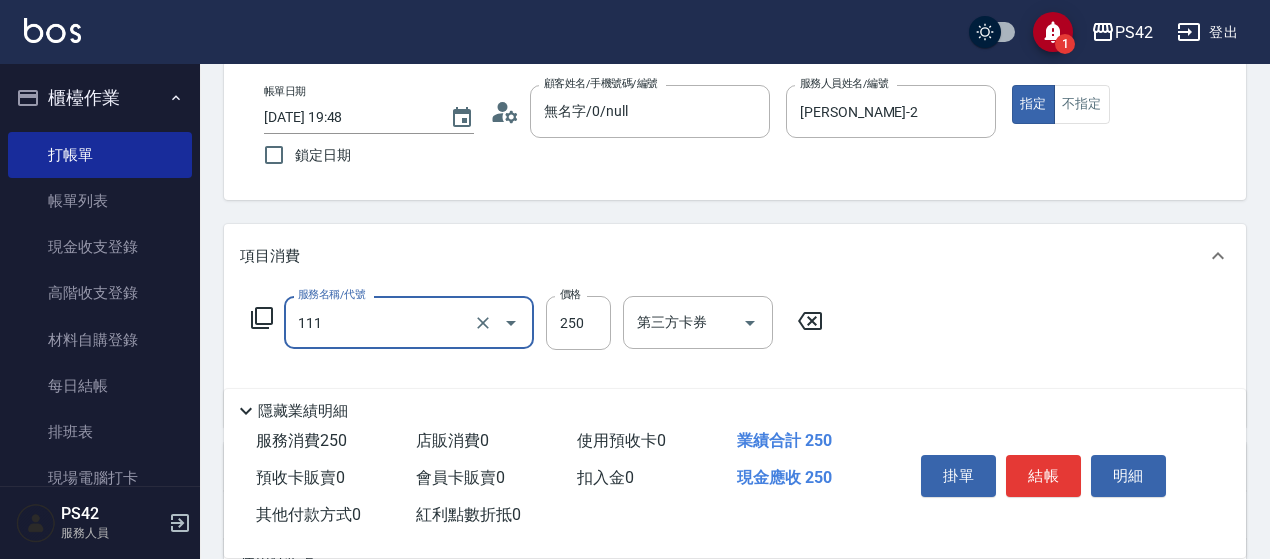 type on "200(111)" 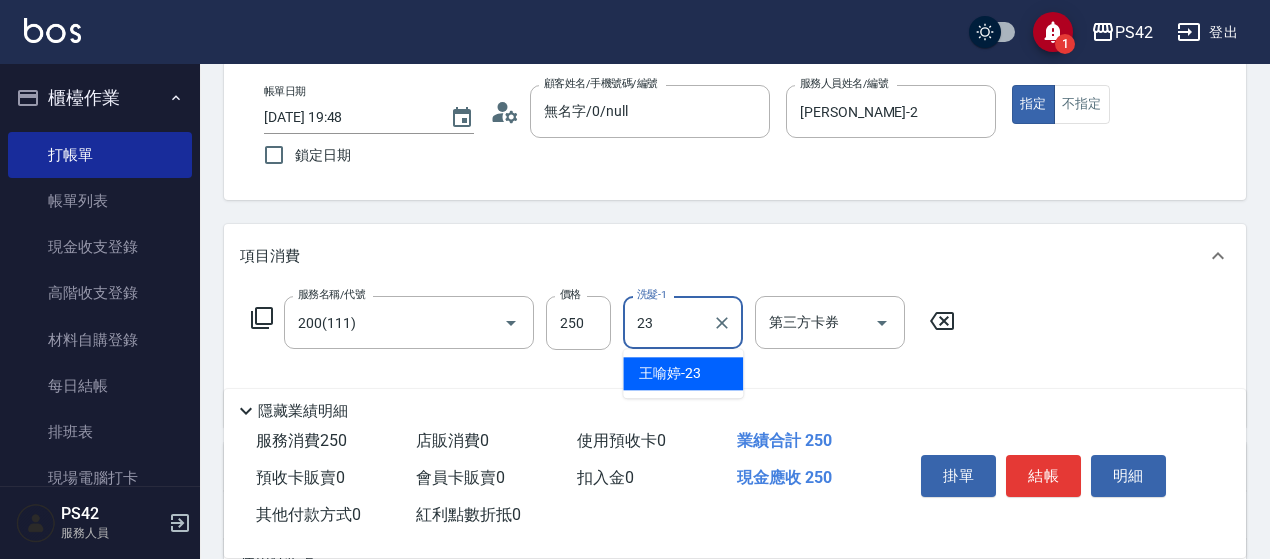 type on "[PERSON_NAME]-23" 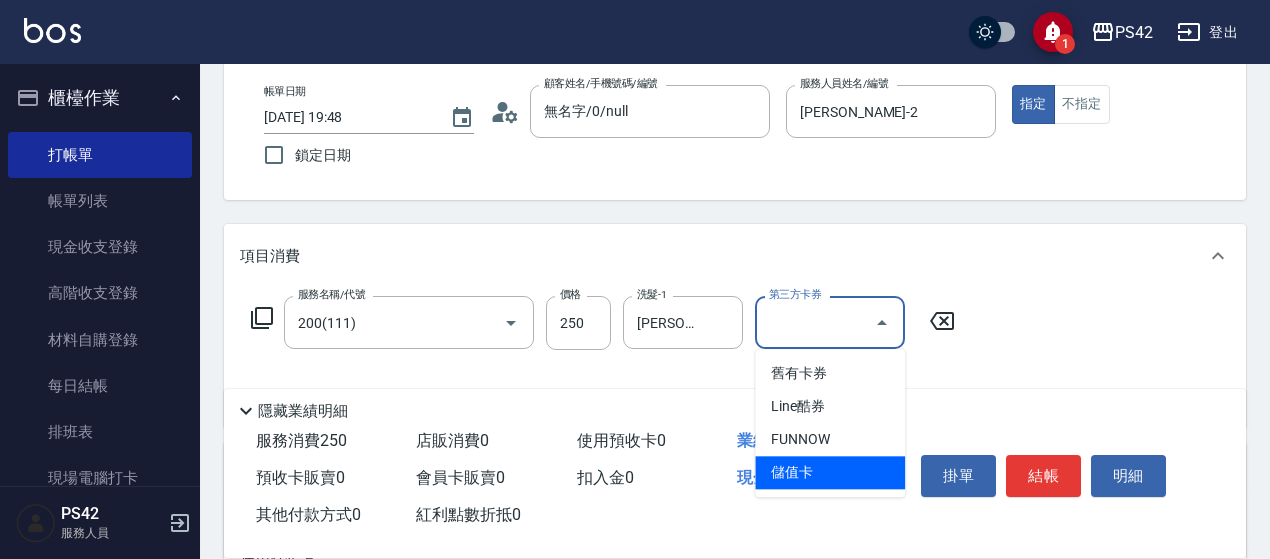 type on "儲值卡" 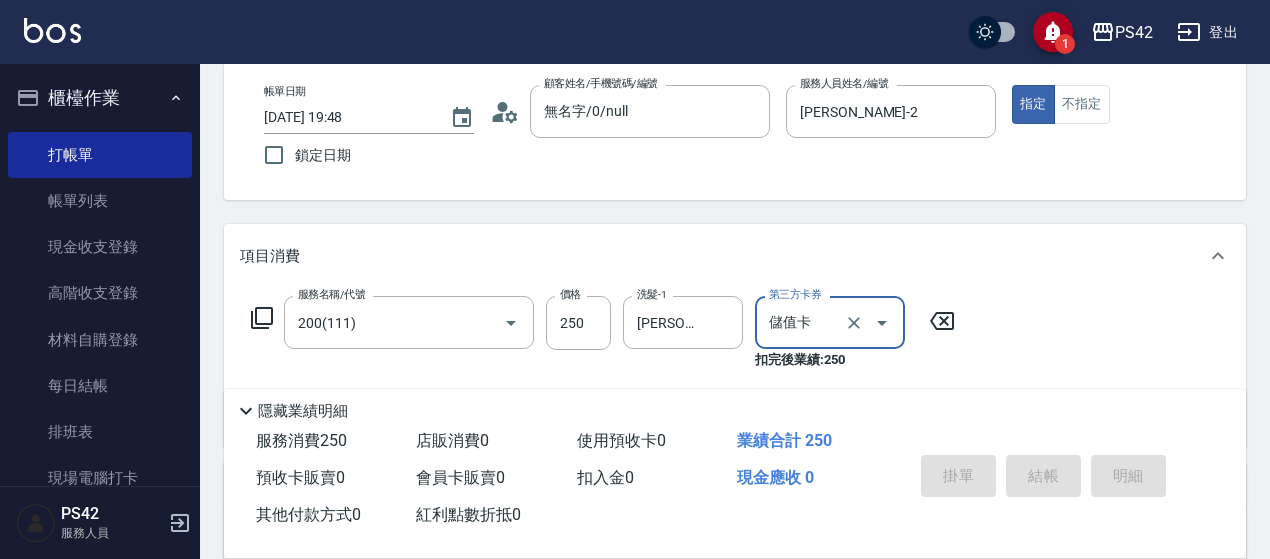 type 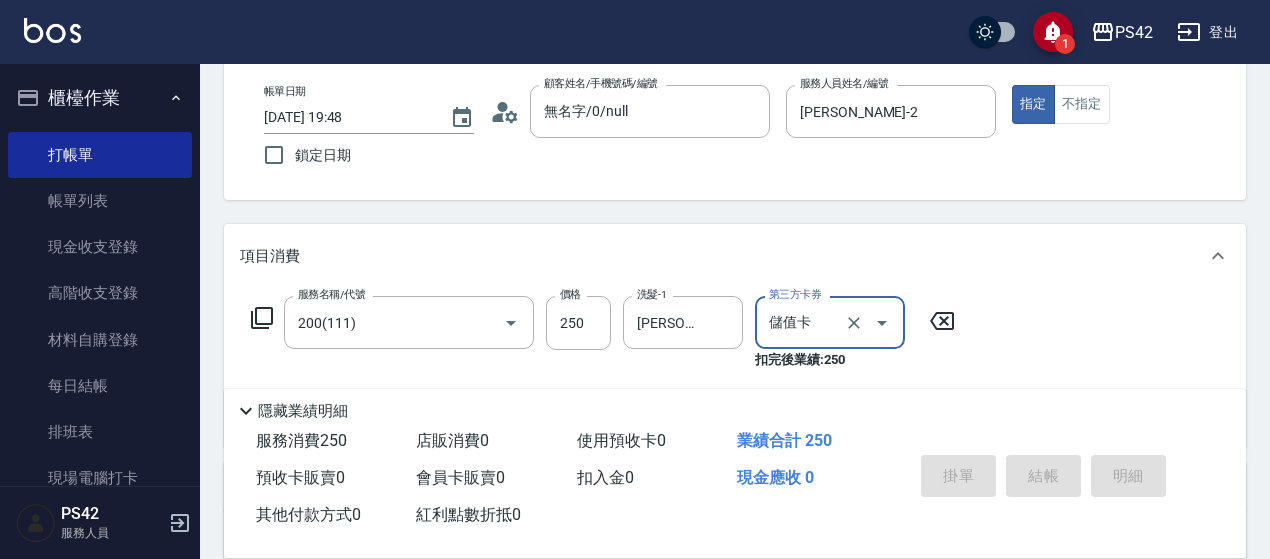 type 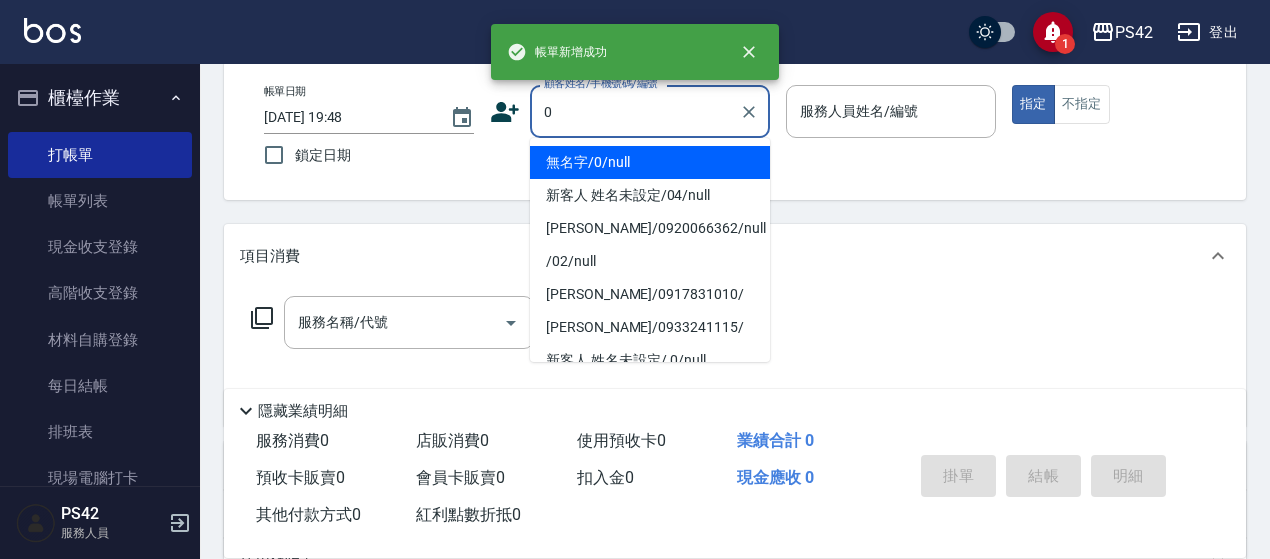 type on "無名字/0/null" 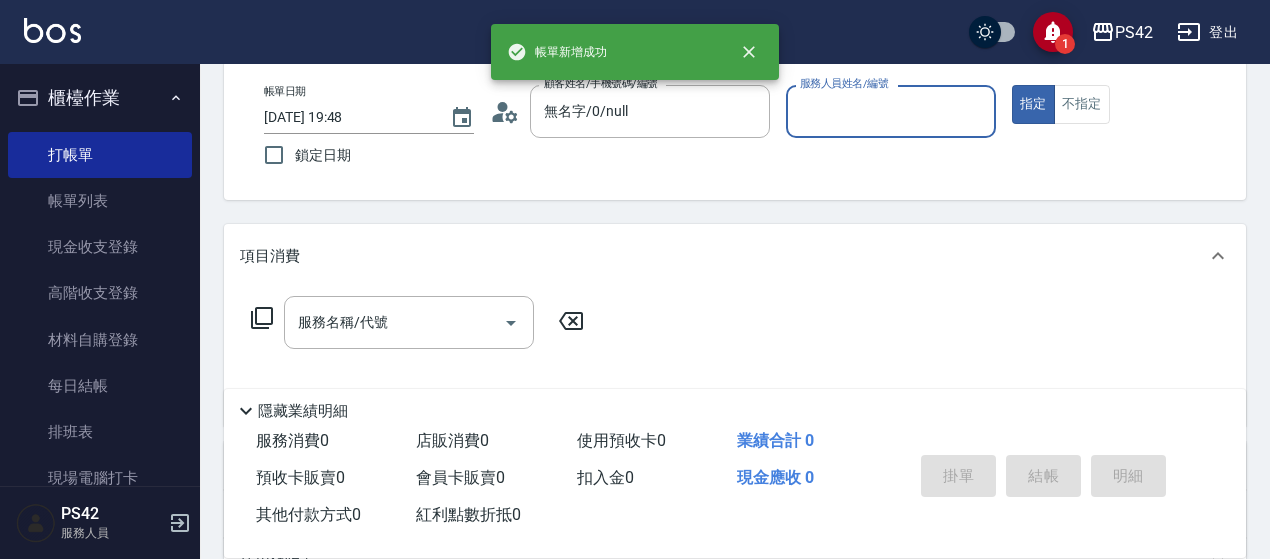 type on "1" 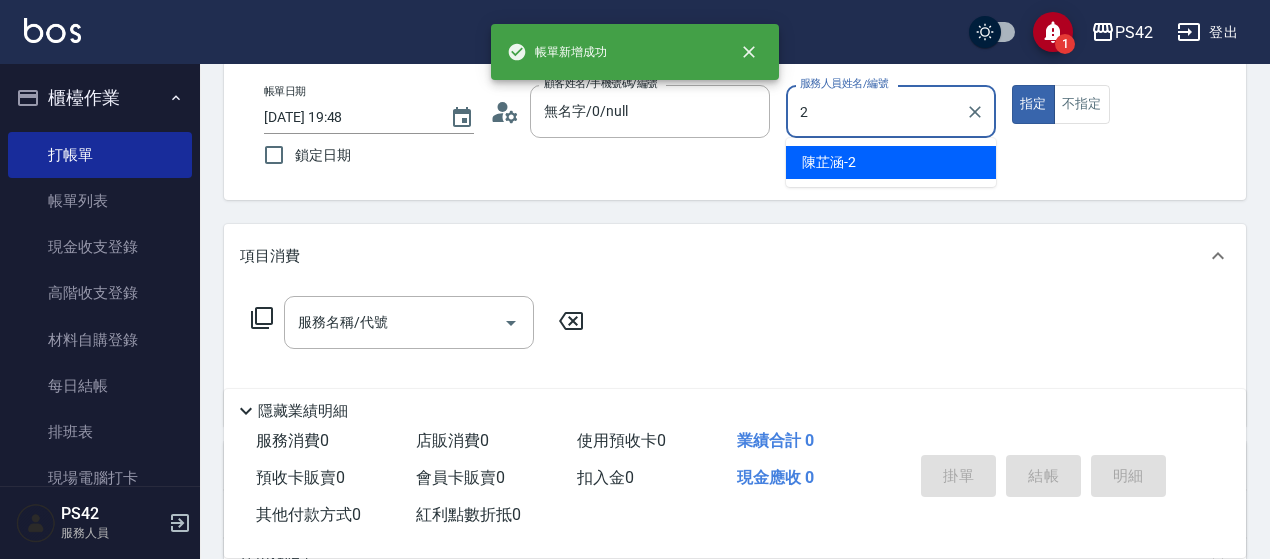 type on "[PERSON_NAME]-2" 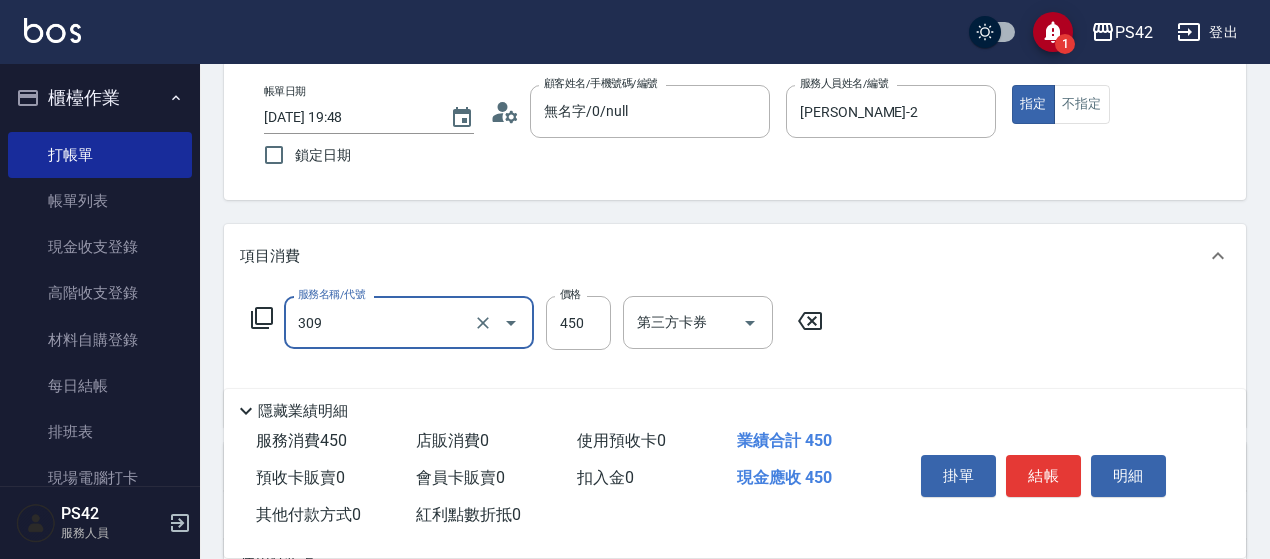 type on "洗+剪(309)" 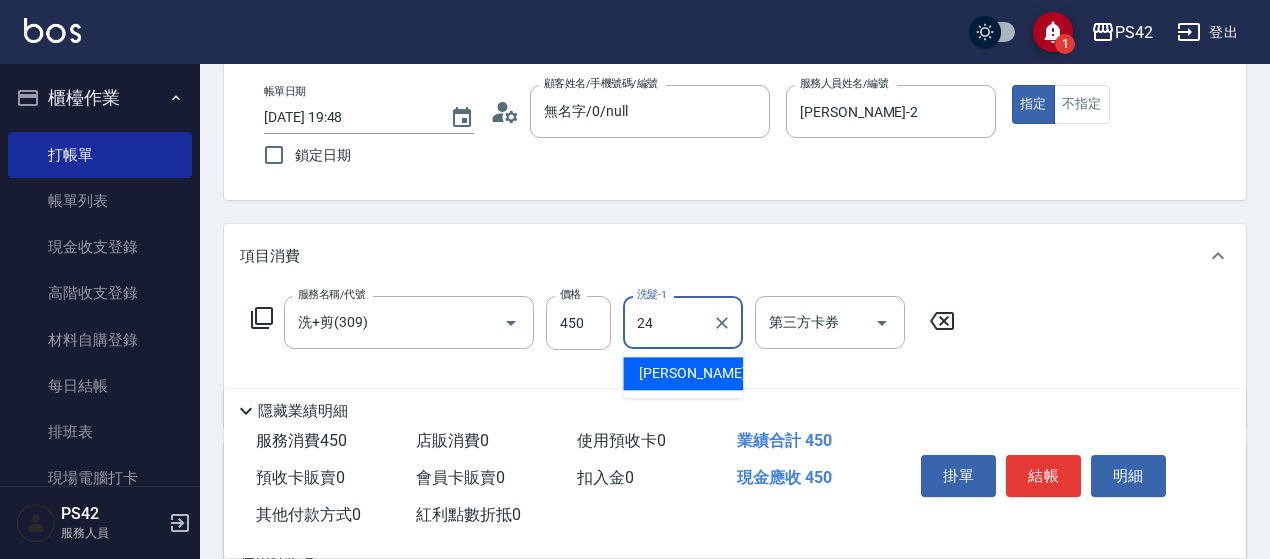 type on "[PERSON_NAME]-24" 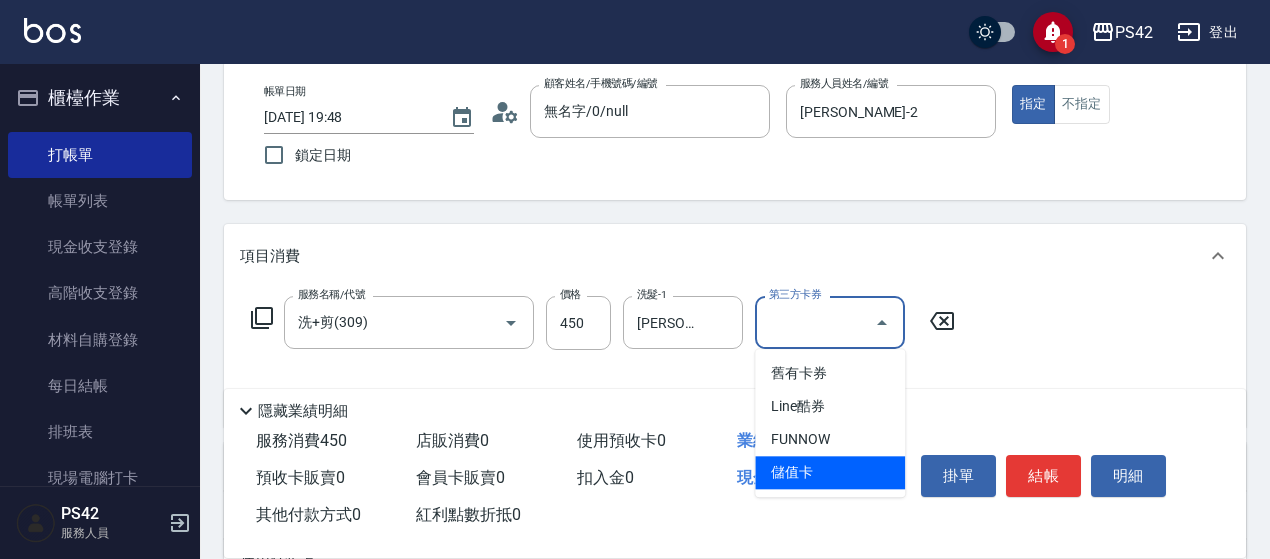 type on "儲值卡" 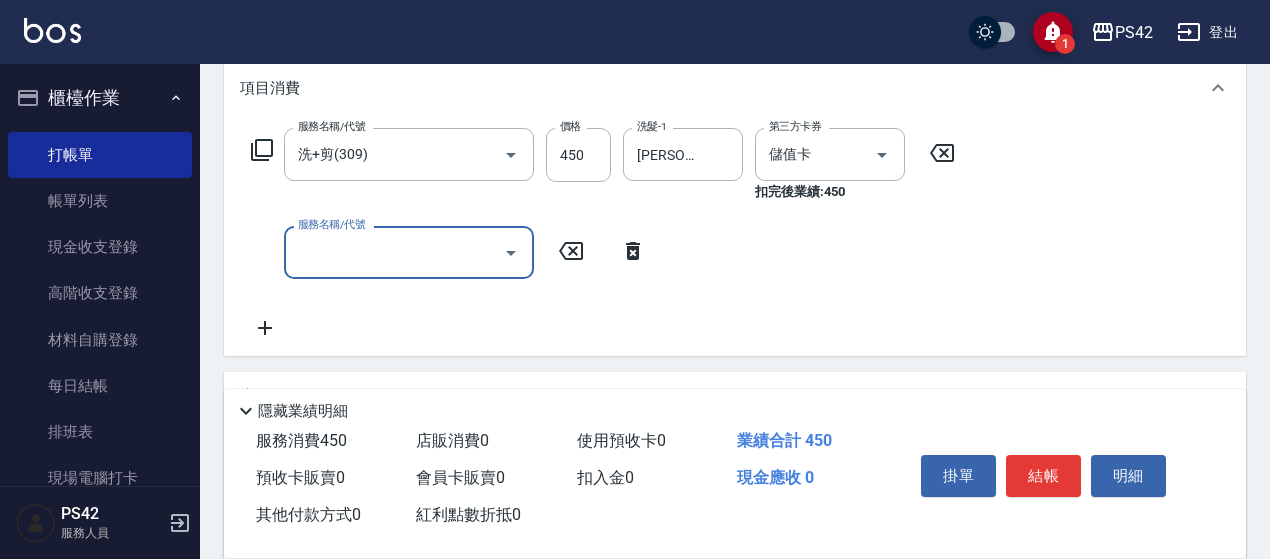 scroll, scrollTop: 300, scrollLeft: 0, axis: vertical 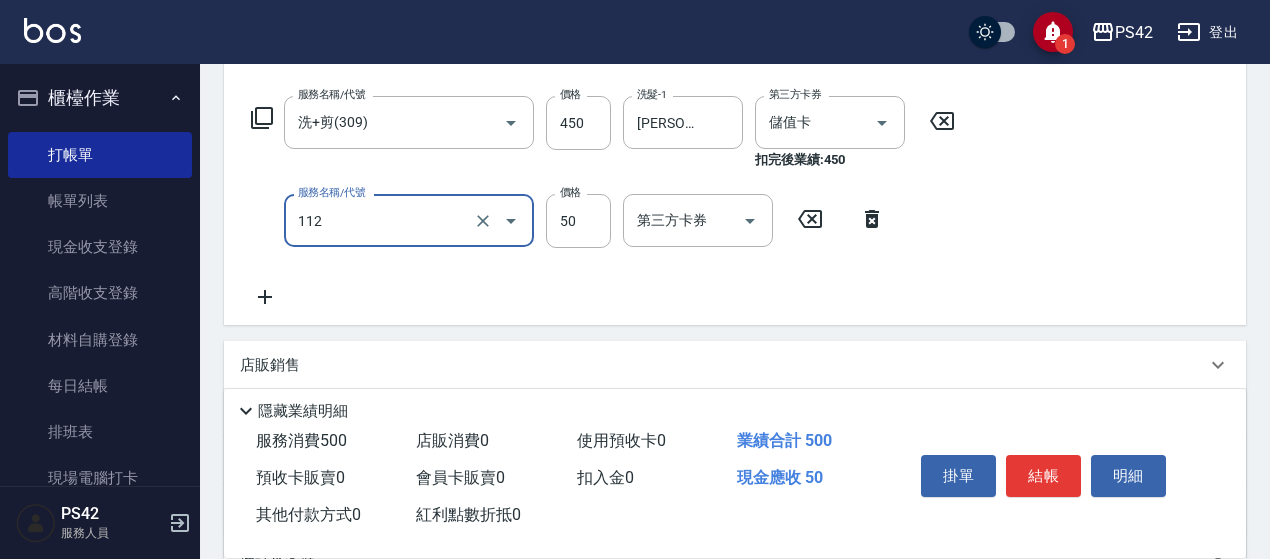 type on "精油50(112)" 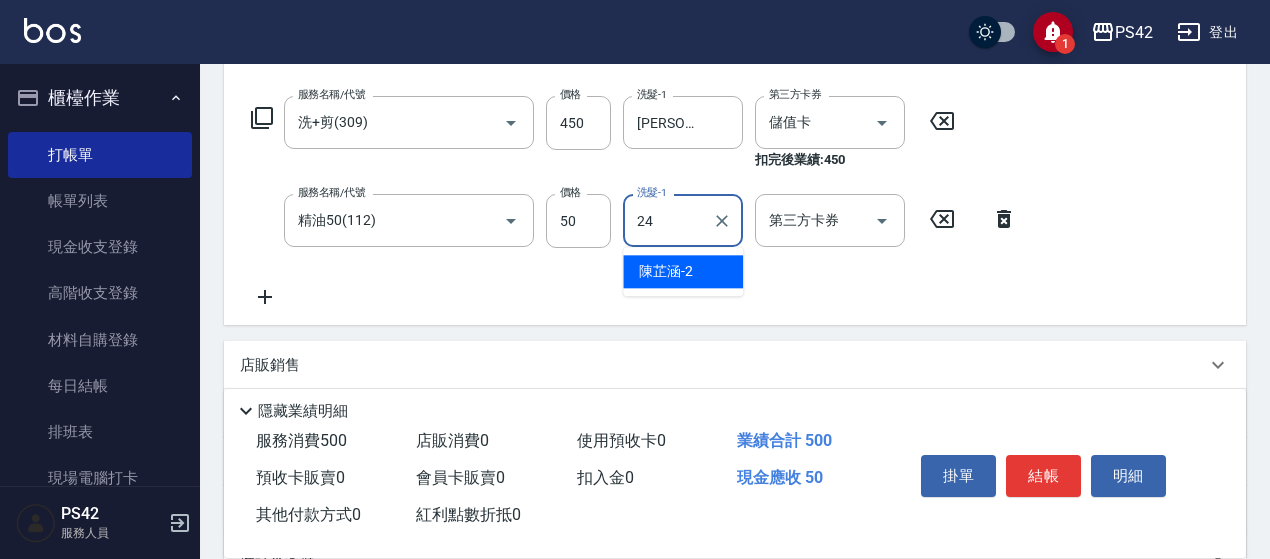type on "[PERSON_NAME]-24" 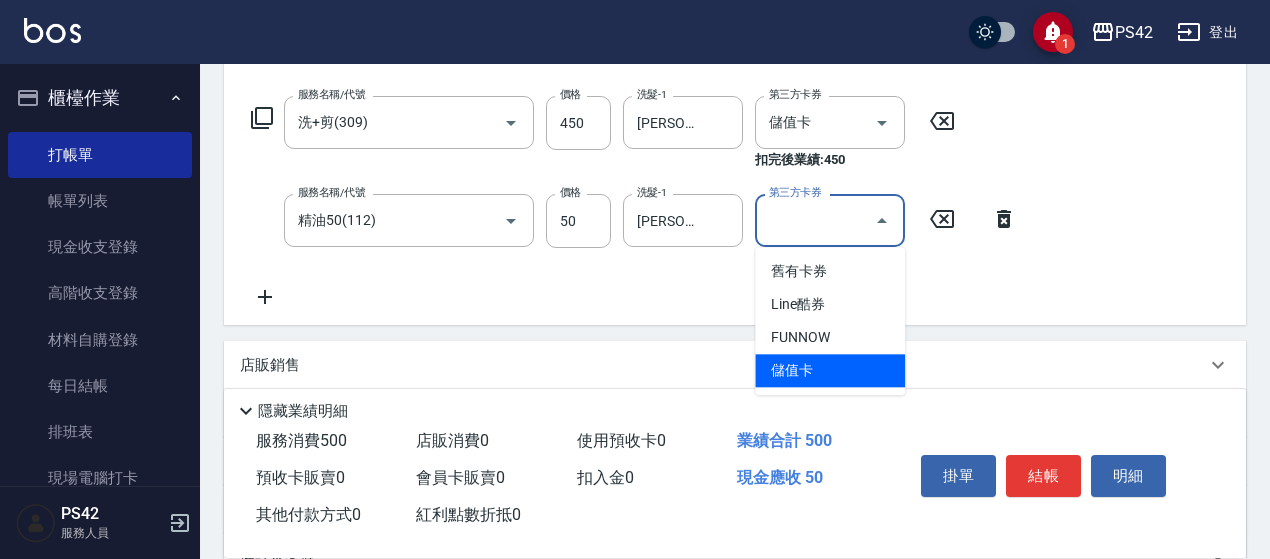 type on "儲值卡" 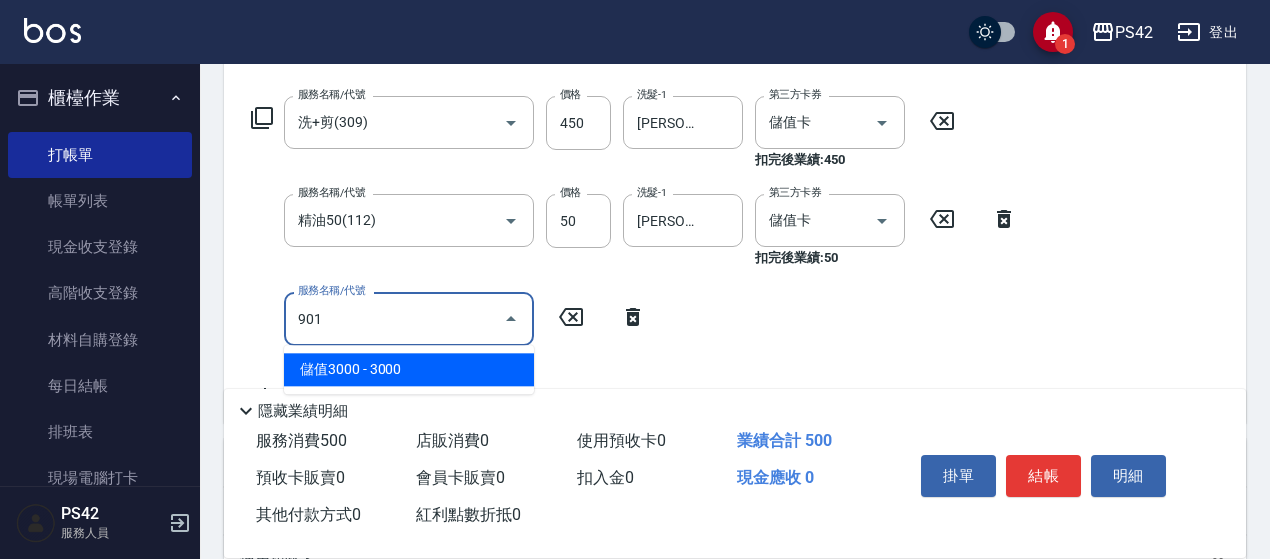 type on "儲值3000(901)" 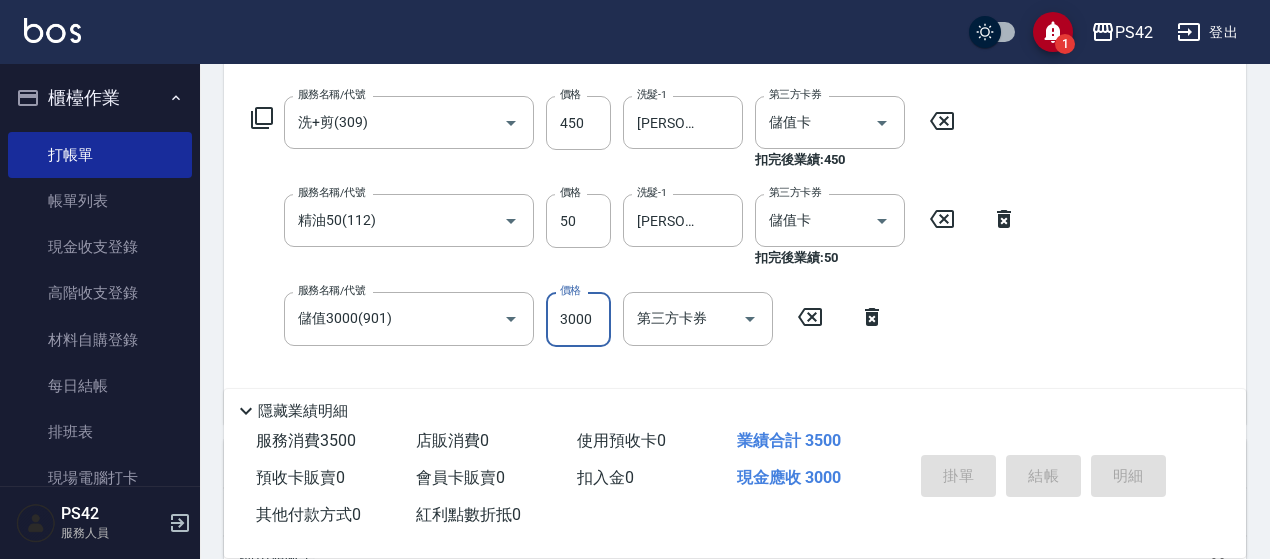 type 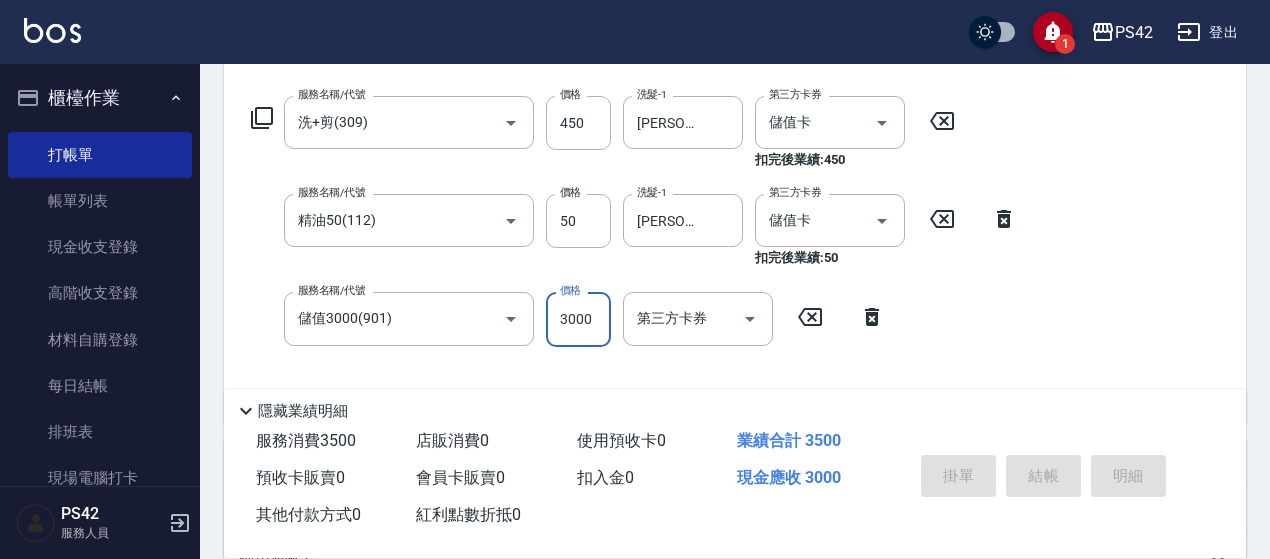 type 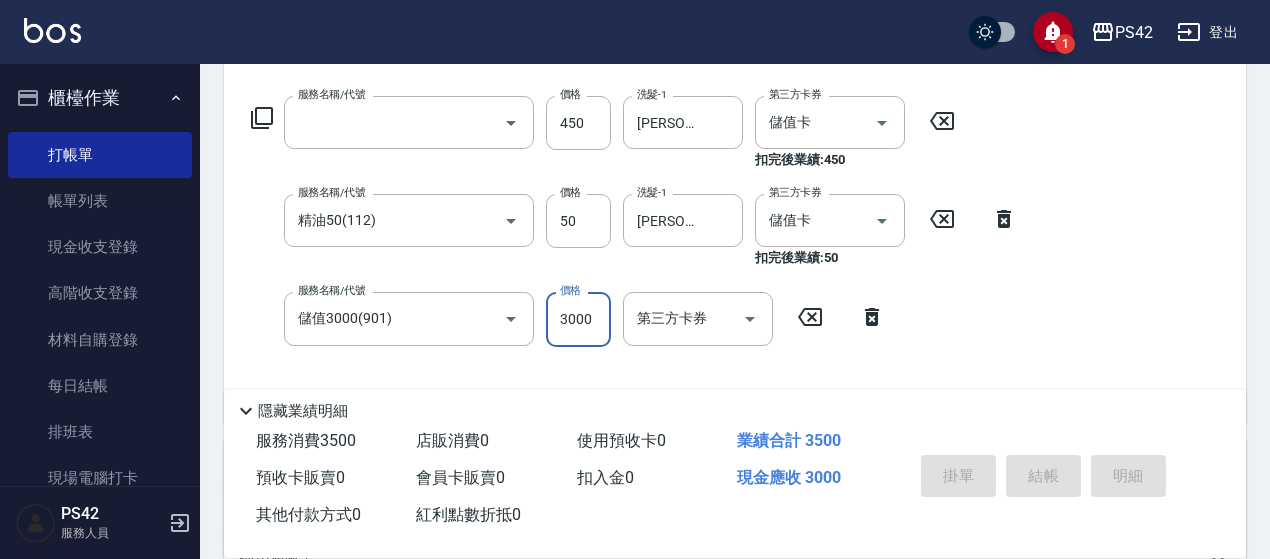 scroll, scrollTop: 0, scrollLeft: 0, axis: both 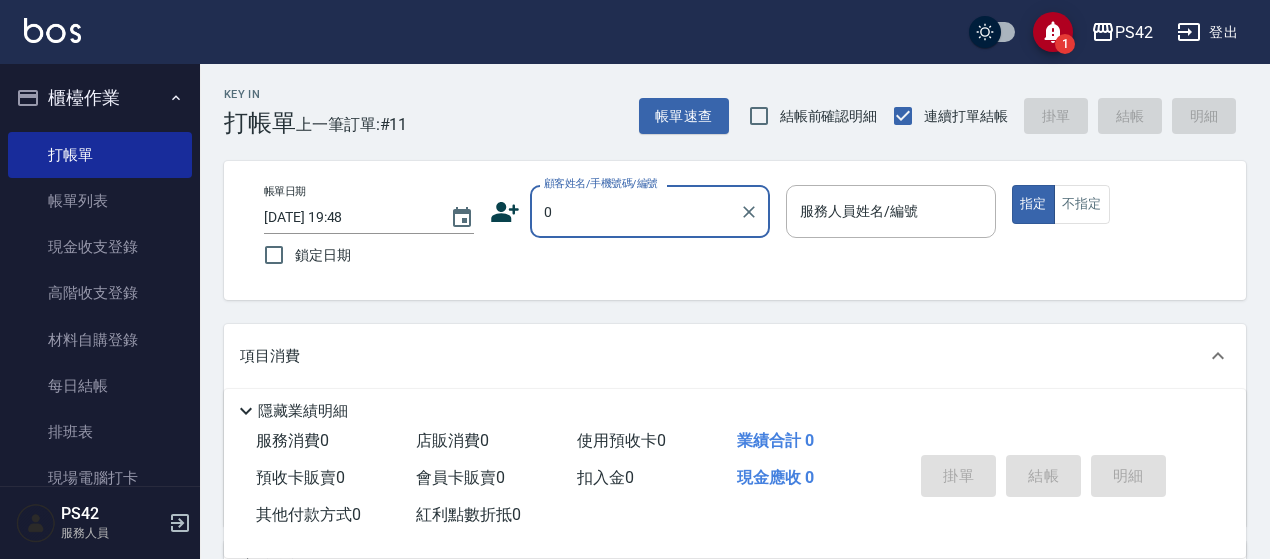 type on "無名字/0/null" 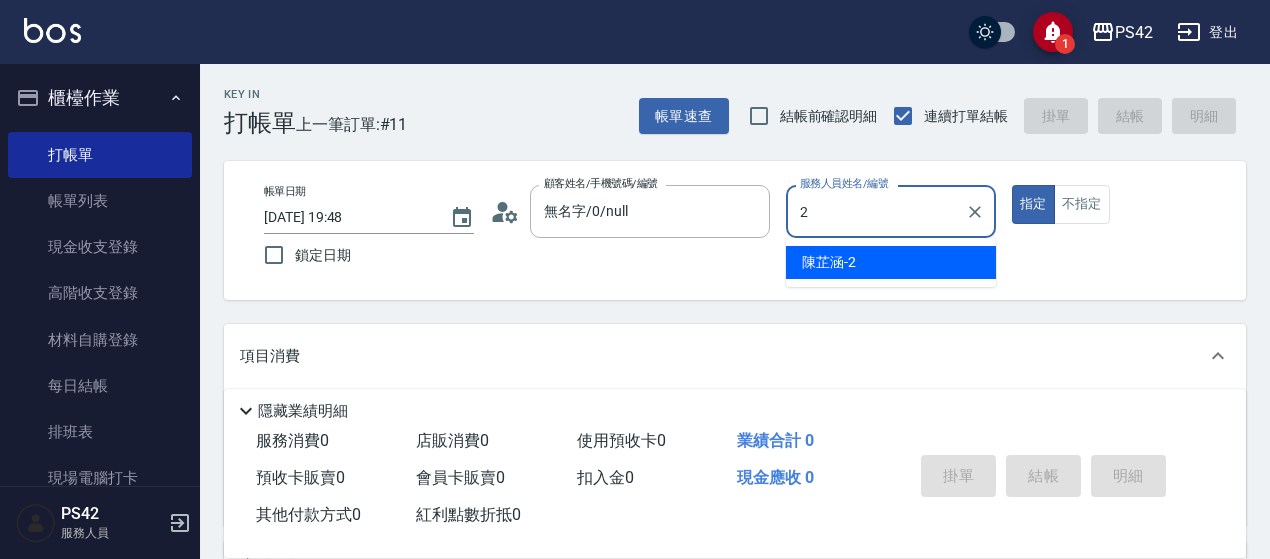 type on "[PERSON_NAME]-2" 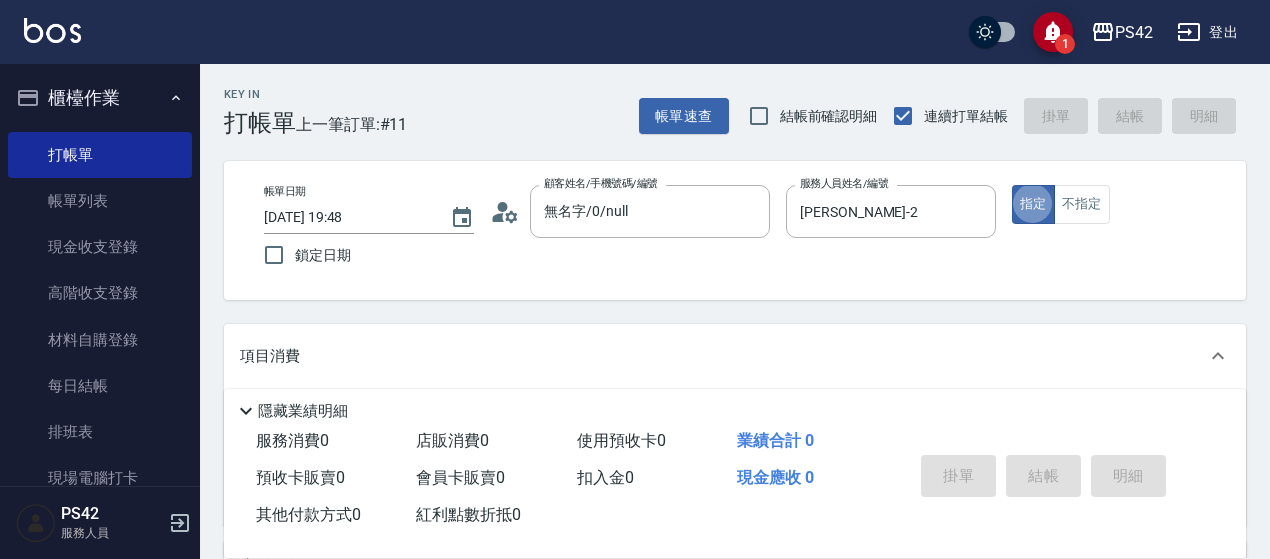 scroll, scrollTop: 100, scrollLeft: 0, axis: vertical 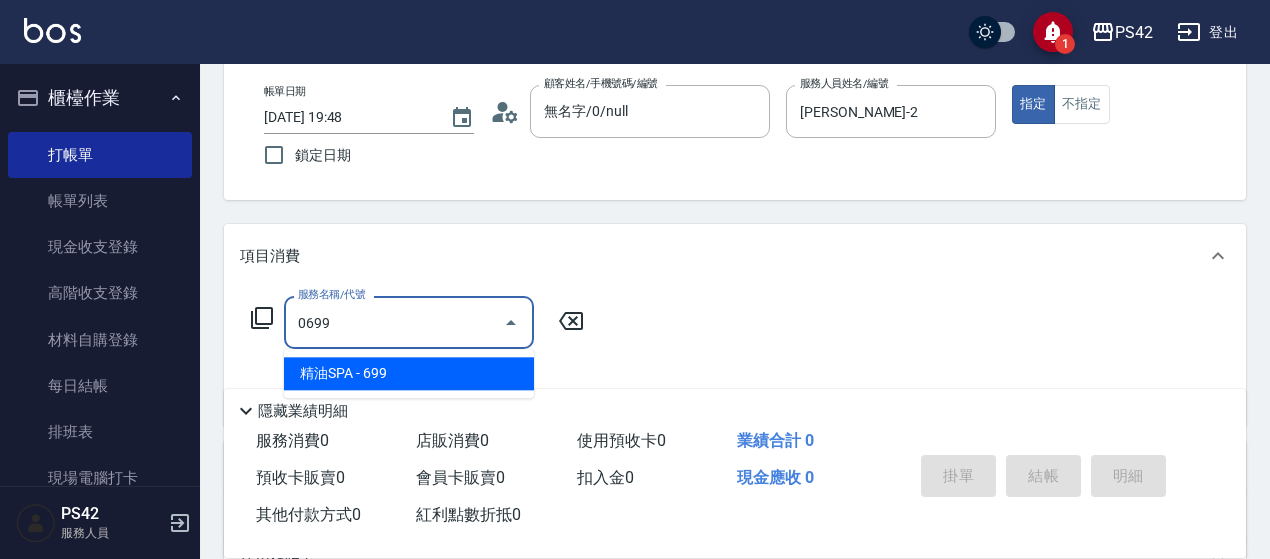 type on "精油SPA(0699)" 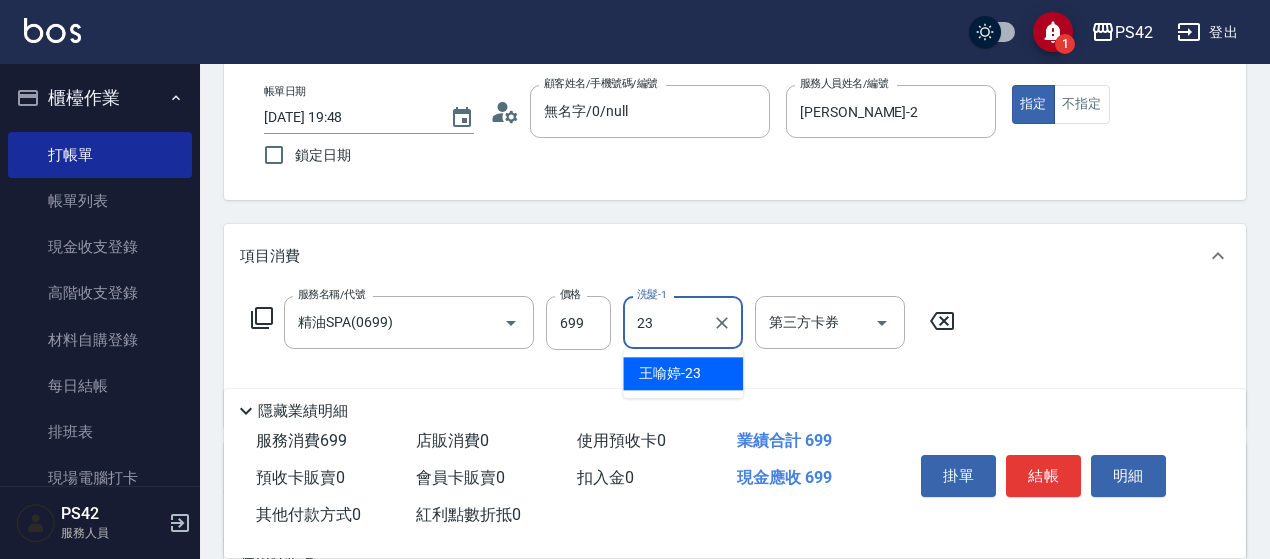 type on "[PERSON_NAME]-23" 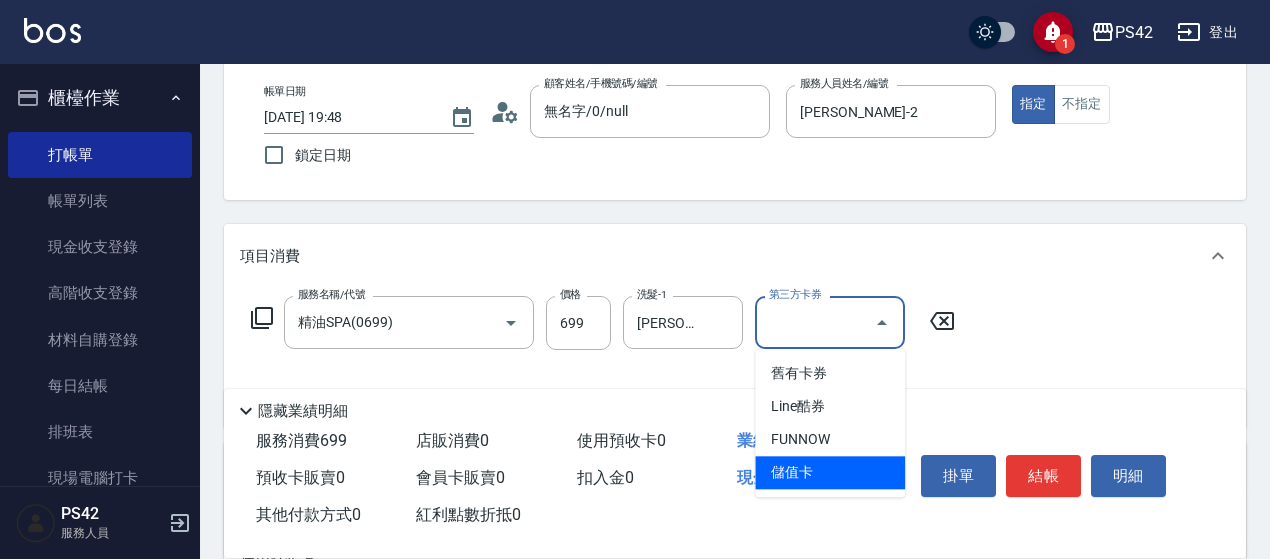 type on "儲值卡" 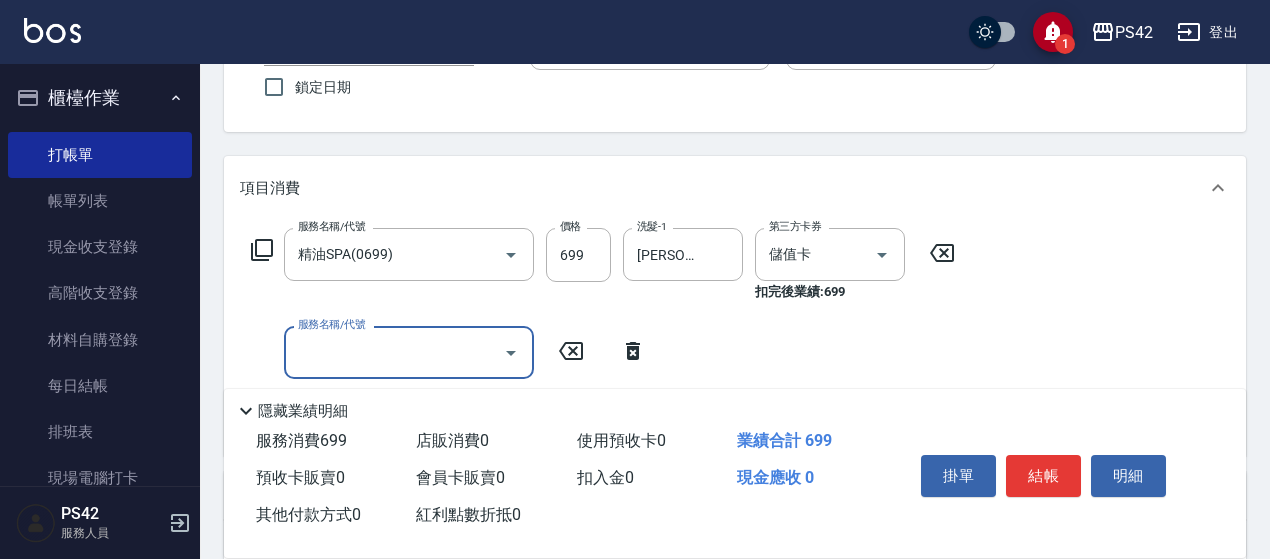 scroll, scrollTop: 300, scrollLeft: 0, axis: vertical 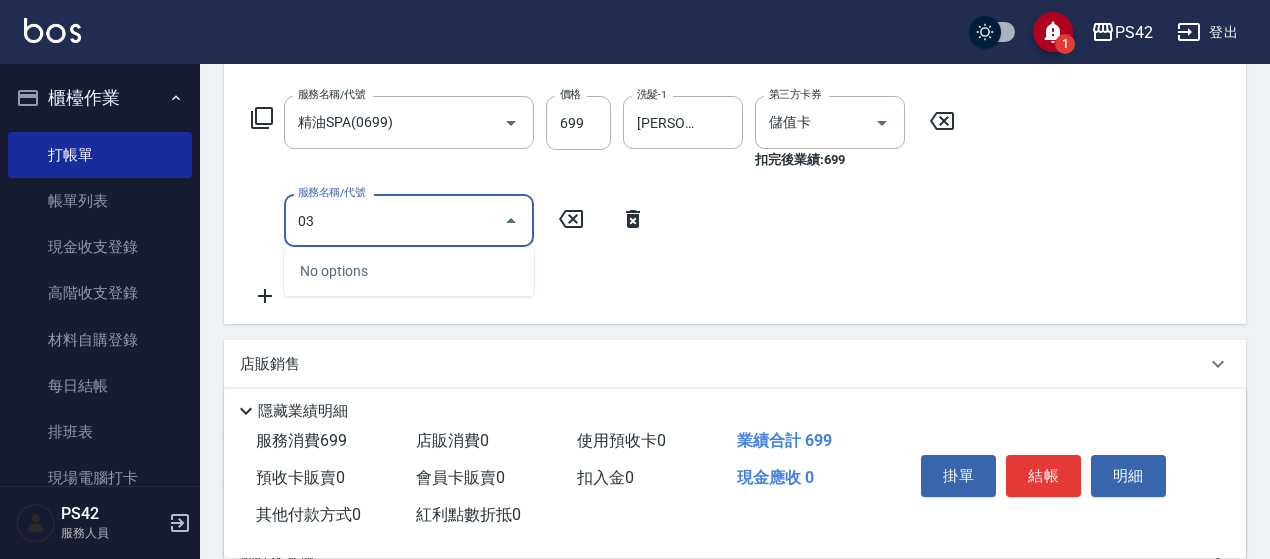 type on "0" 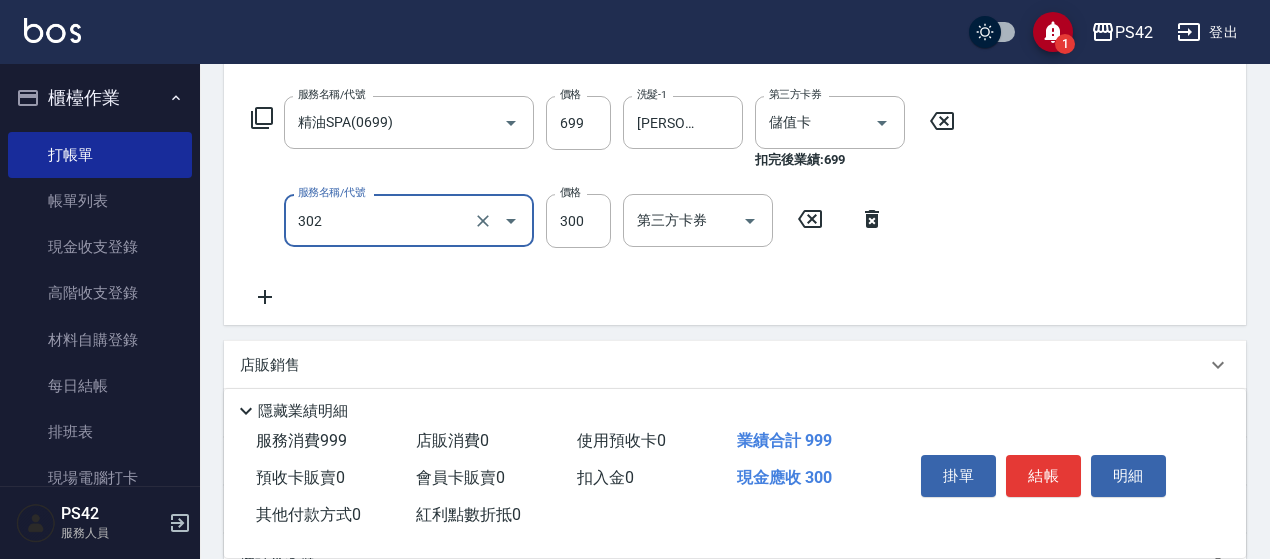 type on "剪髮(302)" 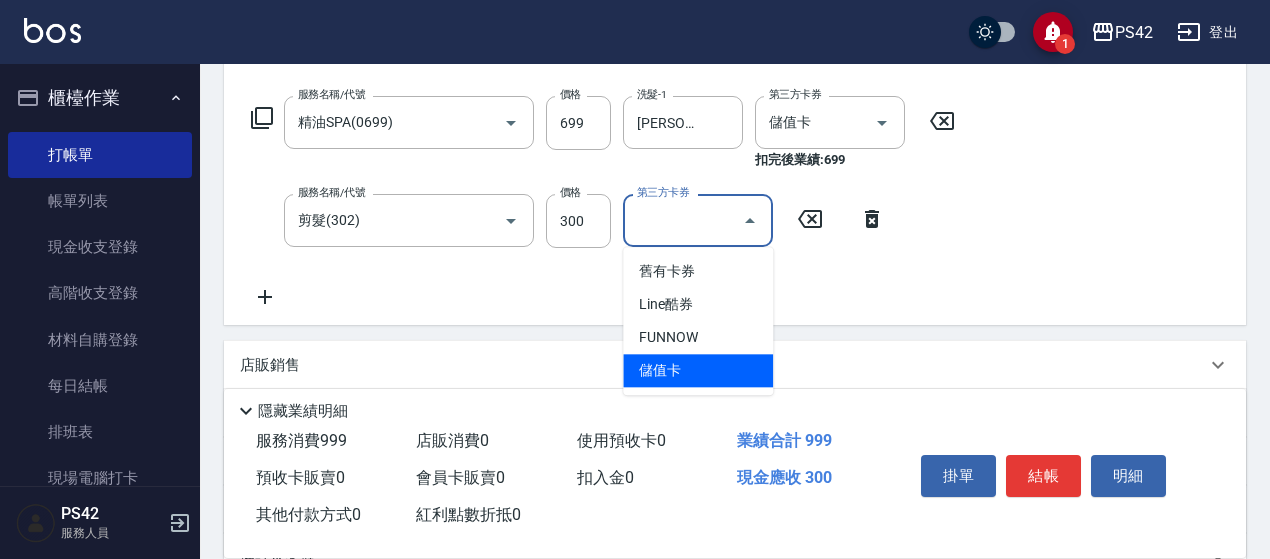 type on "儲值卡" 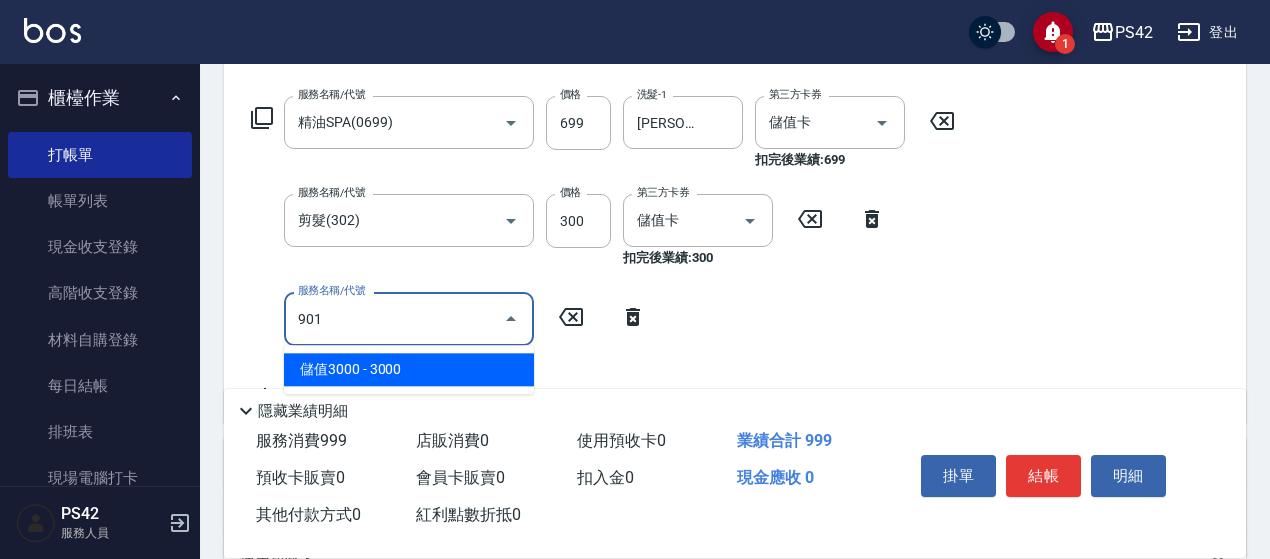 type on "儲值3000(901)" 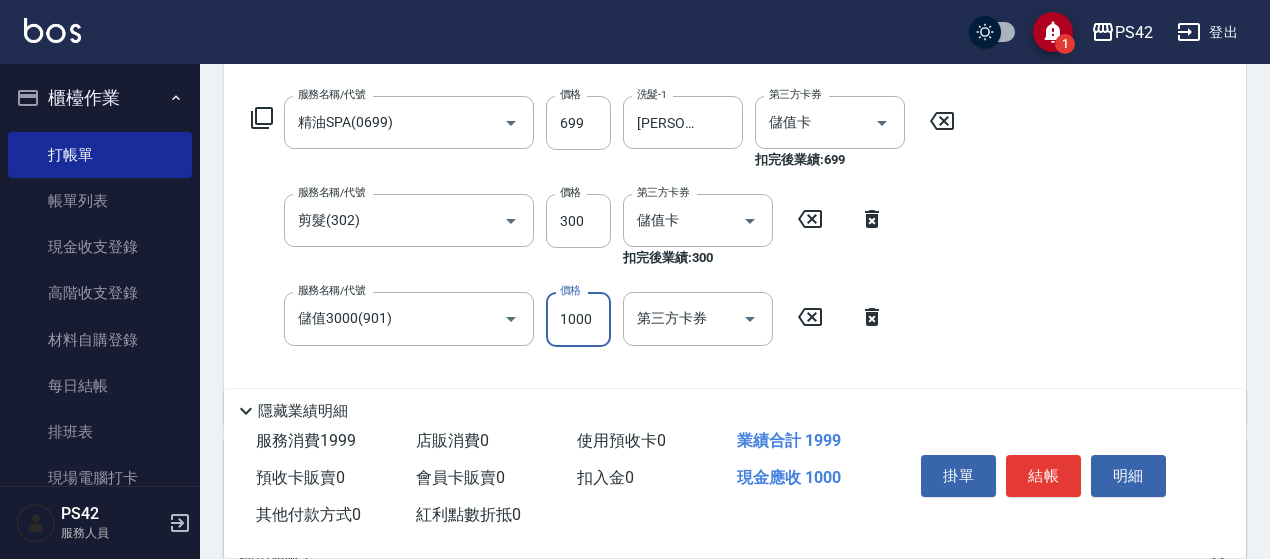 type on "1000" 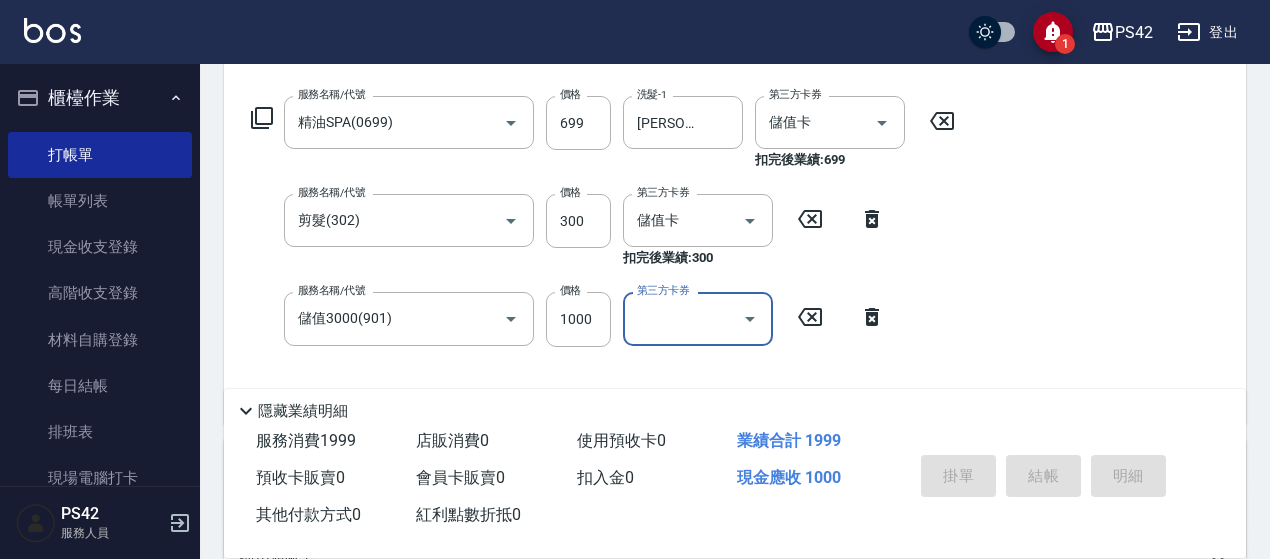 type 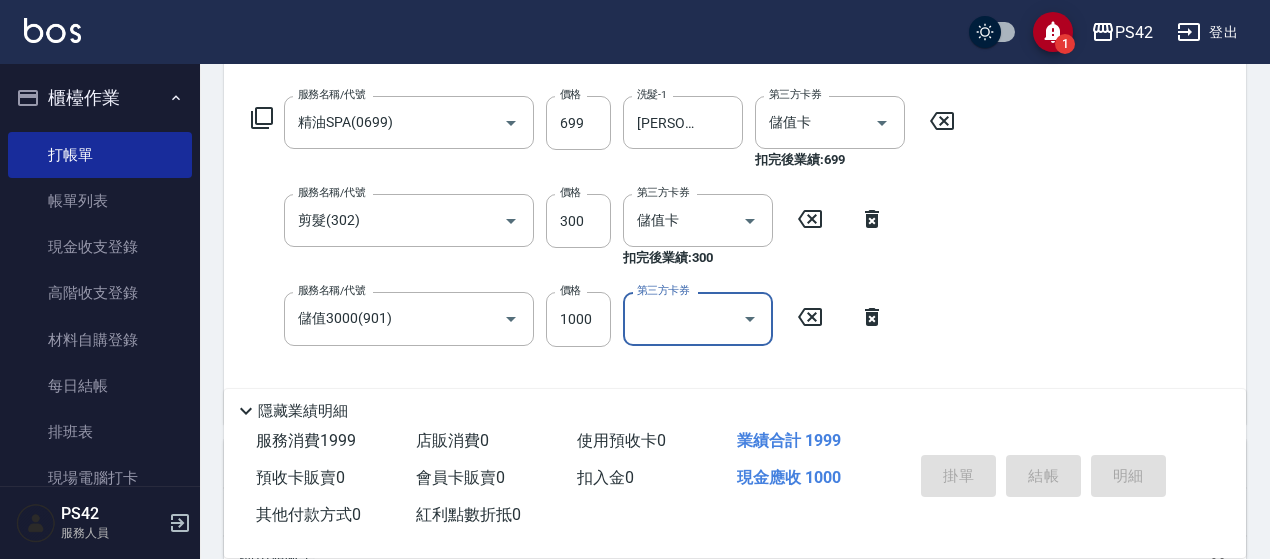 type 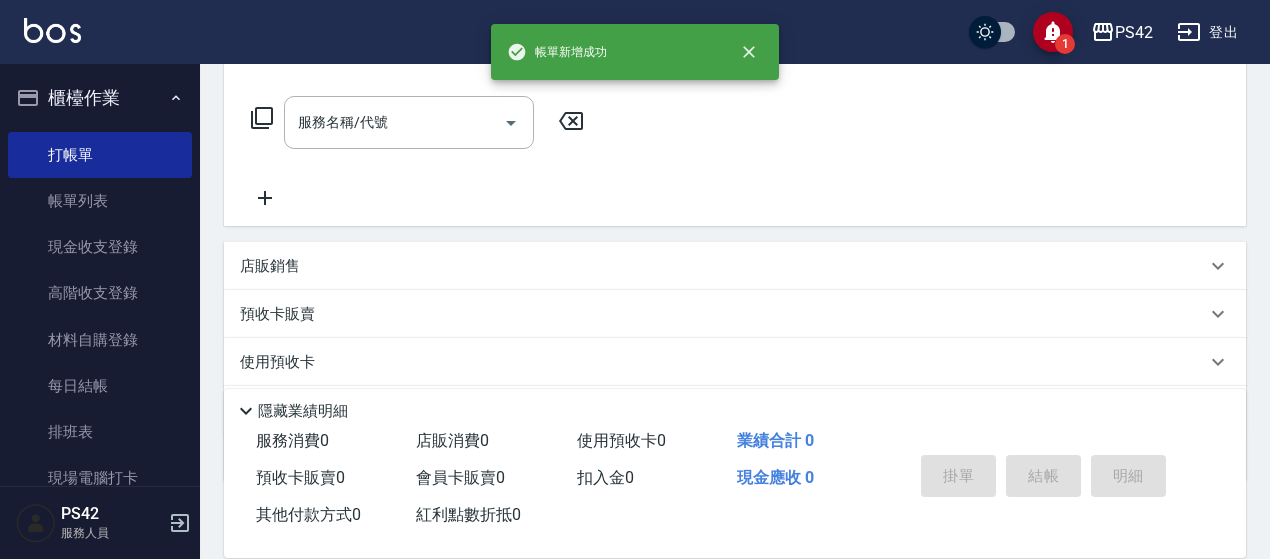 scroll, scrollTop: 0, scrollLeft: 0, axis: both 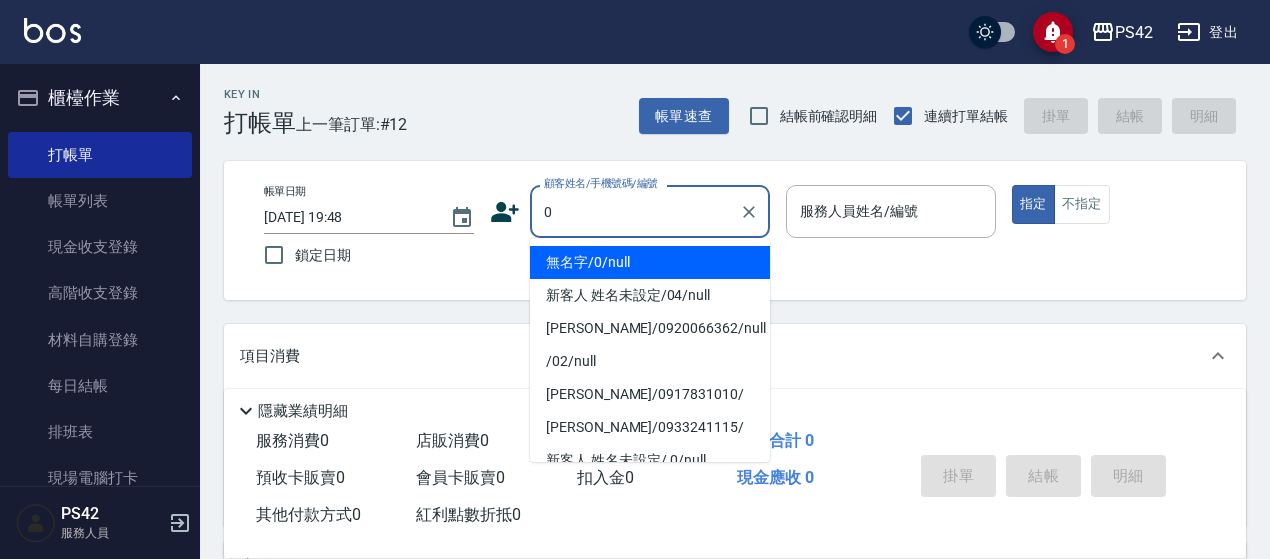 type on "無名字/0/null" 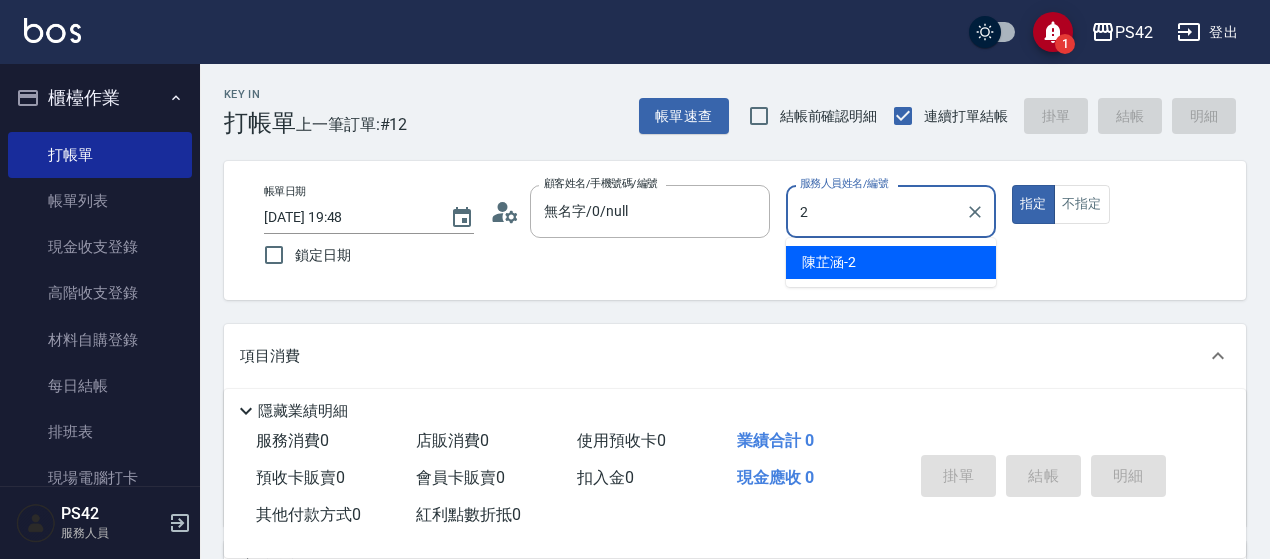 type on "[PERSON_NAME]-2" 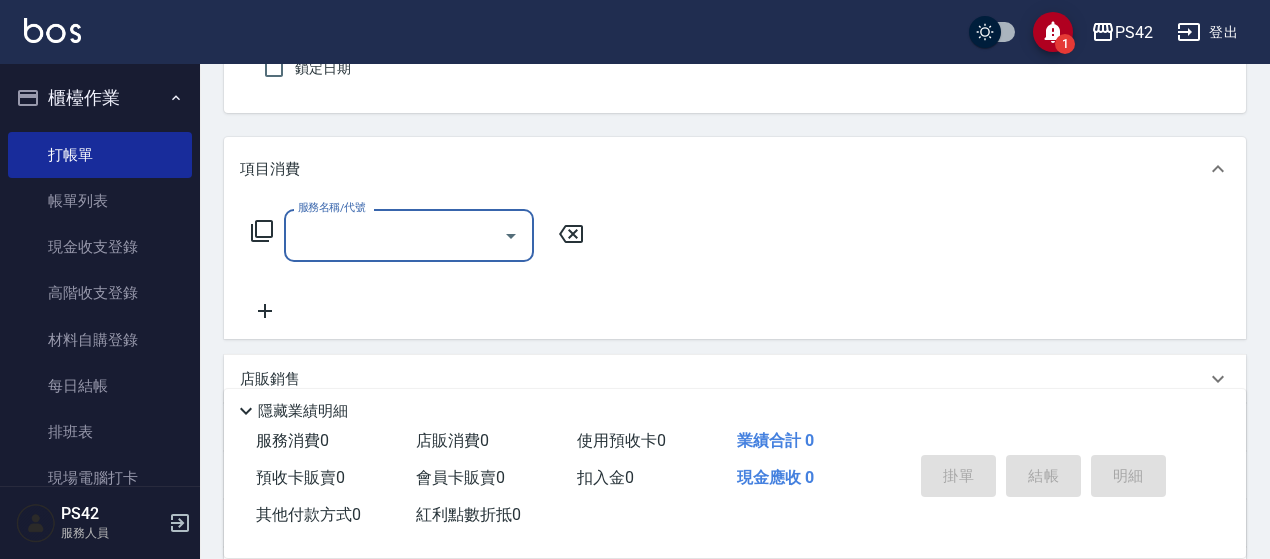 scroll, scrollTop: 200, scrollLeft: 0, axis: vertical 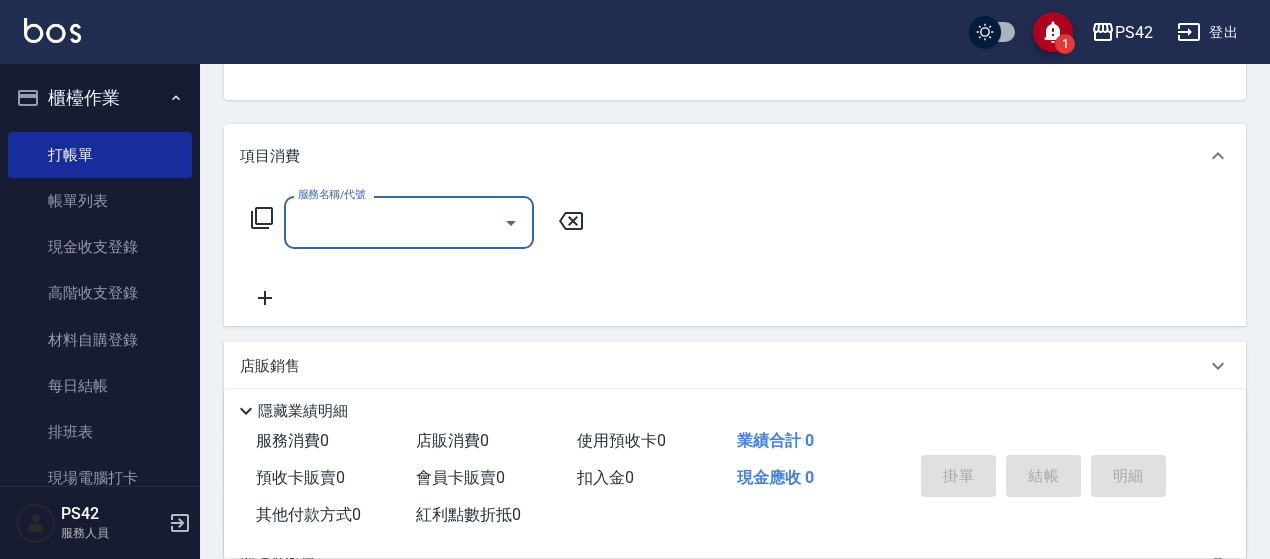 click on "服務名稱/代號" at bounding box center [394, 222] 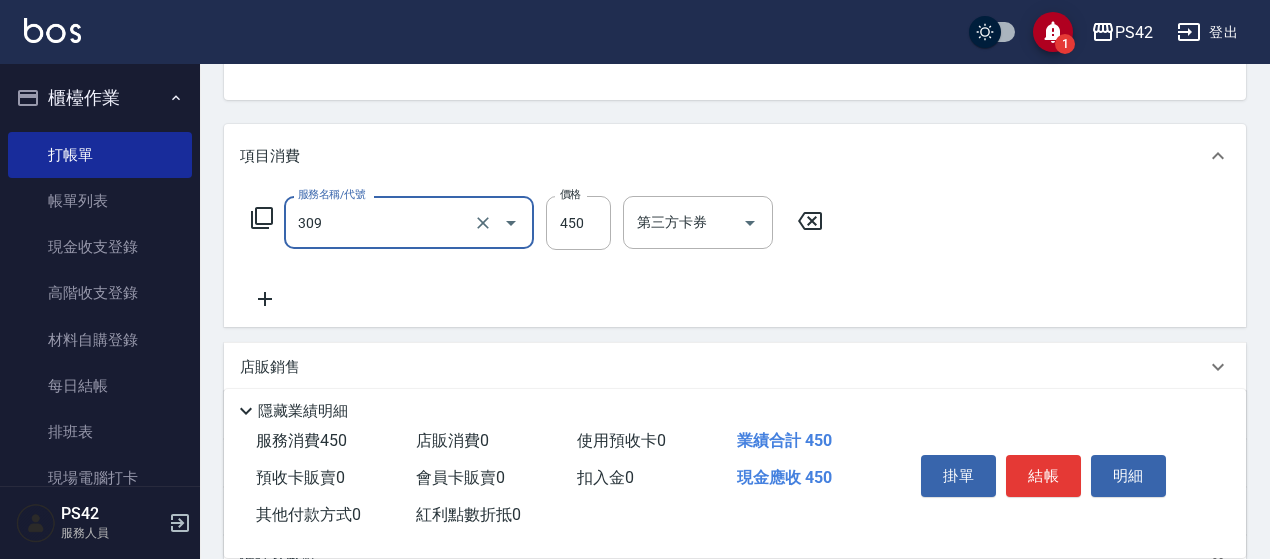 type on "洗+剪(309)" 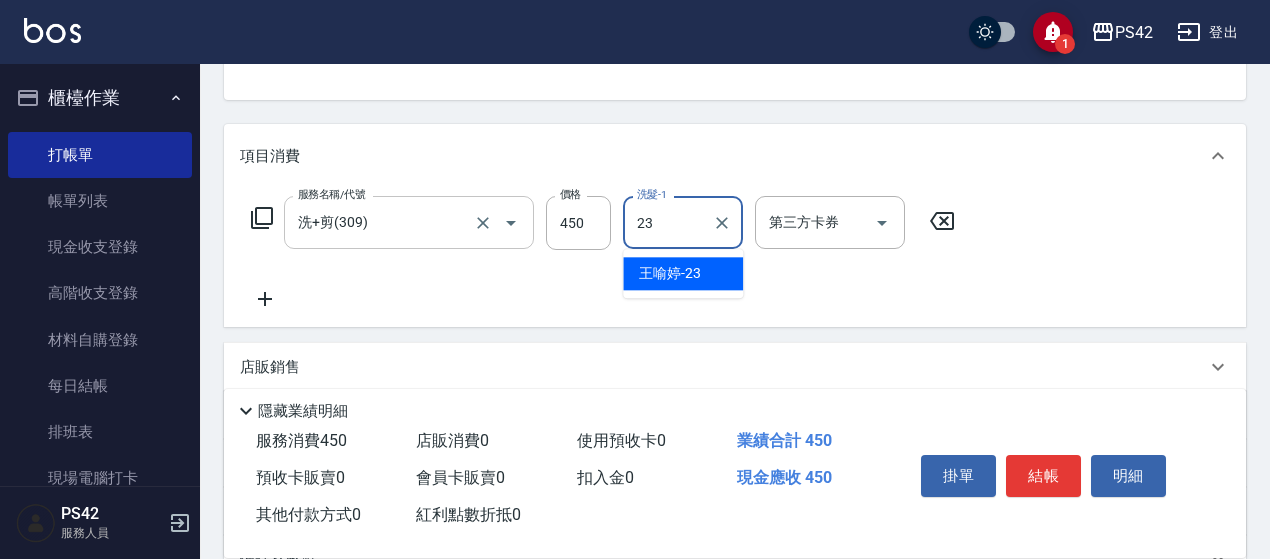 type on "[PERSON_NAME]-23" 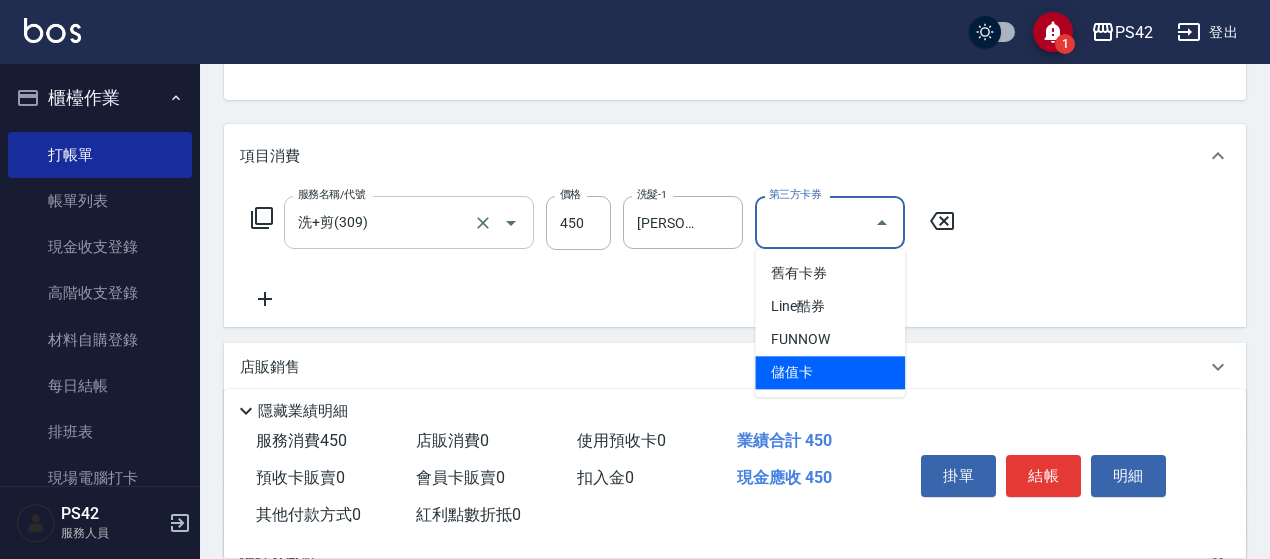 type on "儲值卡" 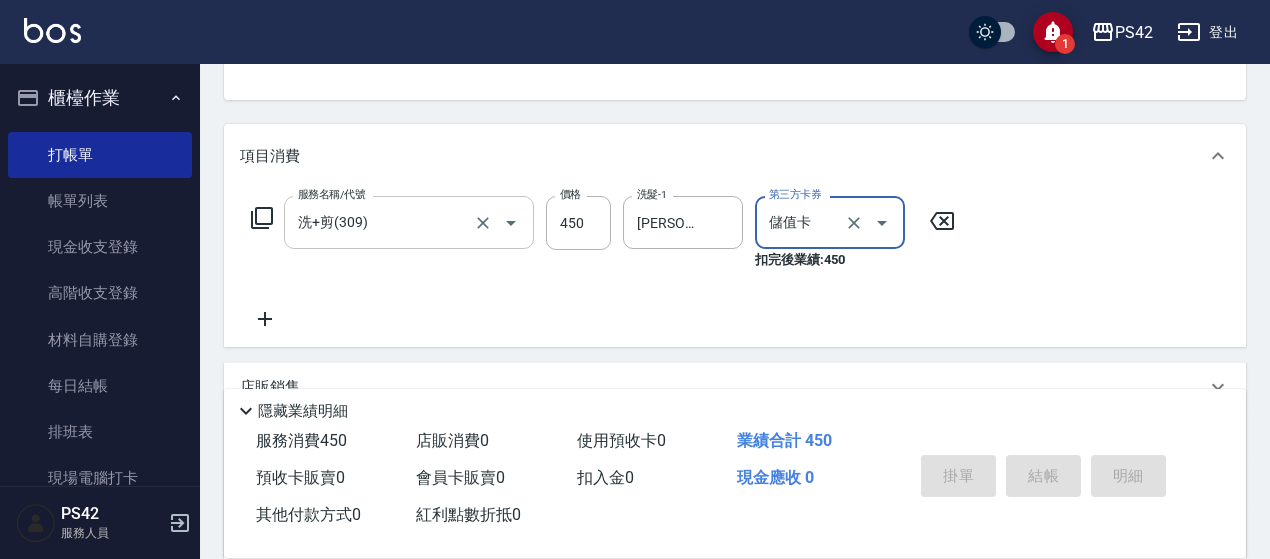 type on "[DATE] 19:49" 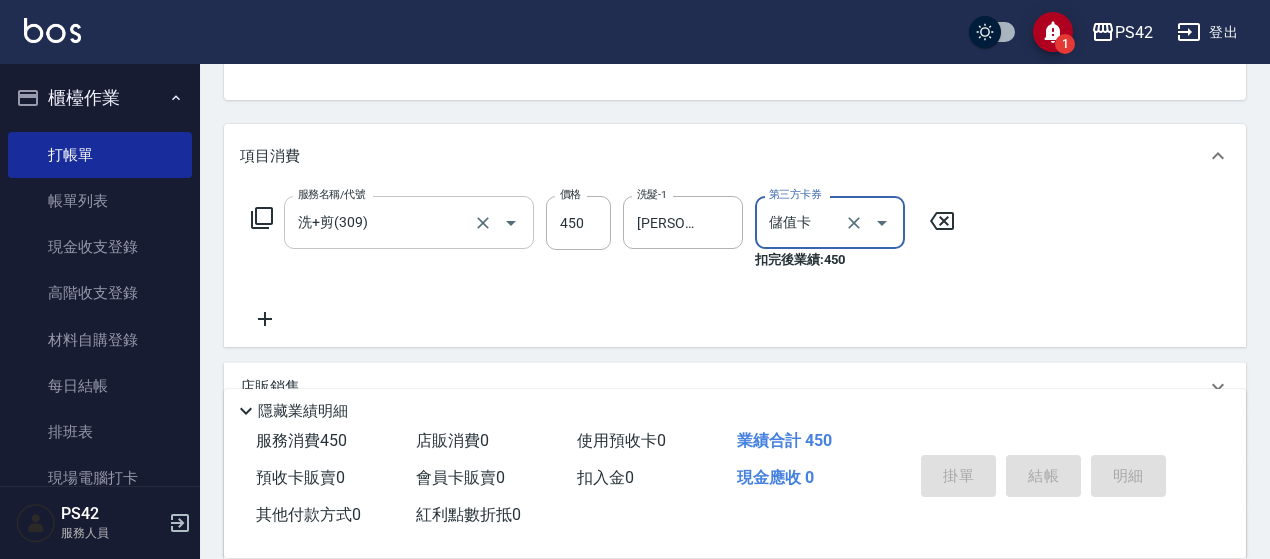 type 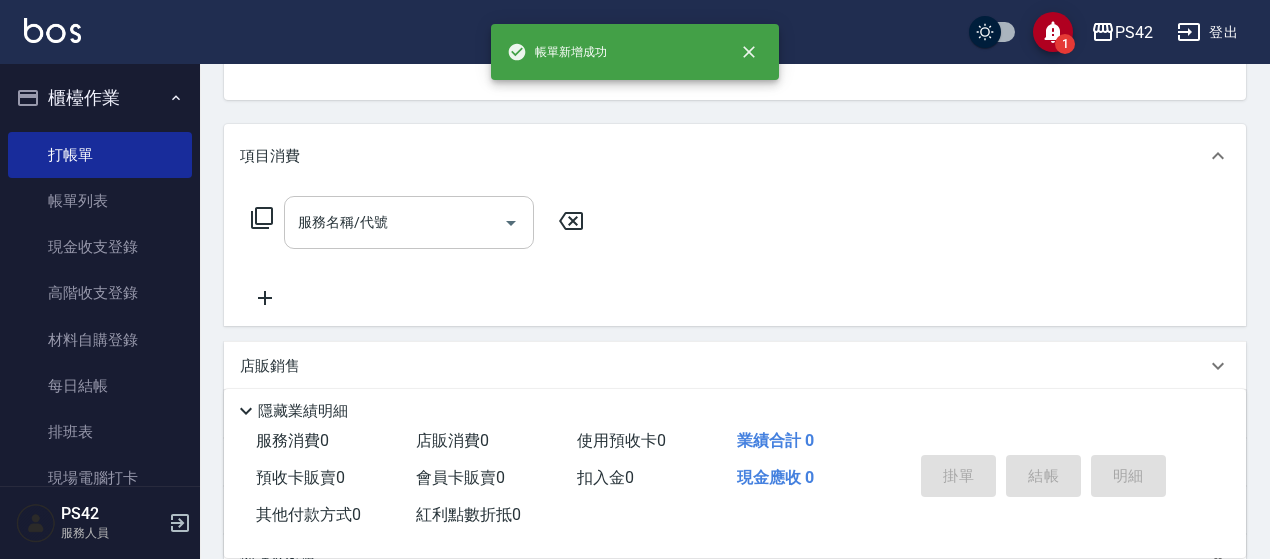 scroll, scrollTop: 194, scrollLeft: 0, axis: vertical 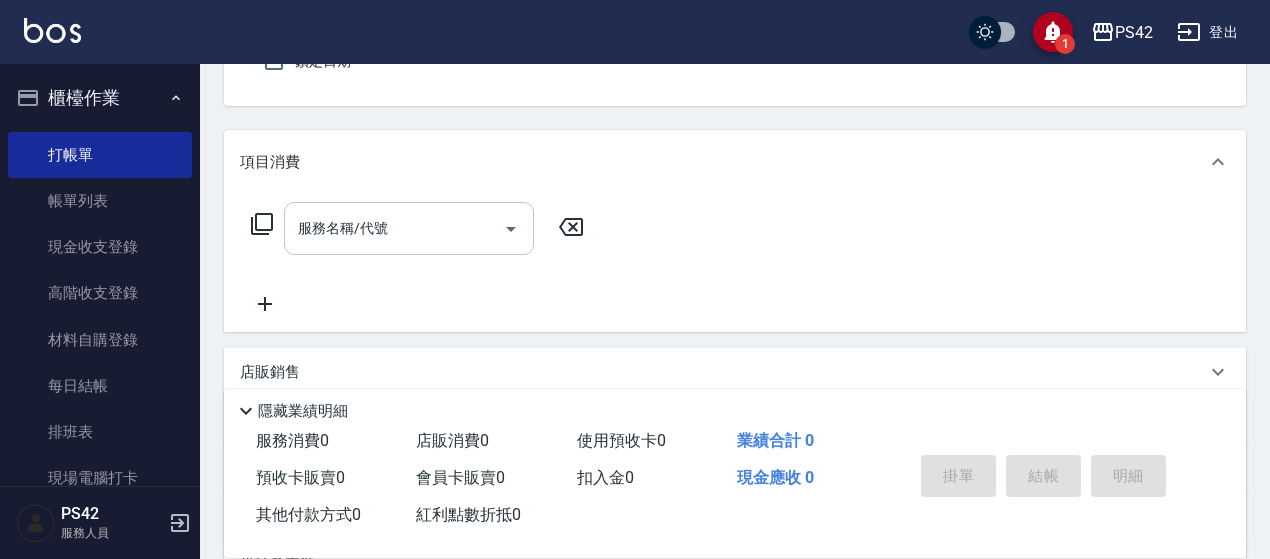 type on "無名字/0/null" 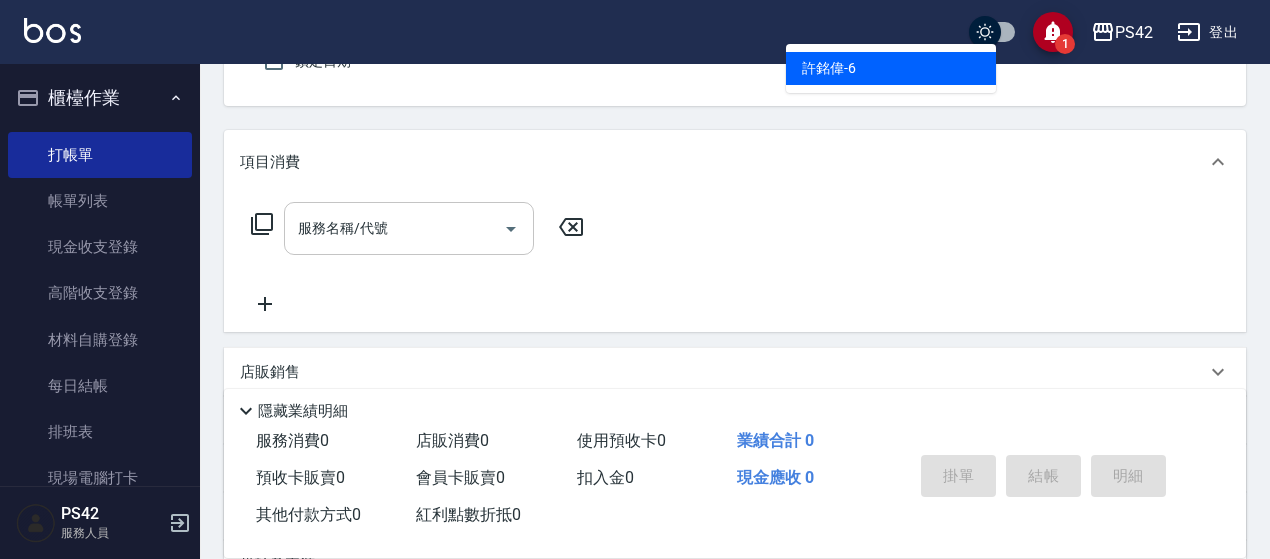 type on "[PERSON_NAME]-6" 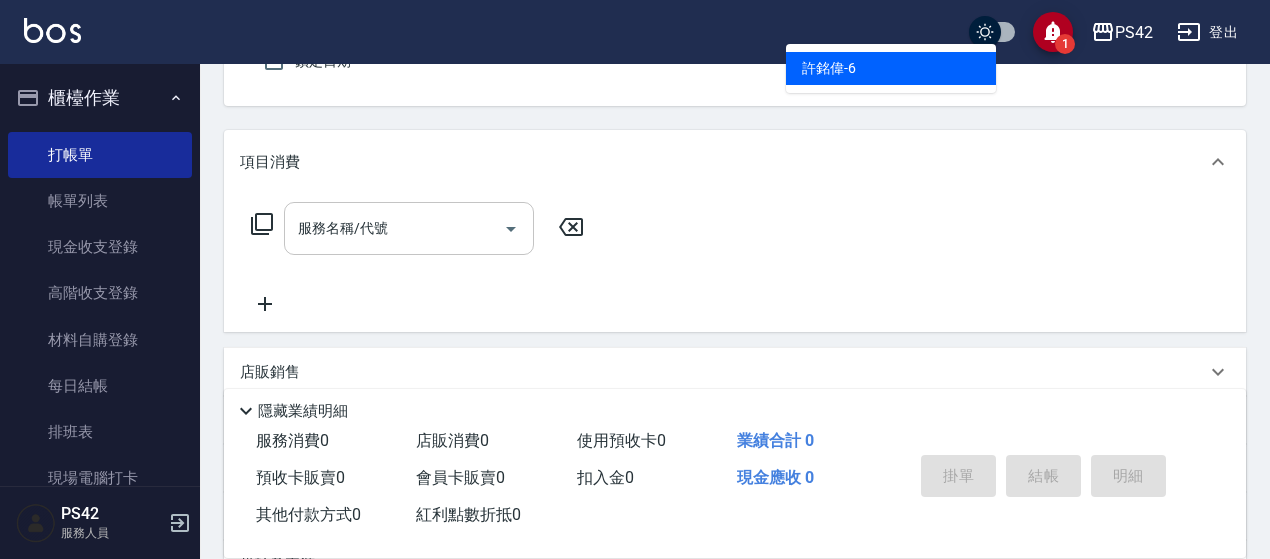 scroll, scrollTop: 185, scrollLeft: 0, axis: vertical 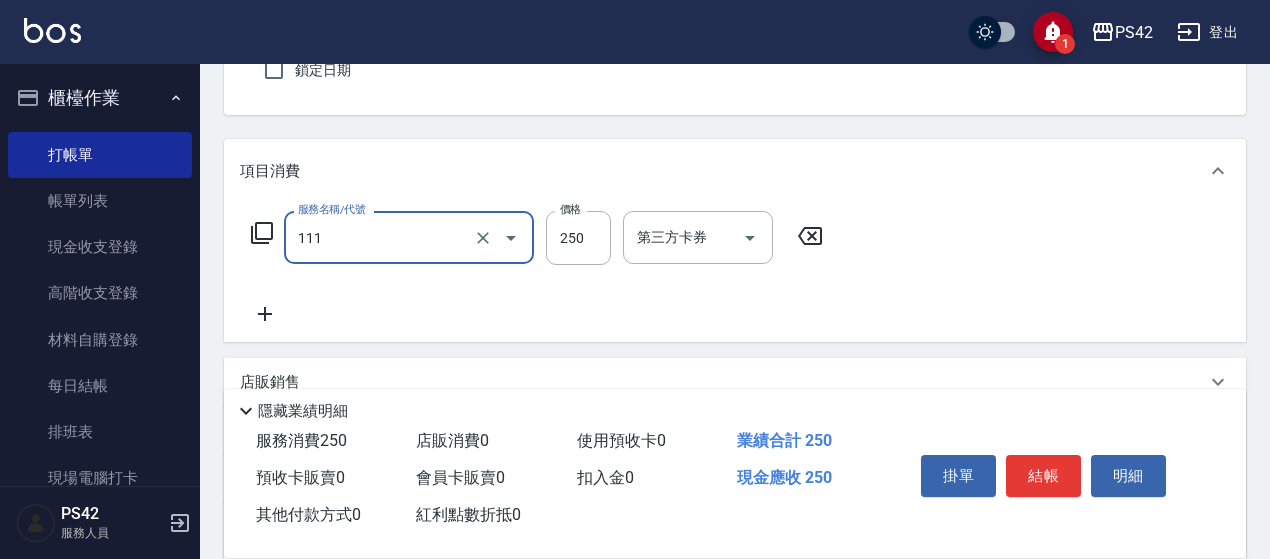 type on "200(111)" 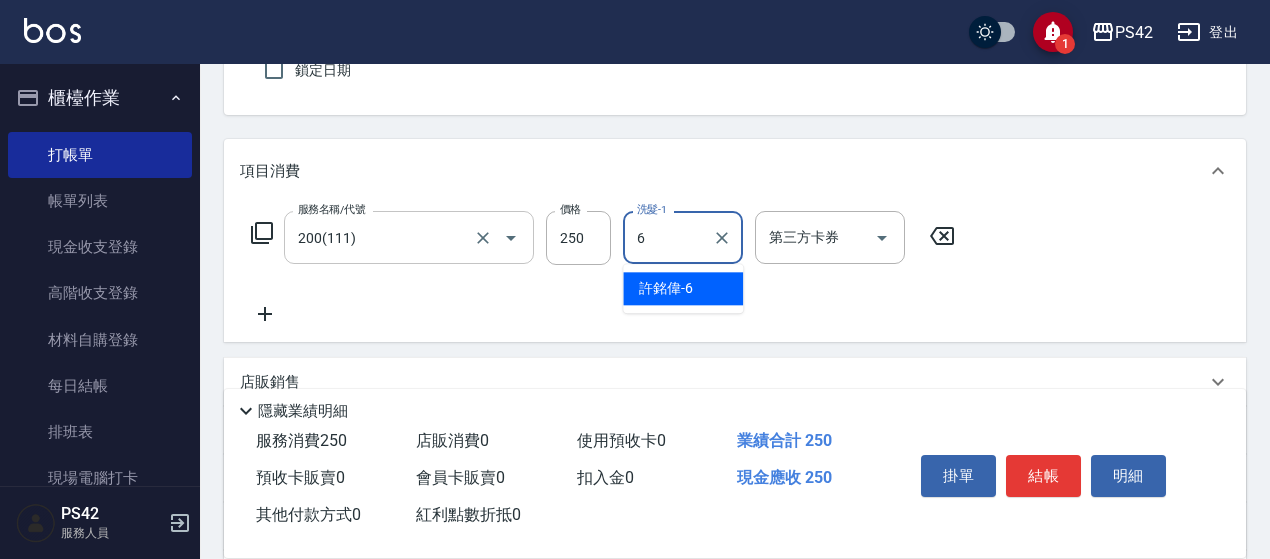 type on "[PERSON_NAME]-6" 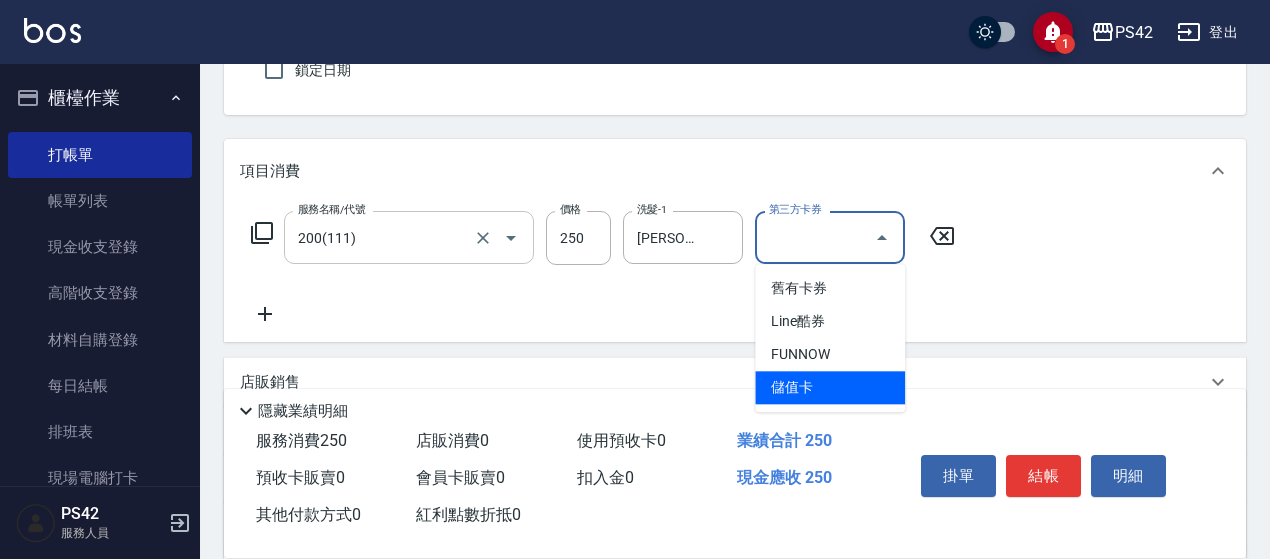 type on "儲值卡" 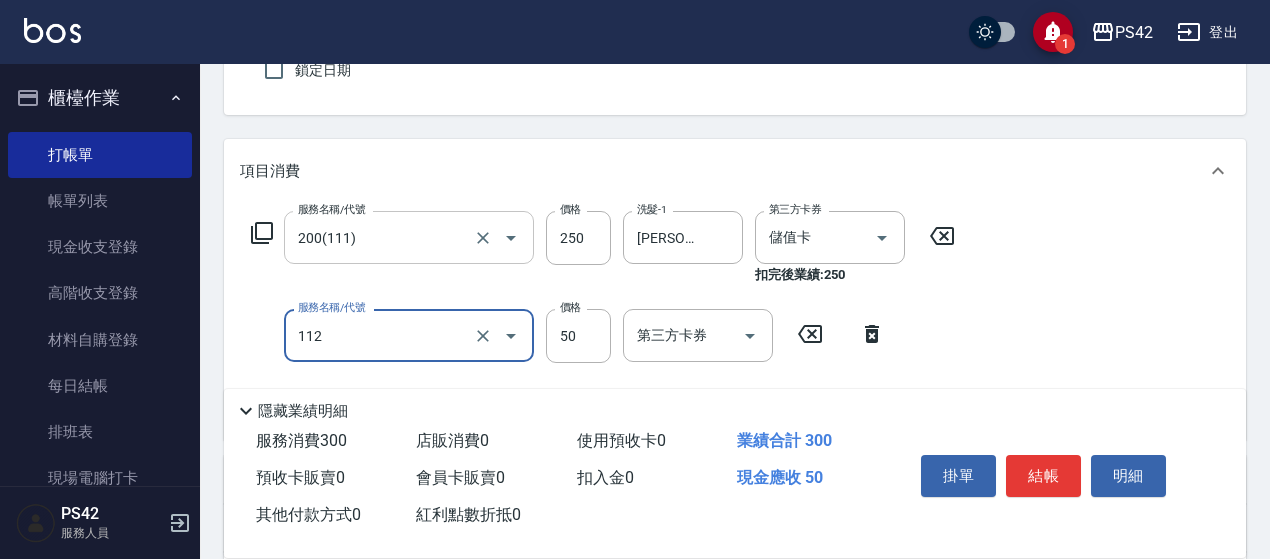 type on "精油50(112)" 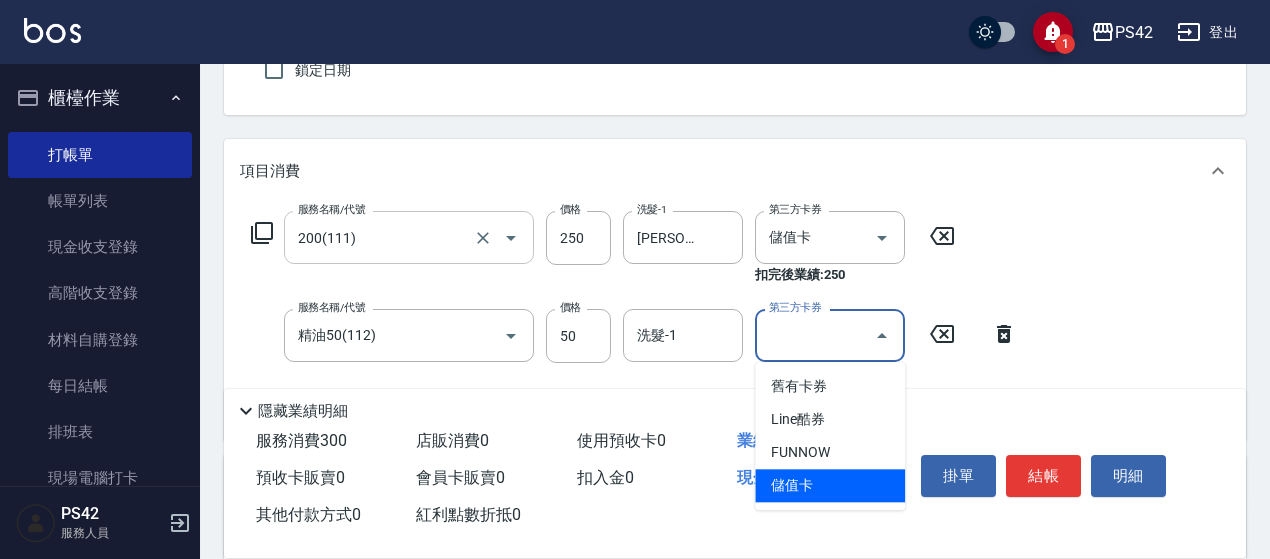 type on "儲值卡" 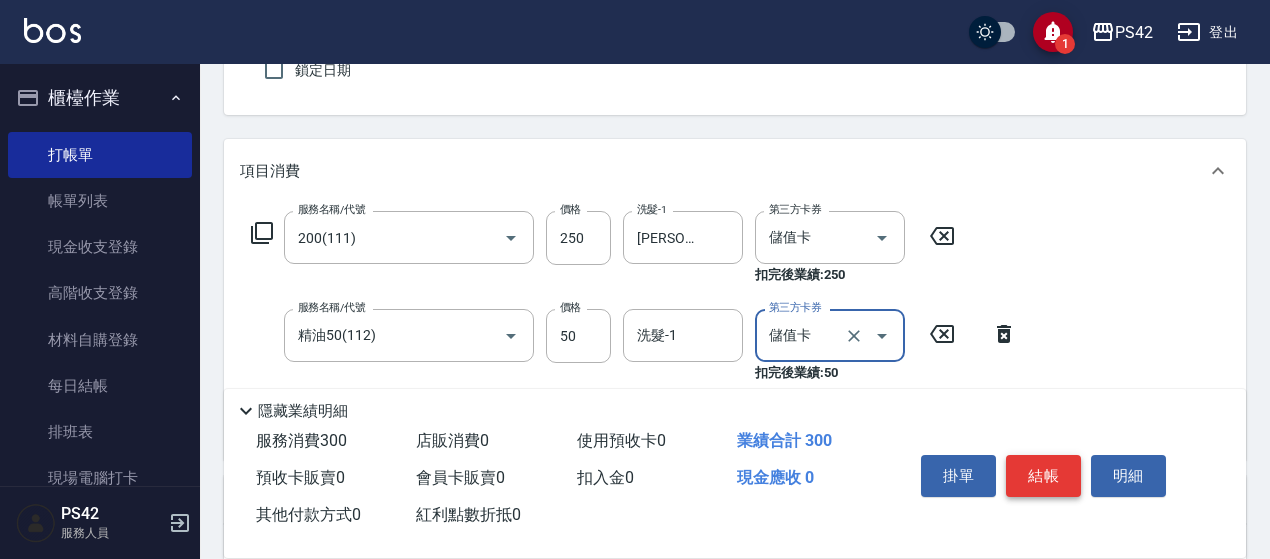 click on "結帳" at bounding box center (1043, 476) 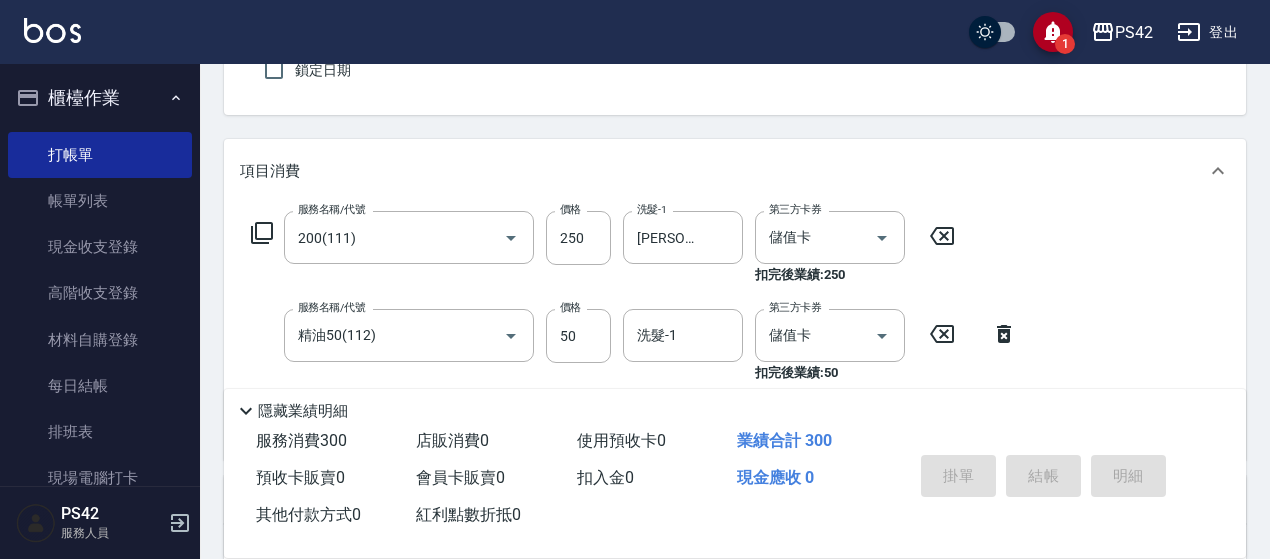 type 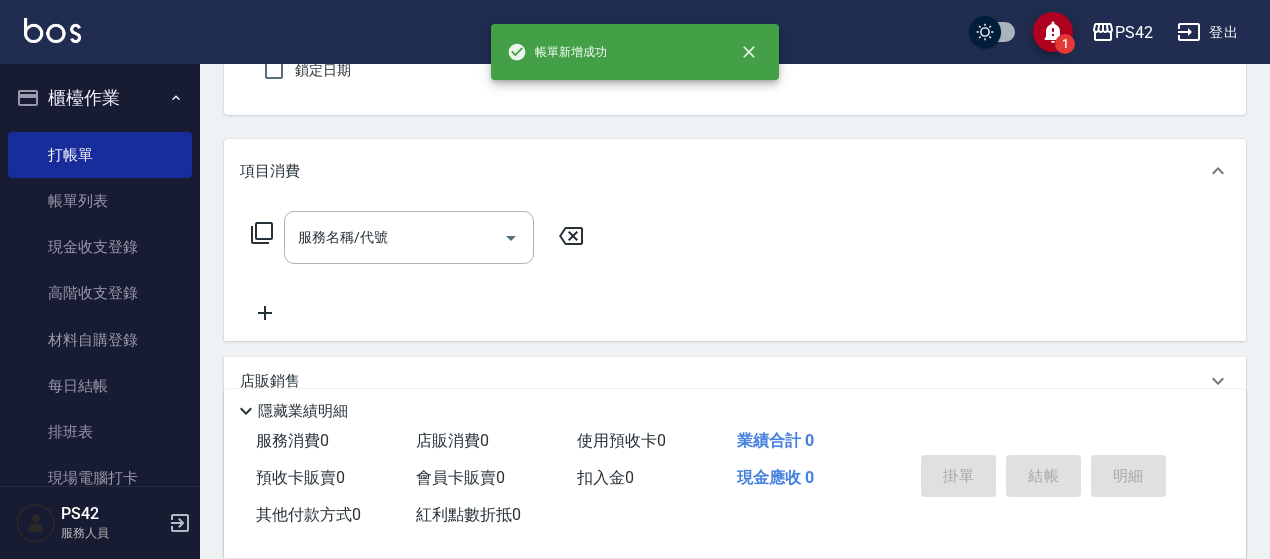 scroll, scrollTop: 0, scrollLeft: 0, axis: both 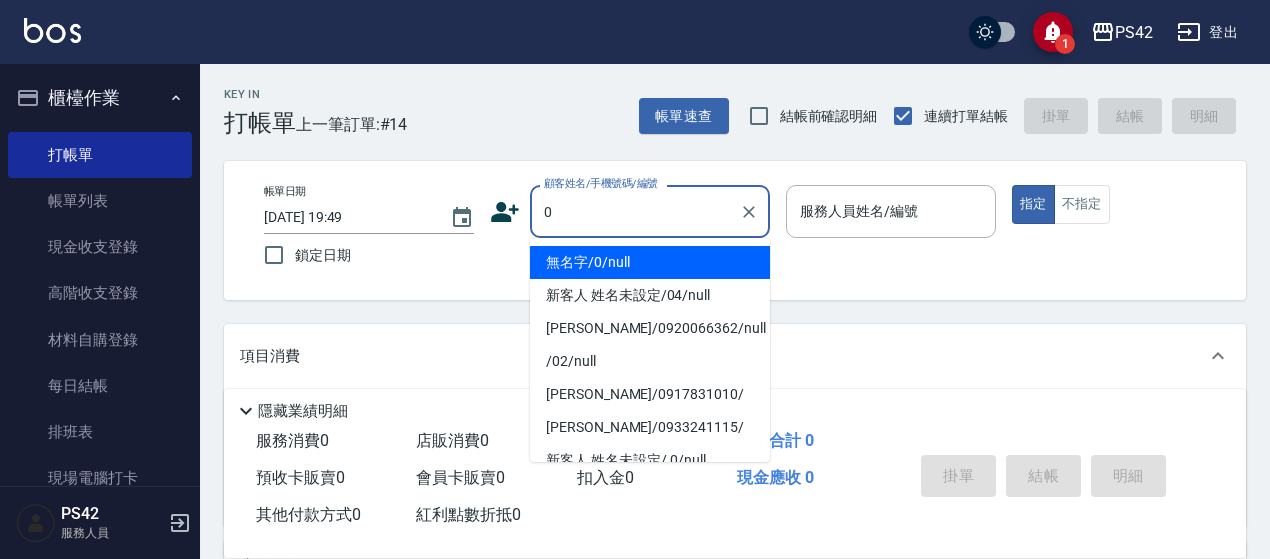 type on "無名字/0/null" 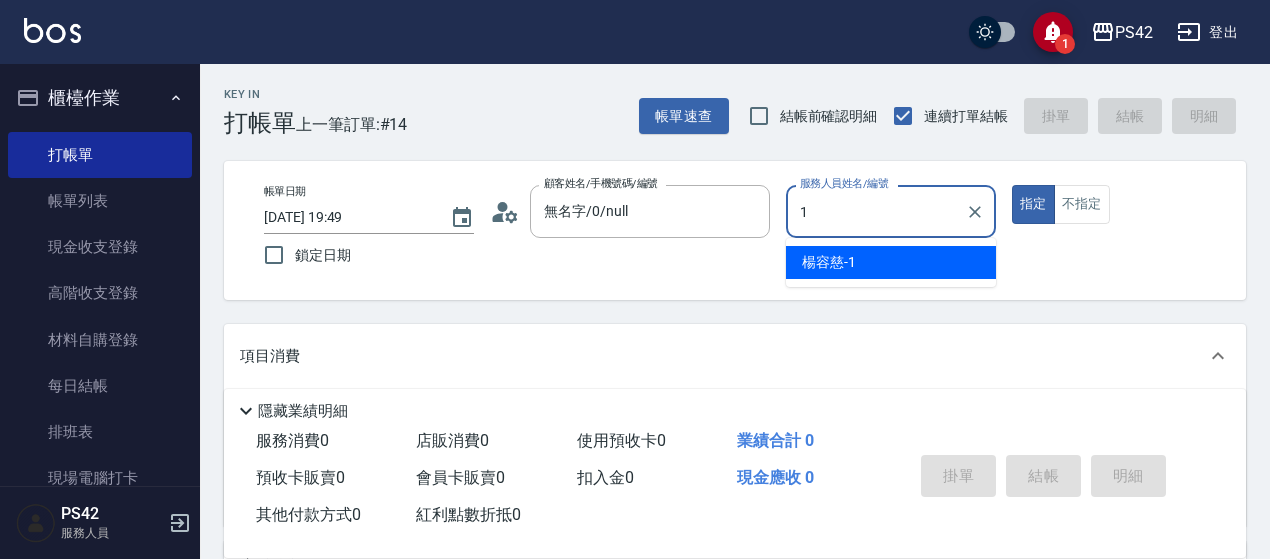 type on "[PERSON_NAME]-1" 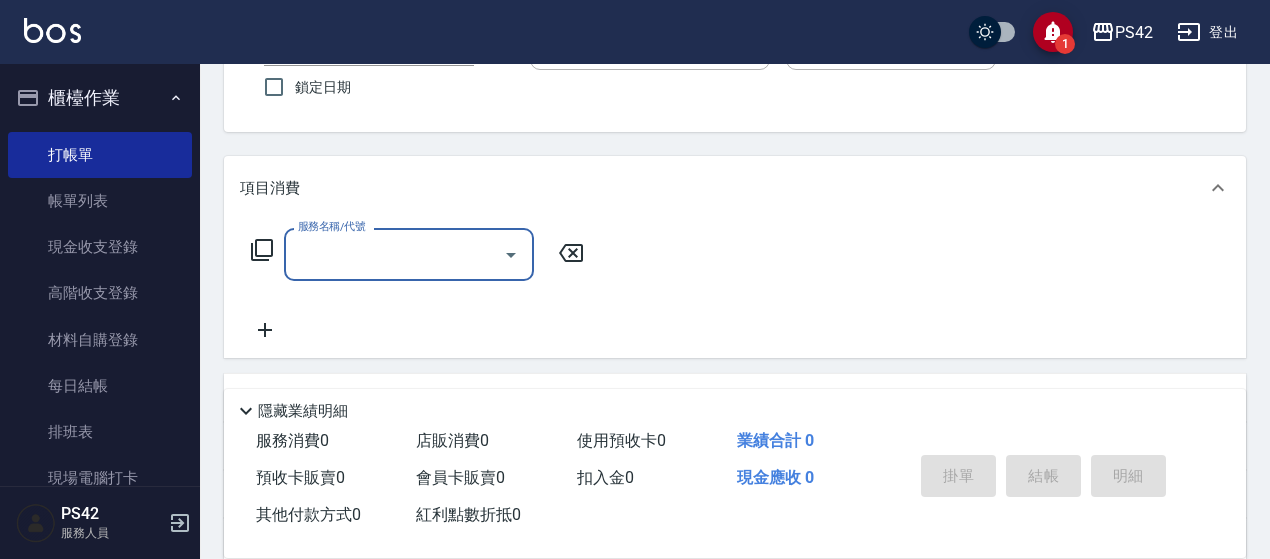scroll, scrollTop: 200, scrollLeft: 0, axis: vertical 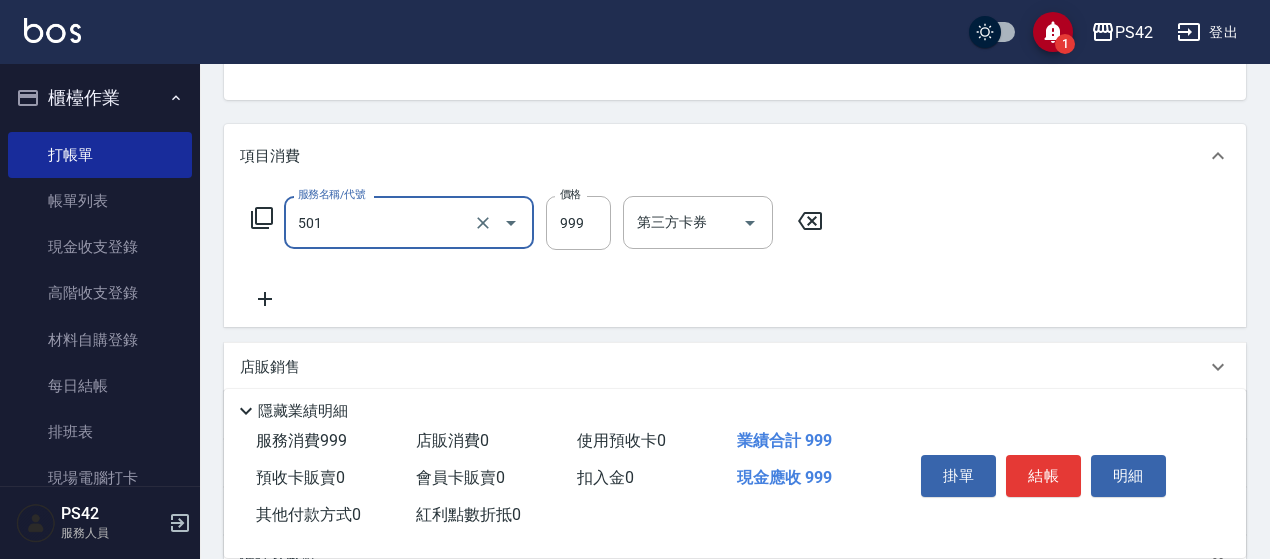 type on "染髮(501)" 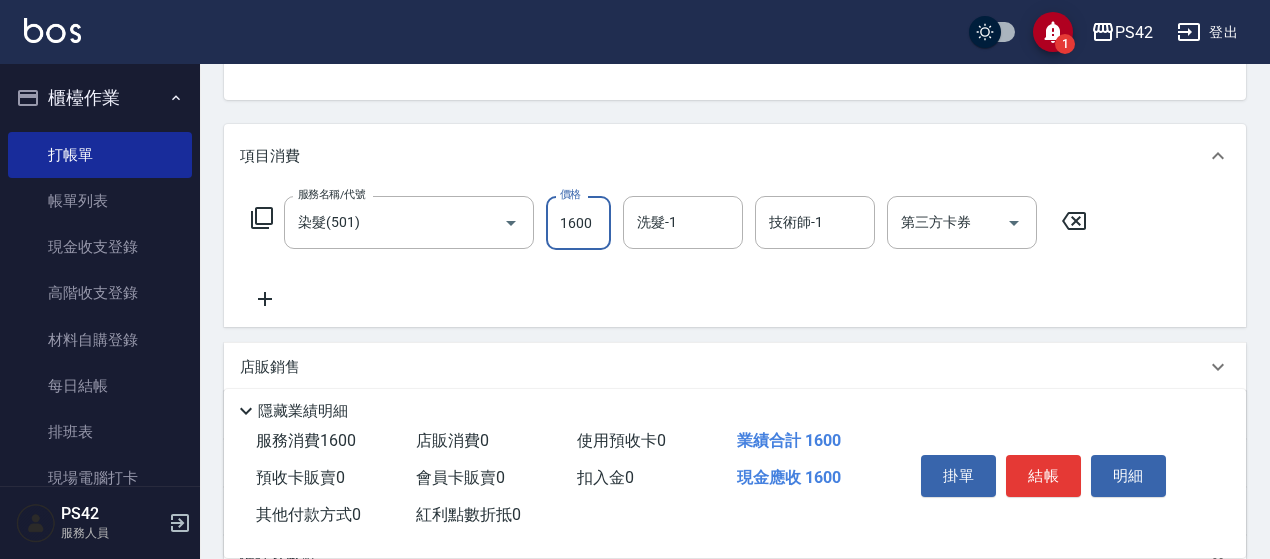 type on "1600" 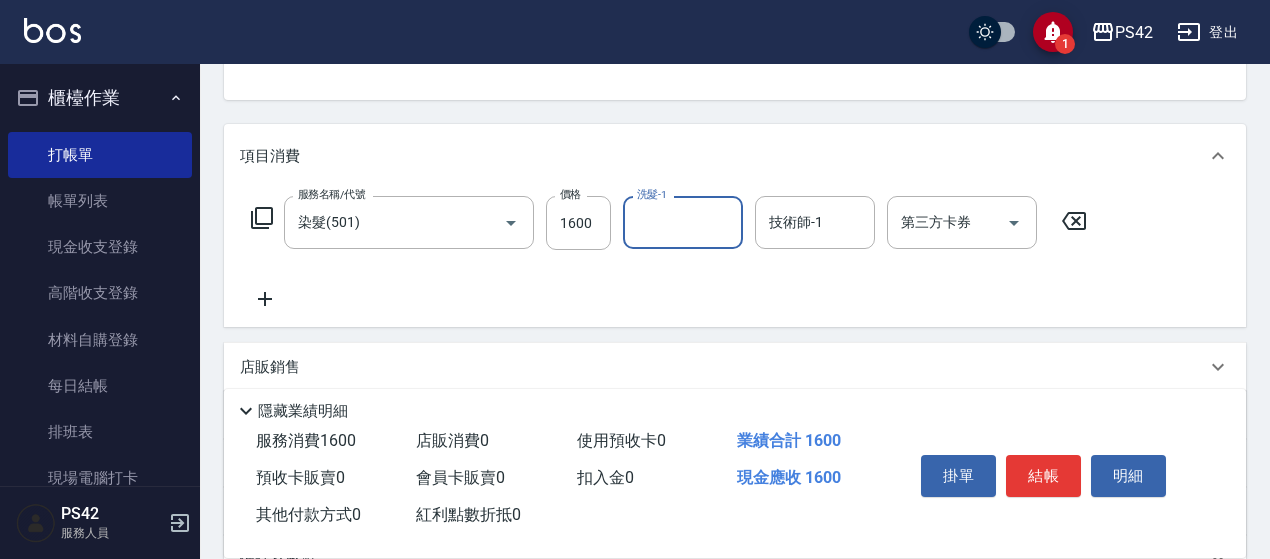 type on "2" 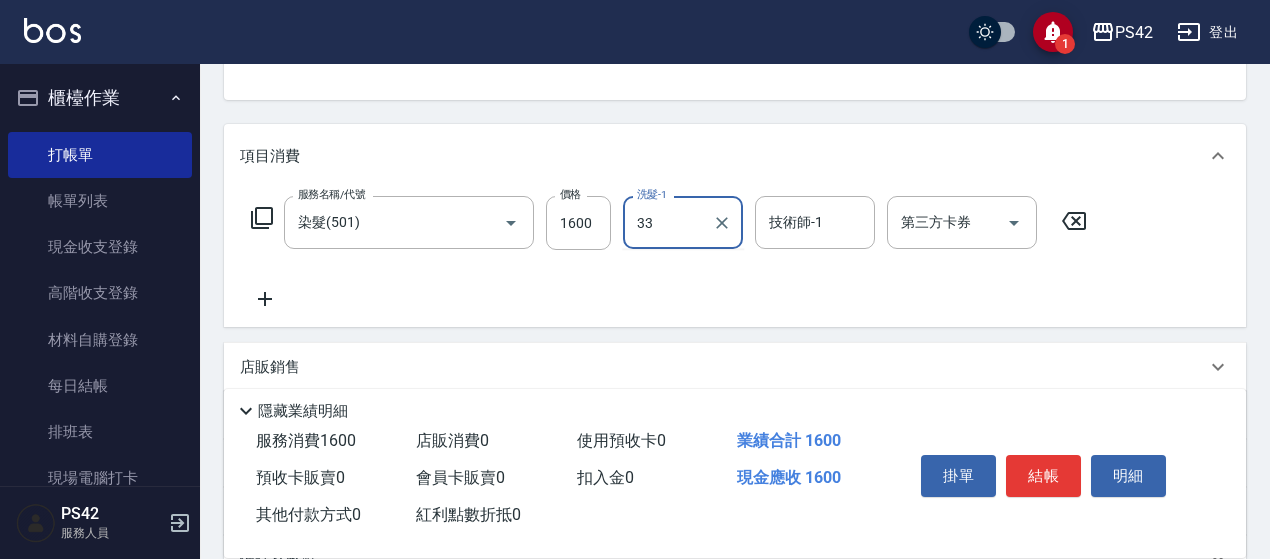 type on "[PERSON_NAME]-33" 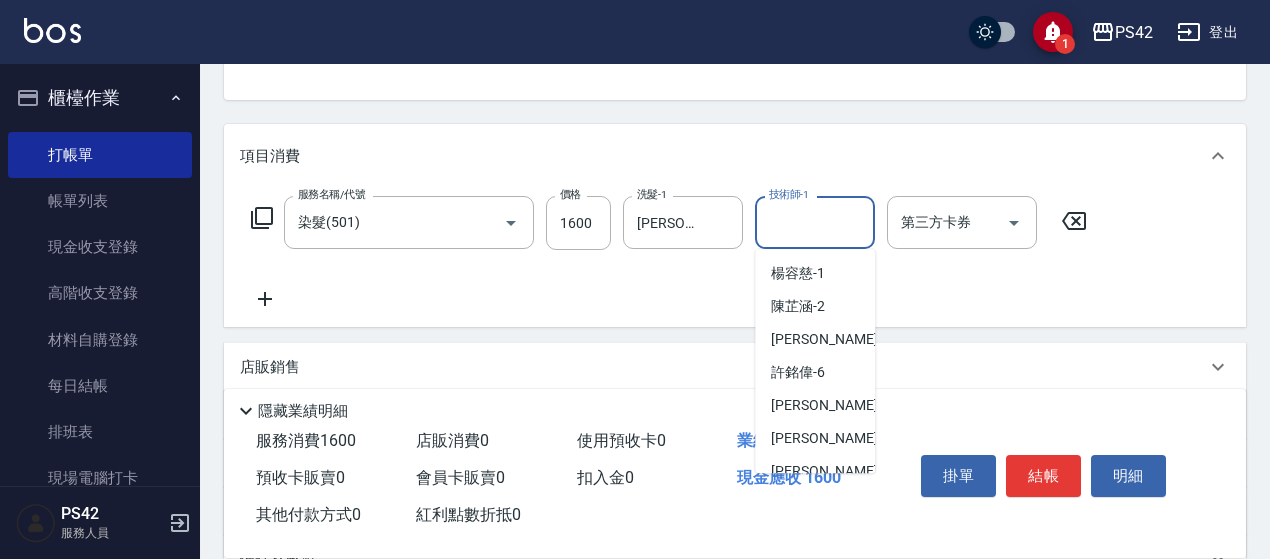 scroll, scrollTop: 708, scrollLeft: 0, axis: vertical 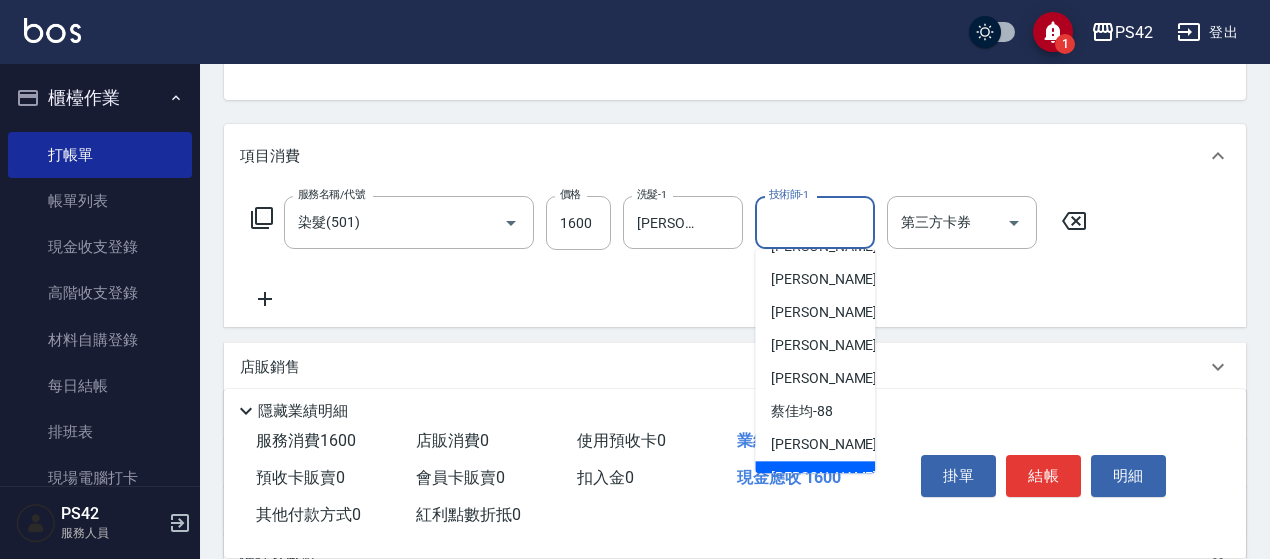 type on "[PERSON_NAME]-99" 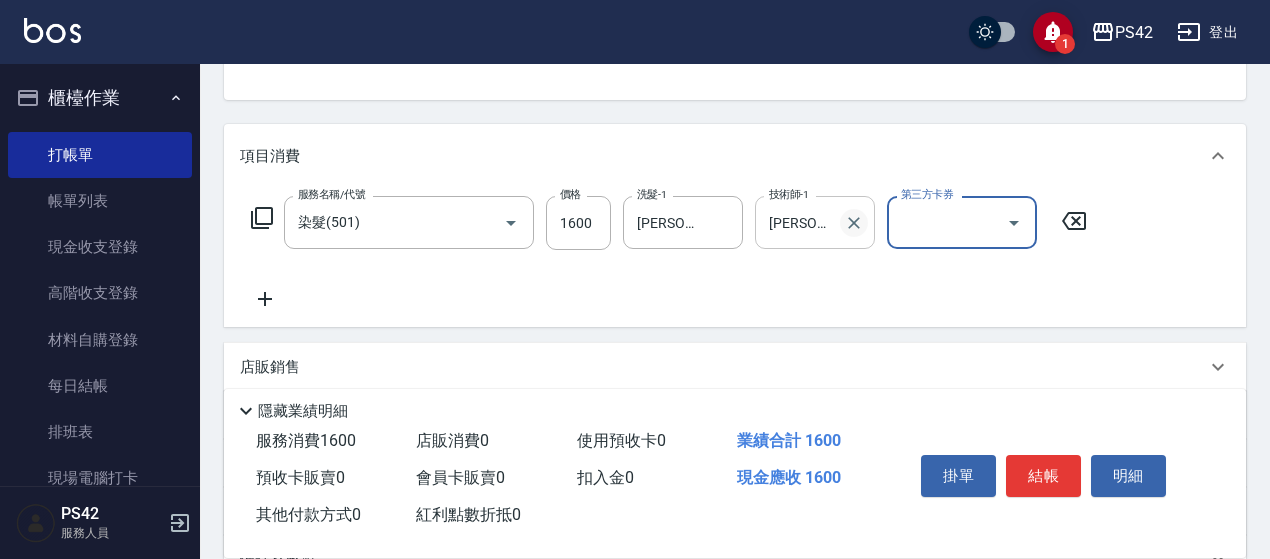 click 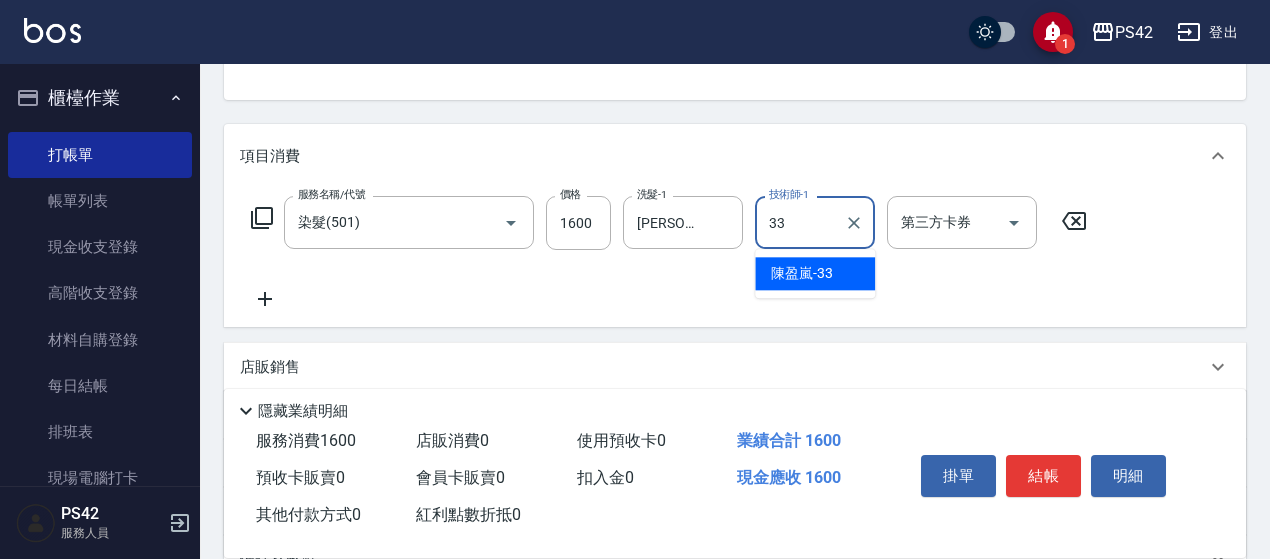 type on "[PERSON_NAME]-33" 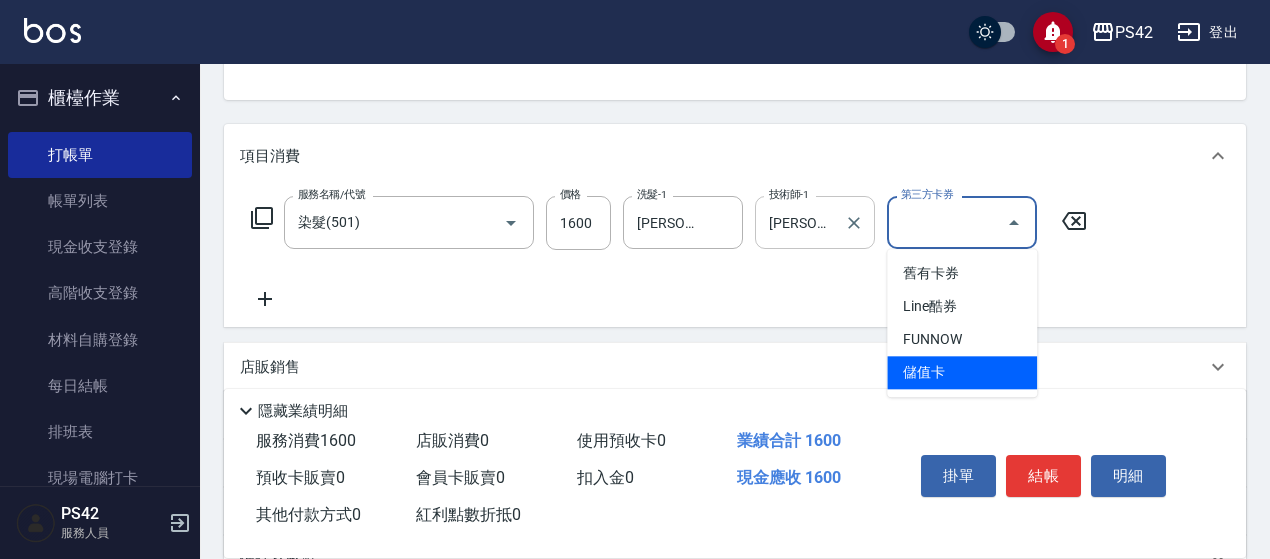 type on "儲值卡" 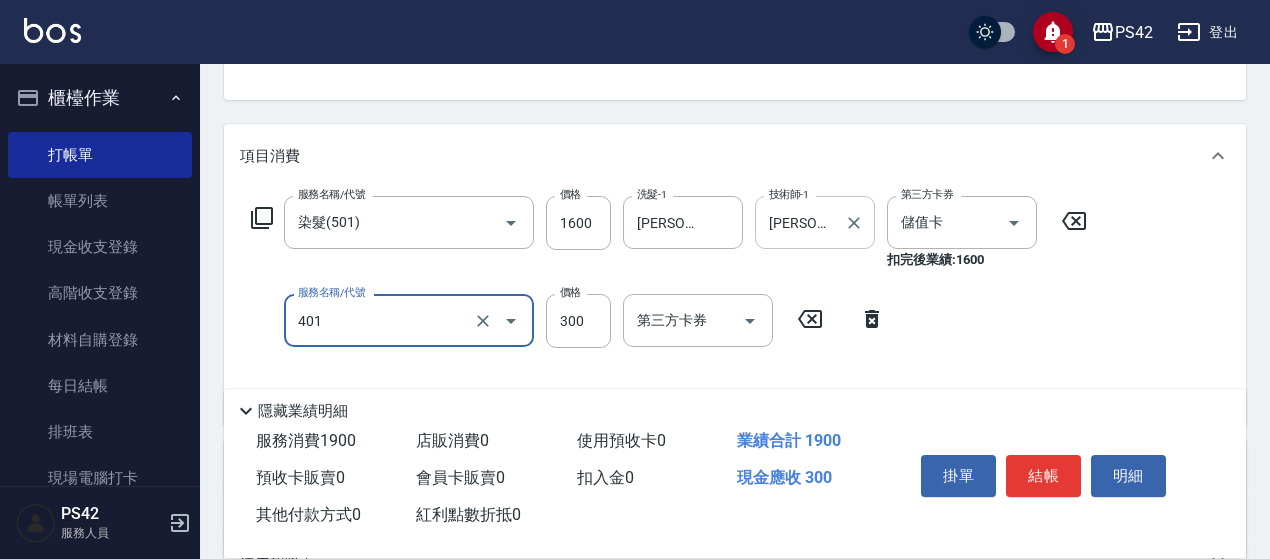 type on "300護(401)" 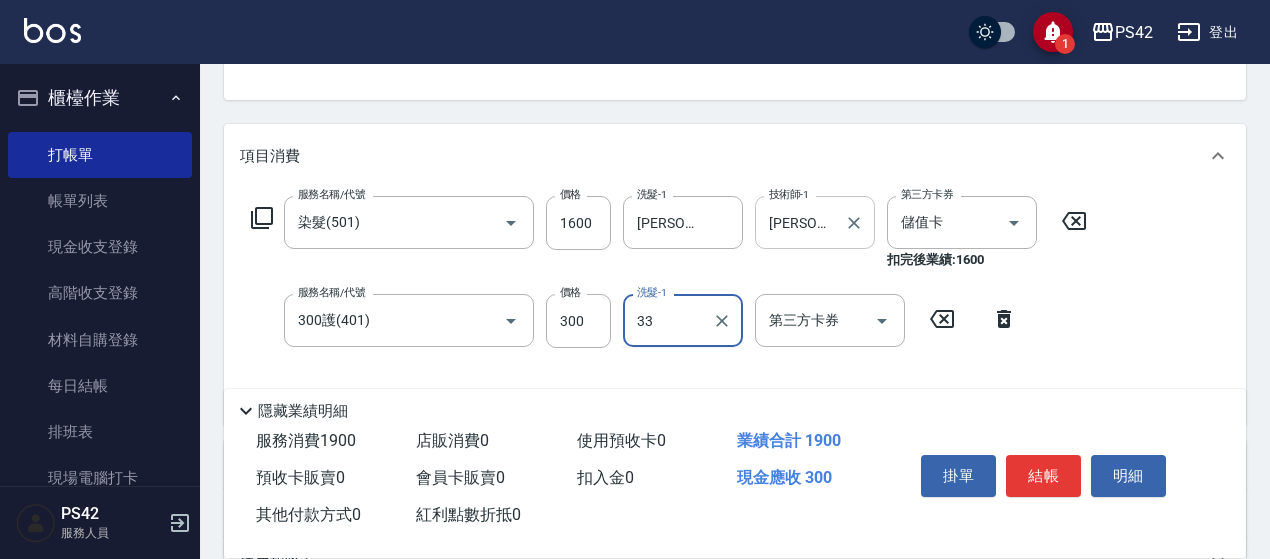 type on "[PERSON_NAME]-33" 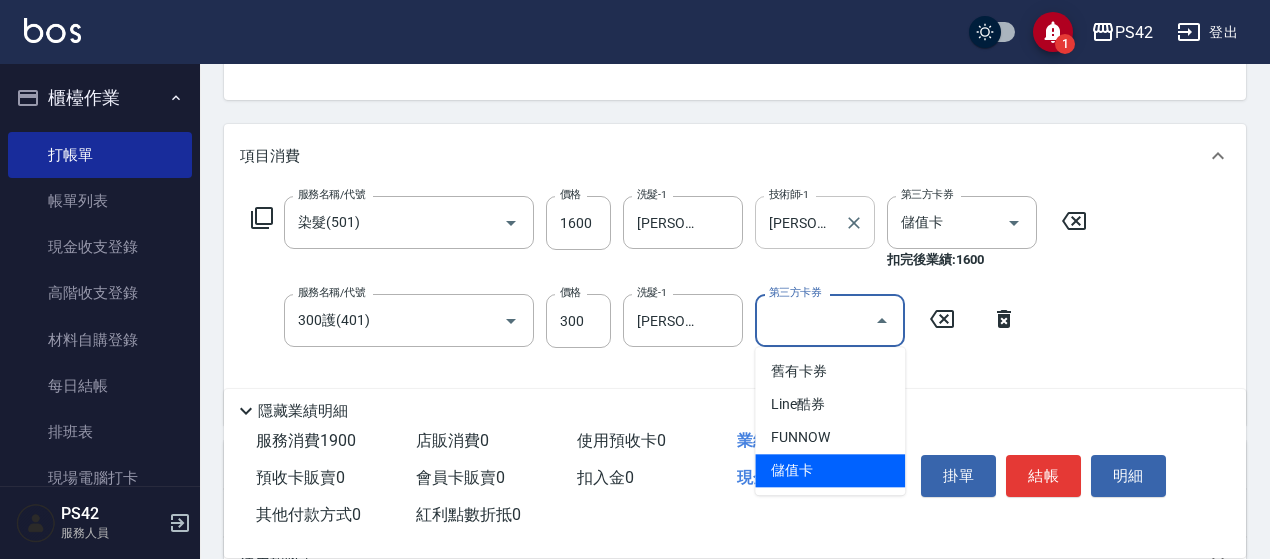 type on "儲值卡" 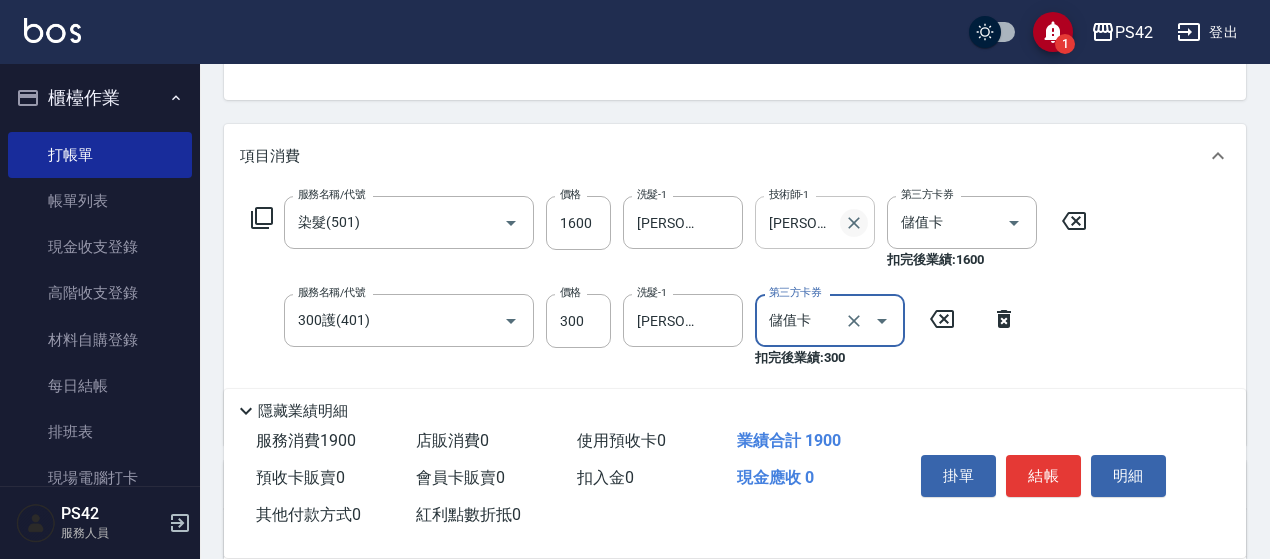 scroll, scrollTop: 300, scrollLeft: 0, axis: vertical 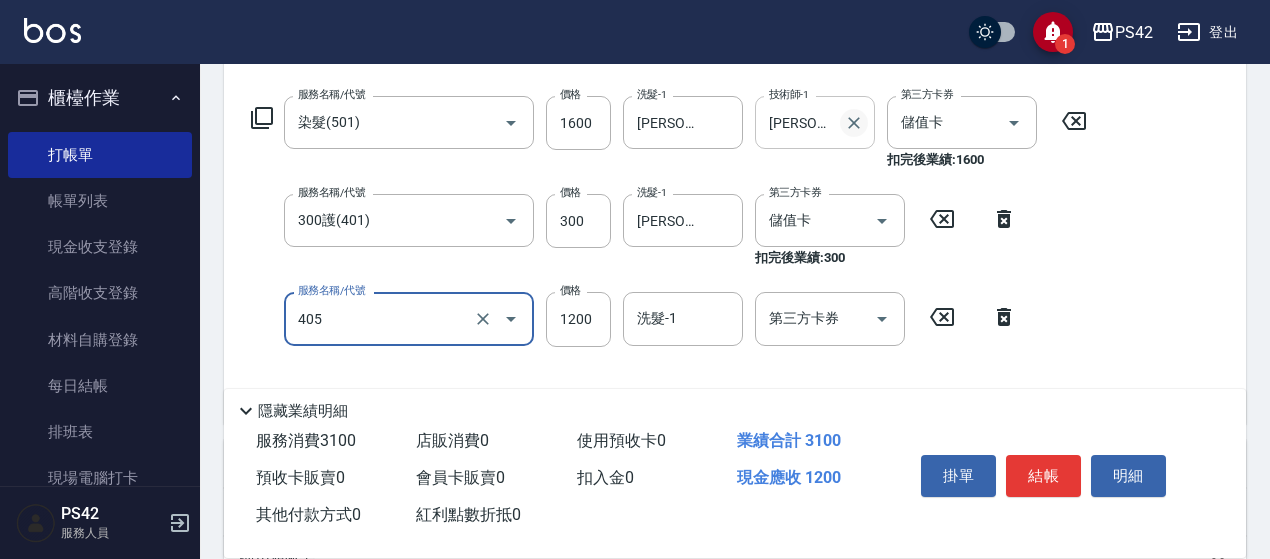 type on "1200護(405)" 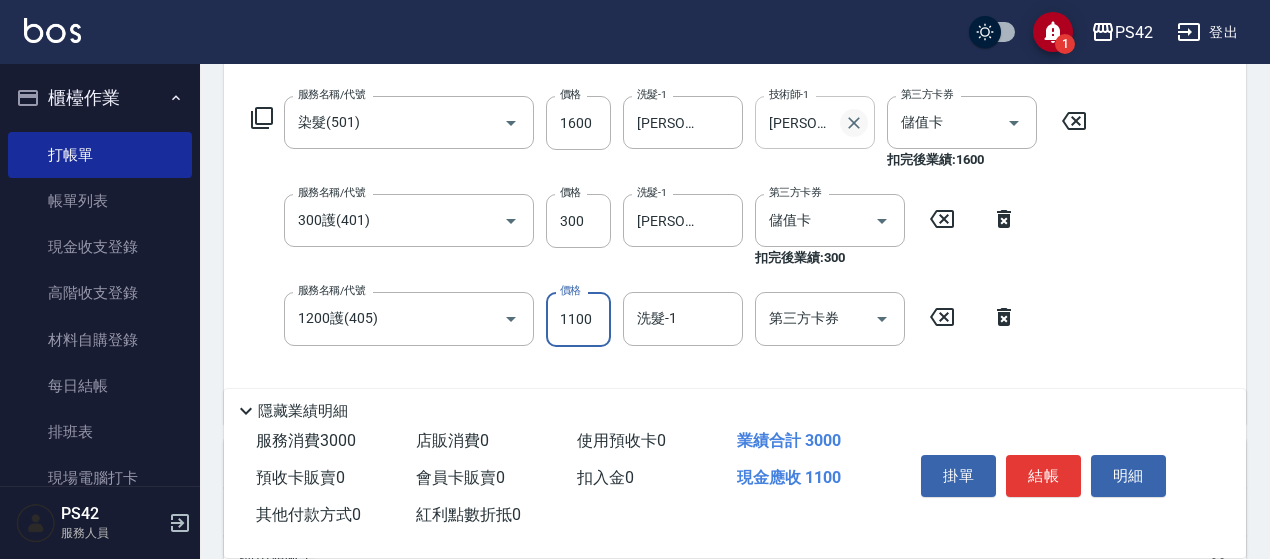 type on "1100" 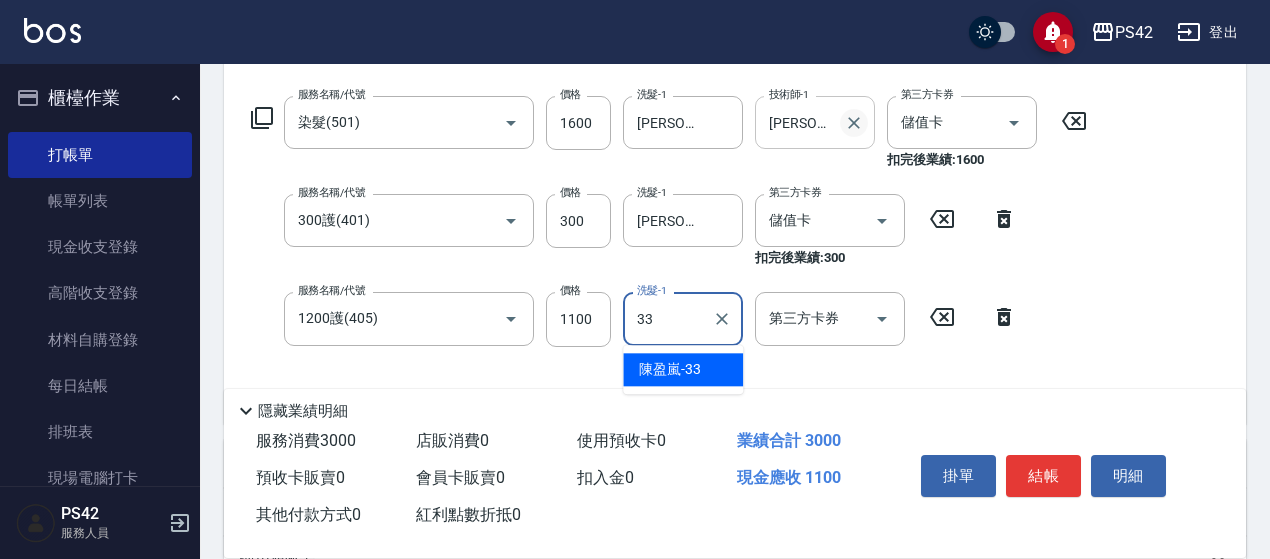 type on "[PERSON_NAME]-33" 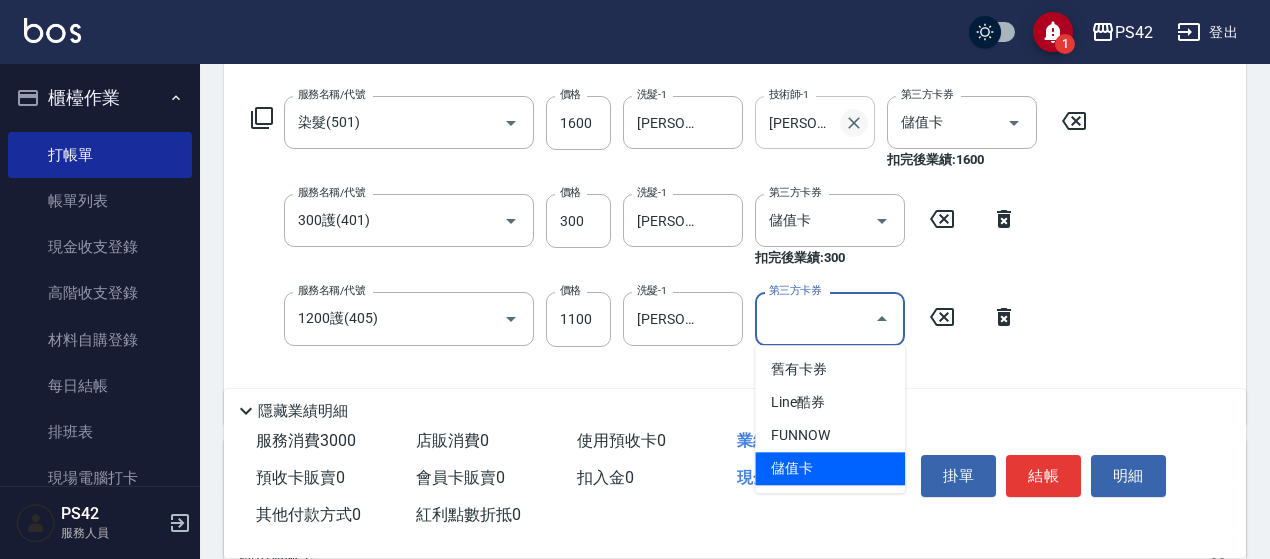 type on "儲值卡" 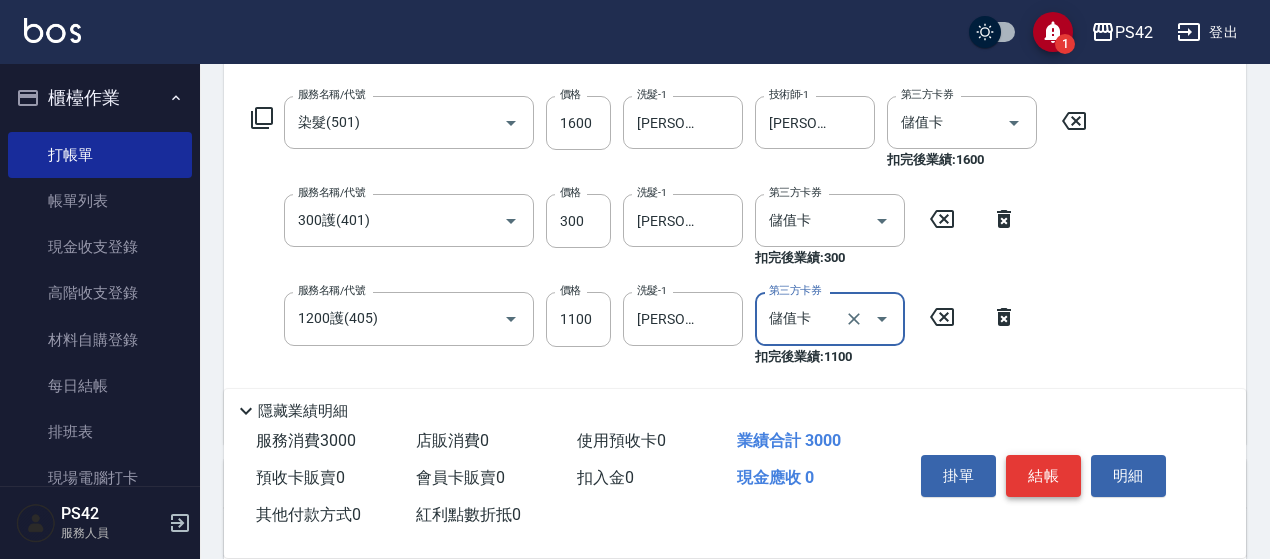 click on "結帳" at bounding box center (1043, 476) 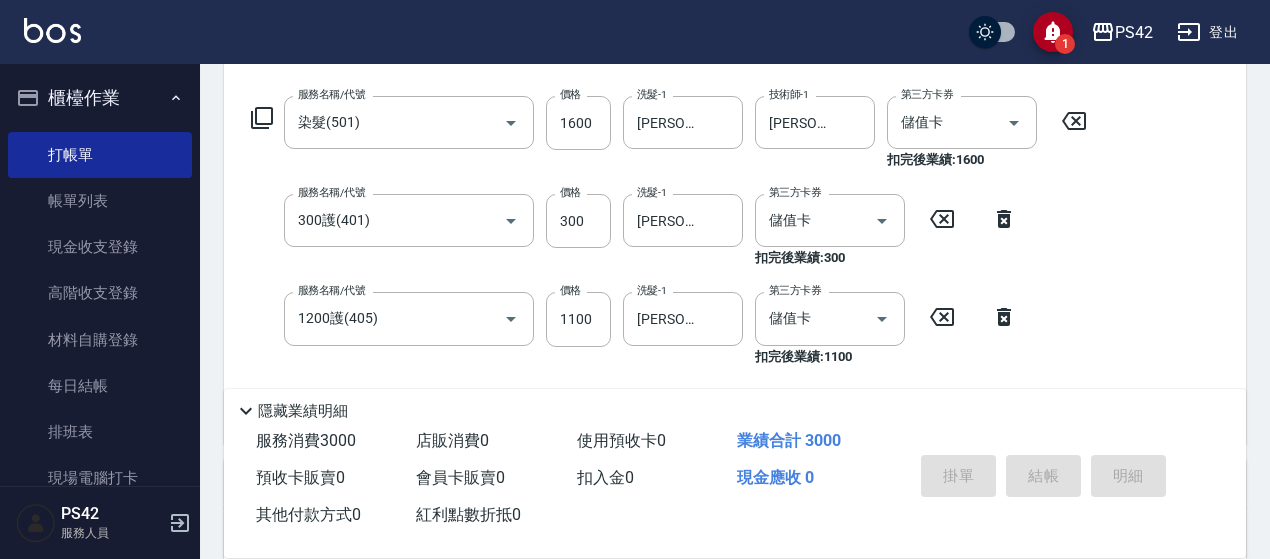 type on "[DATE] 19:50" 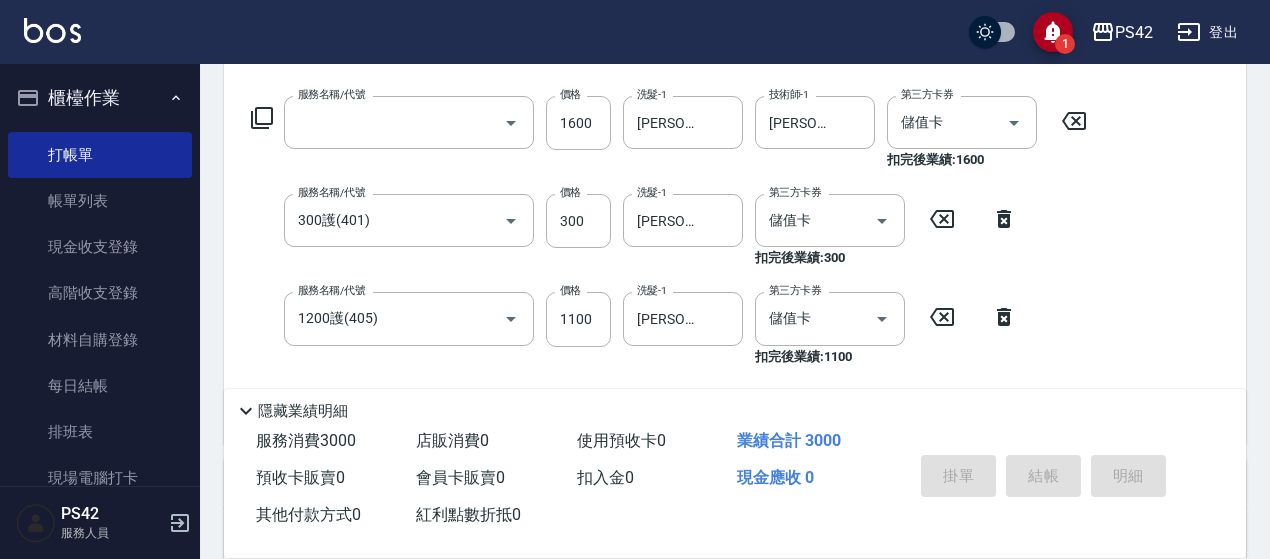 scroll, scrollTop: 0, scrollLeft: 0, axis: both 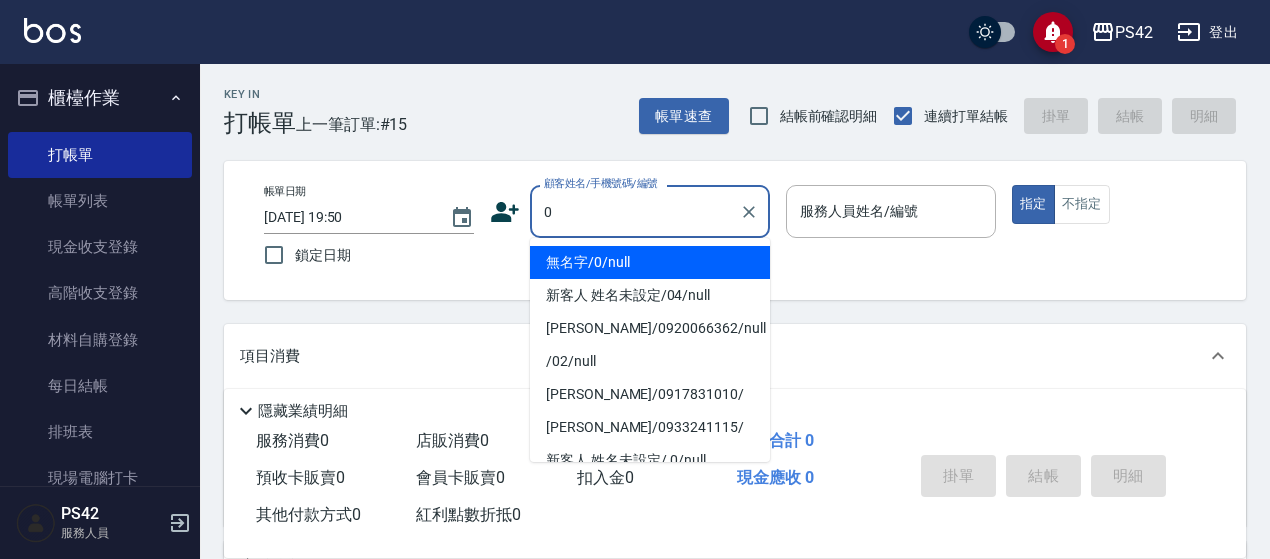type on "無名字/0/null" 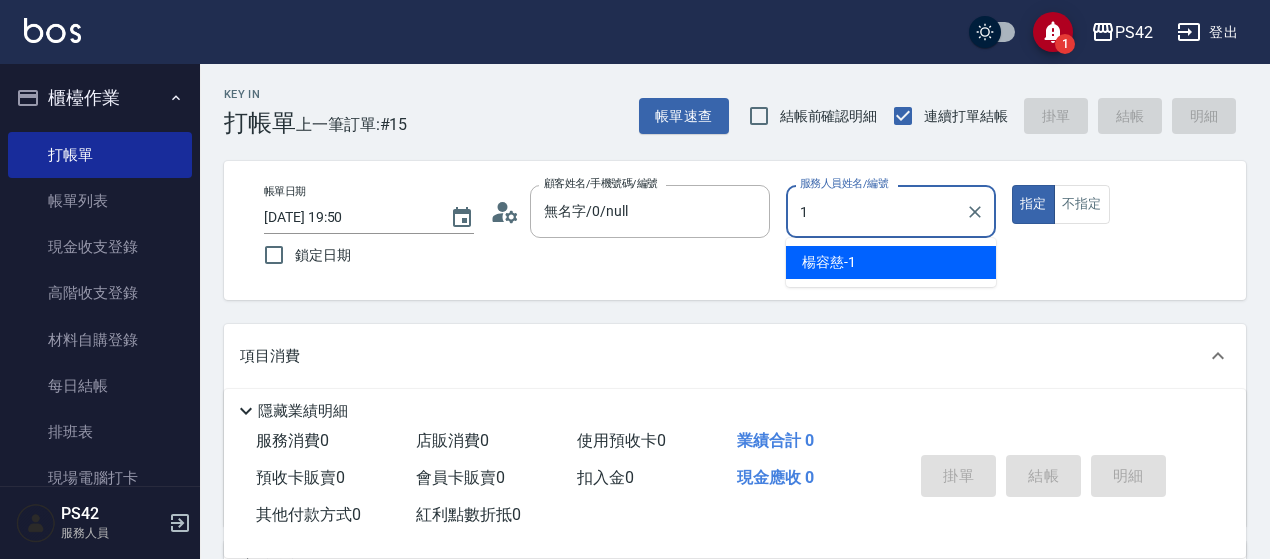 type on "[PERSON_NAME]-1" 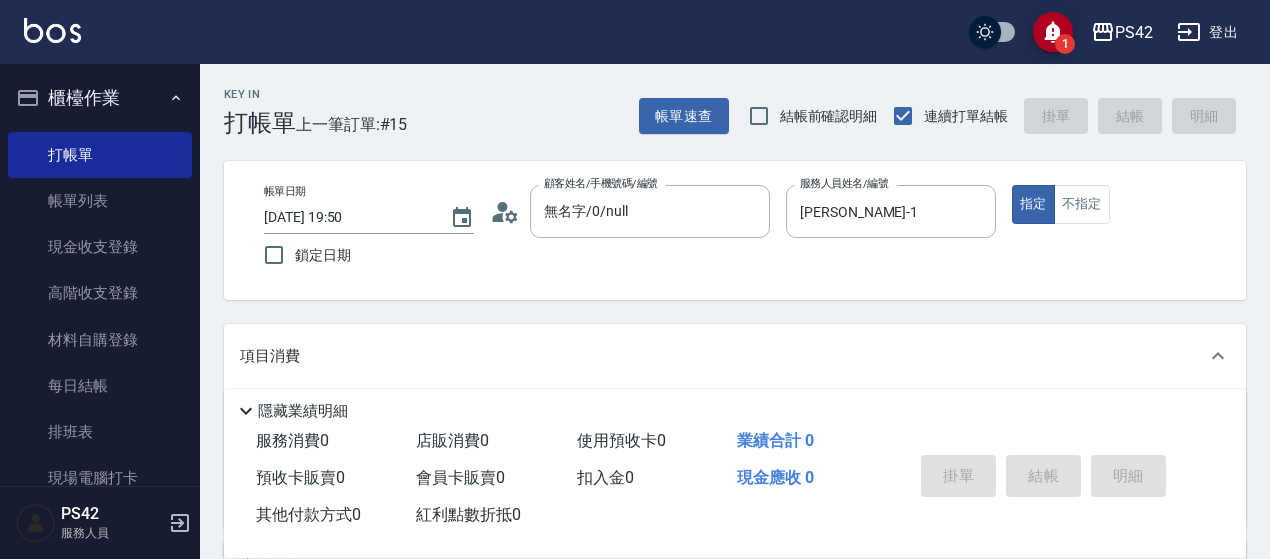 scroll, scrollTop: 100, scrollLeft: 0, axis: vertical 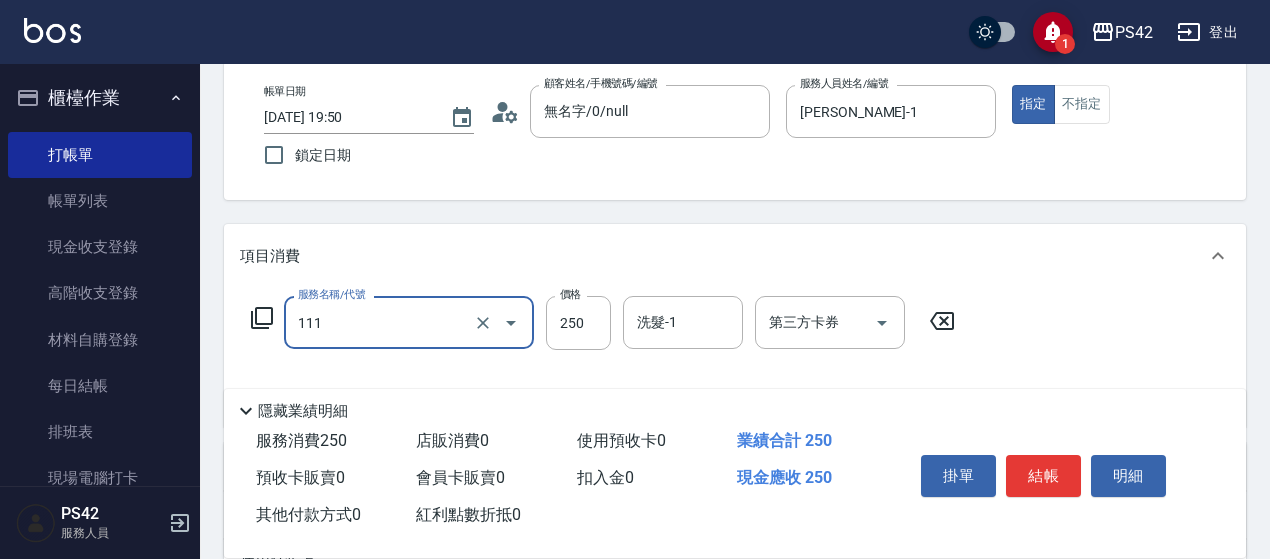 type on "200(111)" 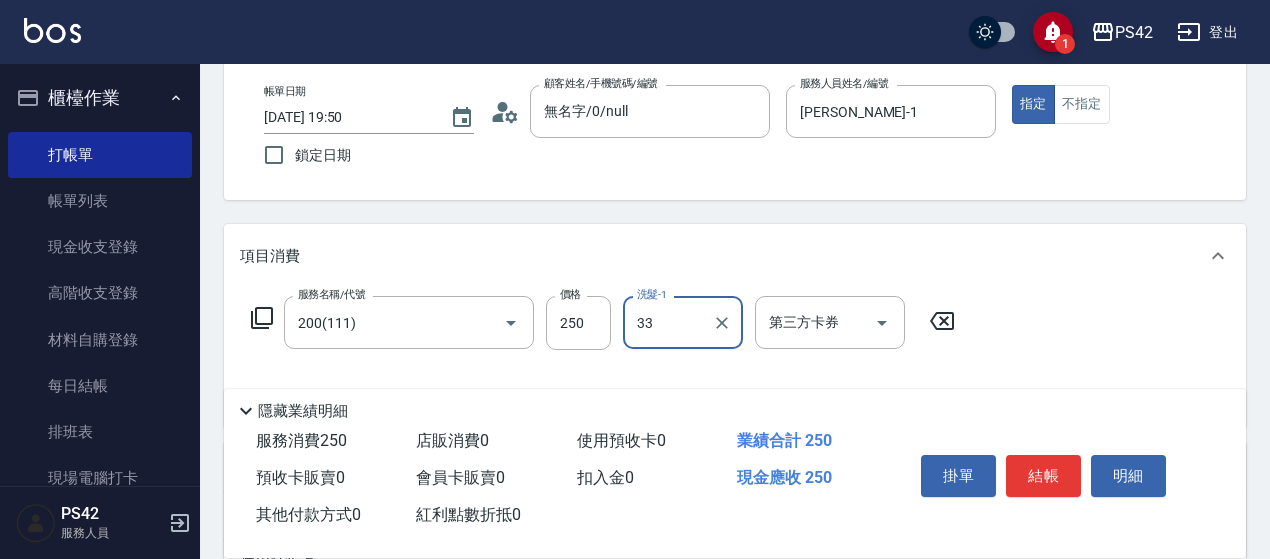 type on "[PERSON_NAME]-33" 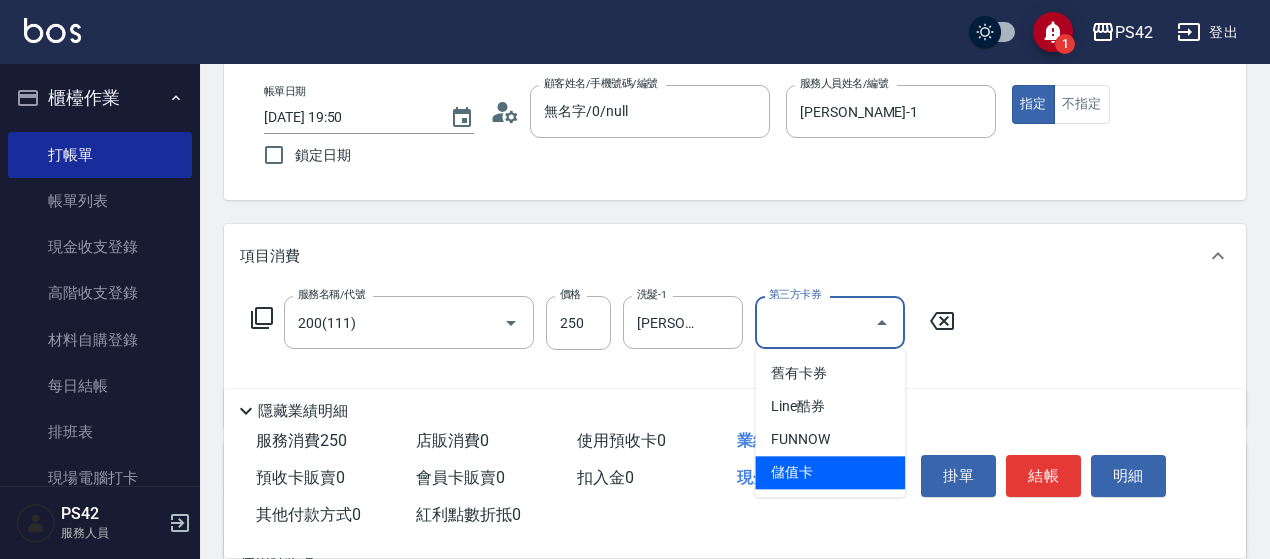type on "儲值卡" 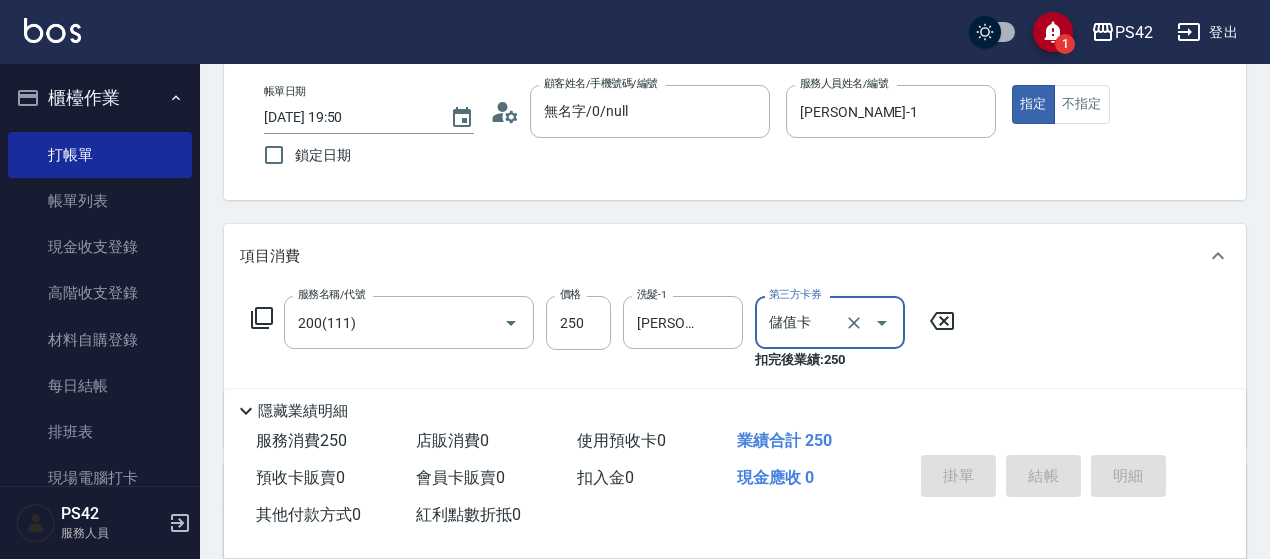 type 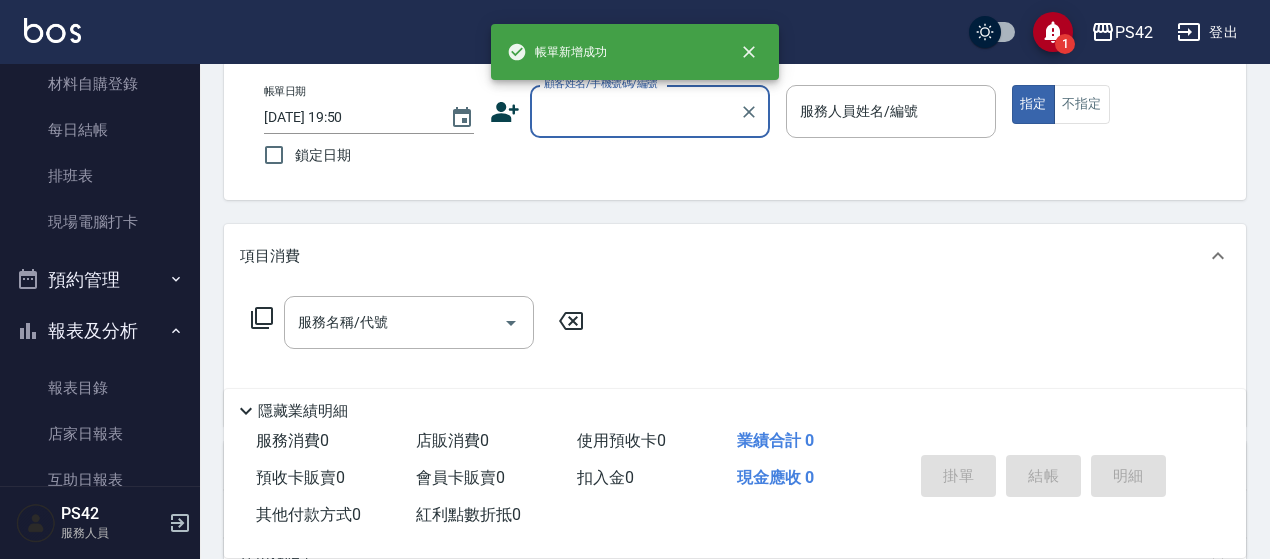 scroll, scrollTop: 300, scrollLeft: 0, axis: vertical 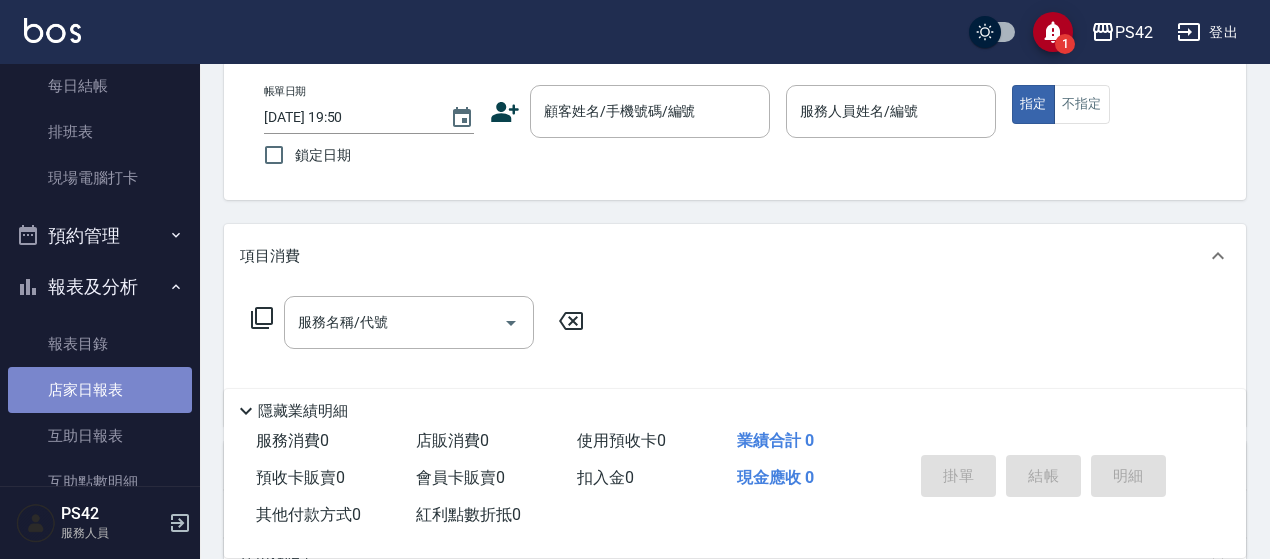 click on "店家日報表" at bounding box center [100, 390] 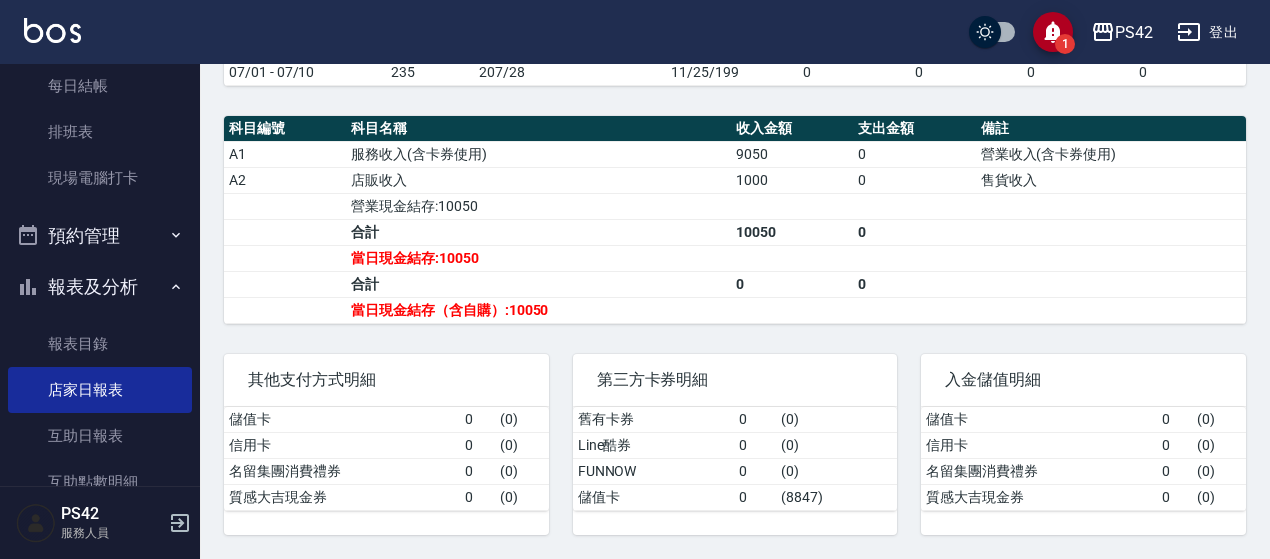 scroll, scrollTop: 638, scrollLeft: 0, axis: vertical 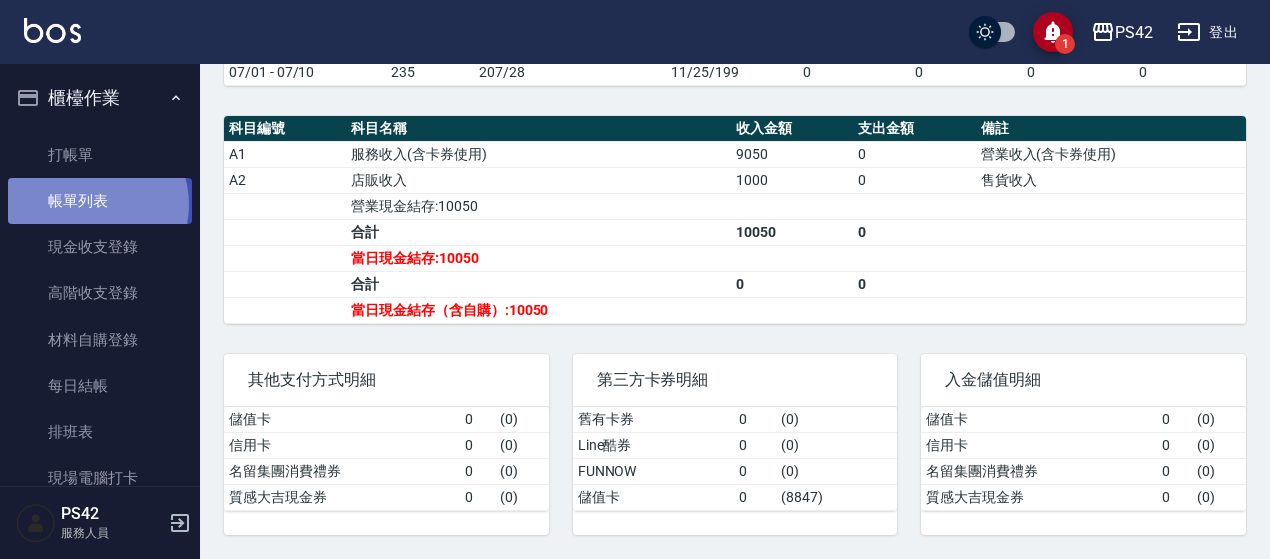 click on "帳單列表" at bounding box center [100, 201] 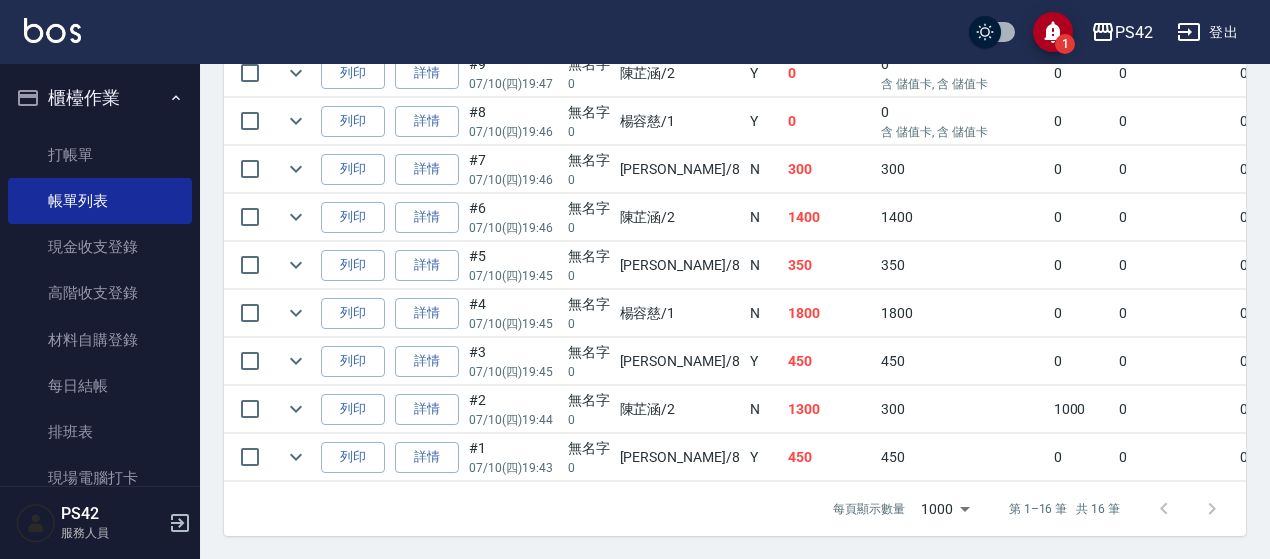 scroll, scrollTop: 956, scrollLeft: 0, axis: vertical 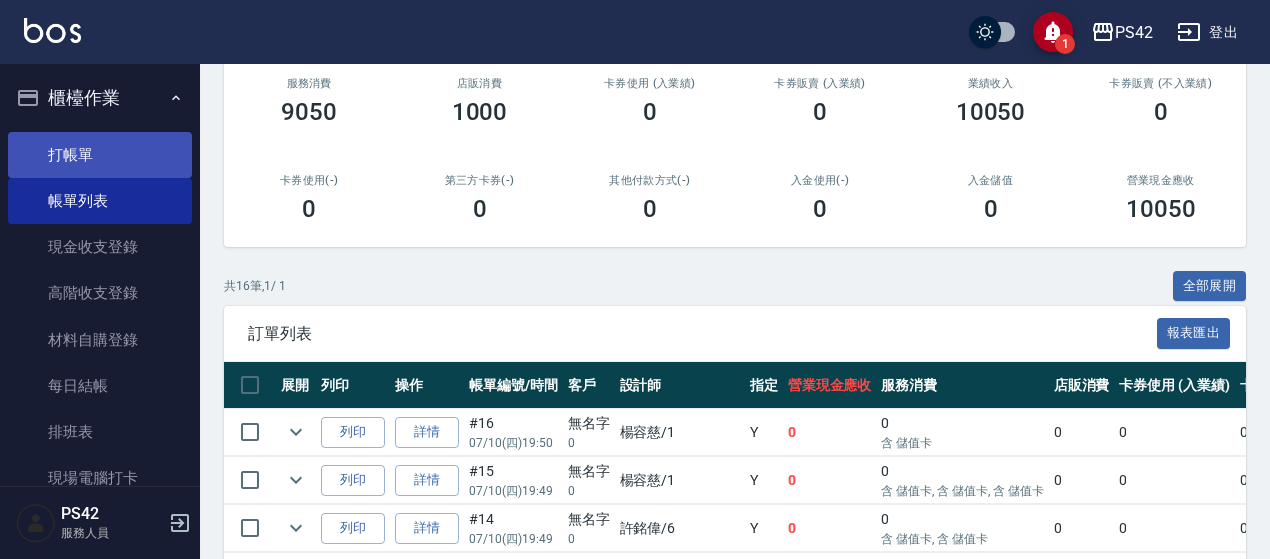 click on "打帳單" at bounding box center (100, 155) 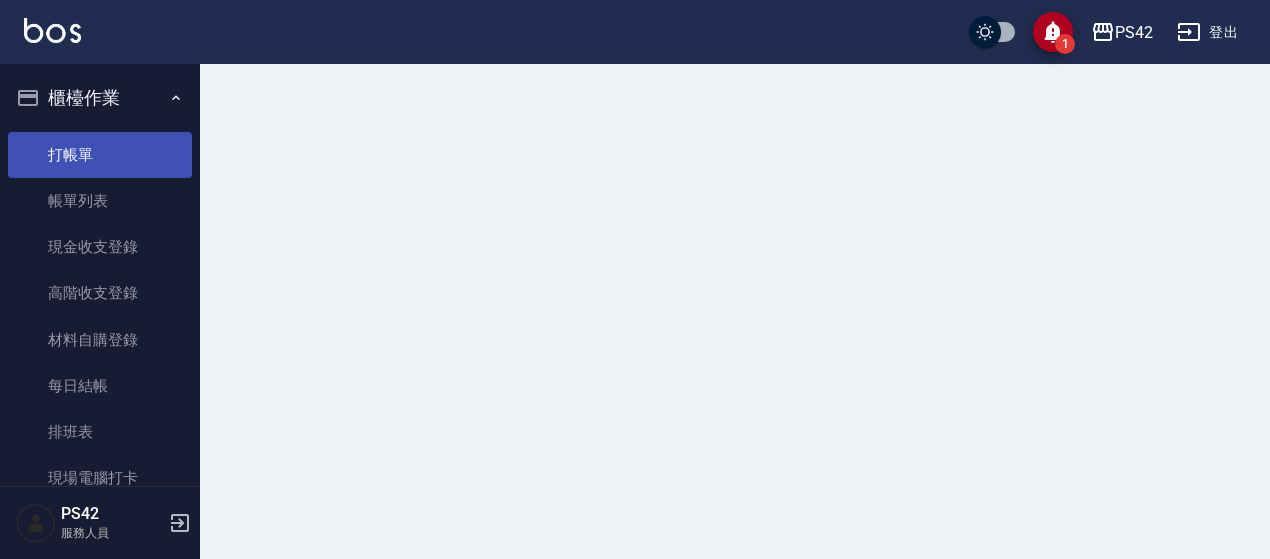 scroll, scrollTop: 0, scrollLeft: 0, axis: both 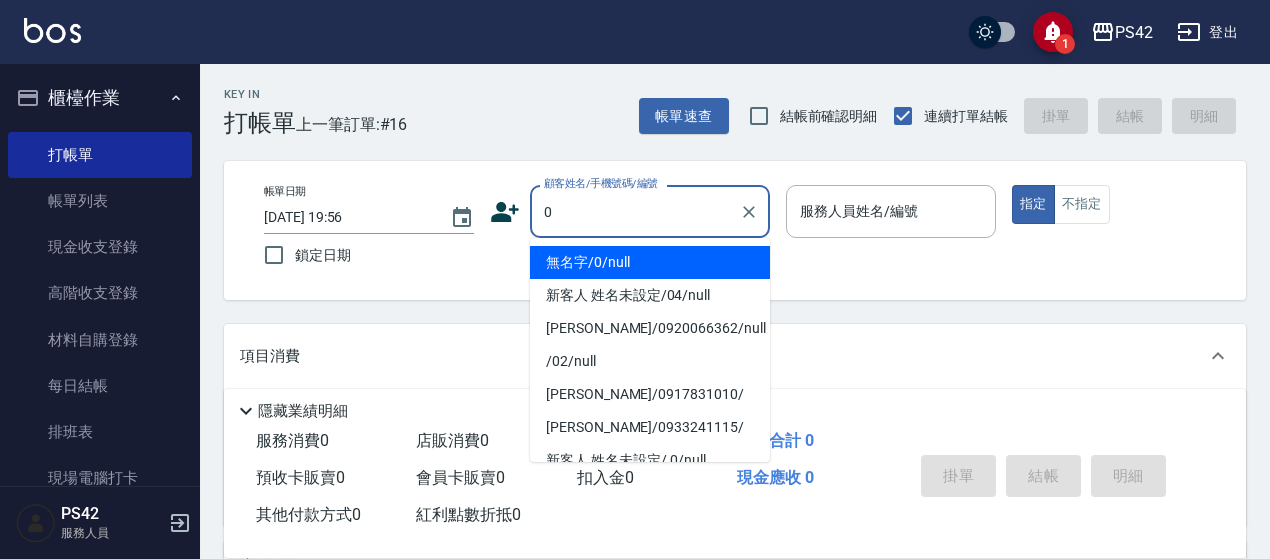type on "無名字/0/null" 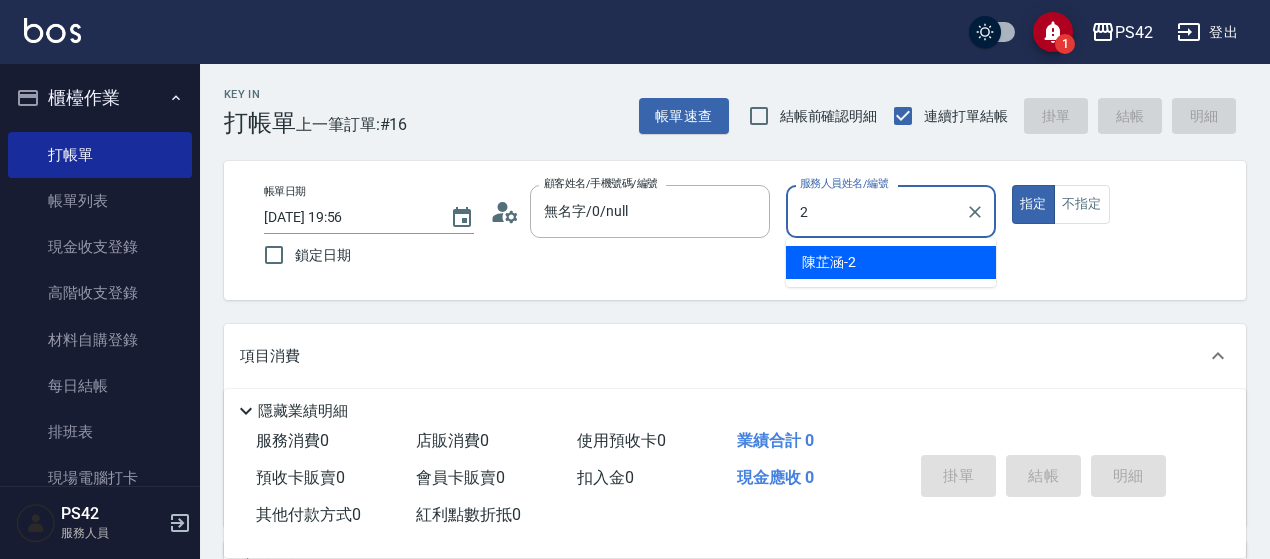 type on "[PERSON_NAME]-2" 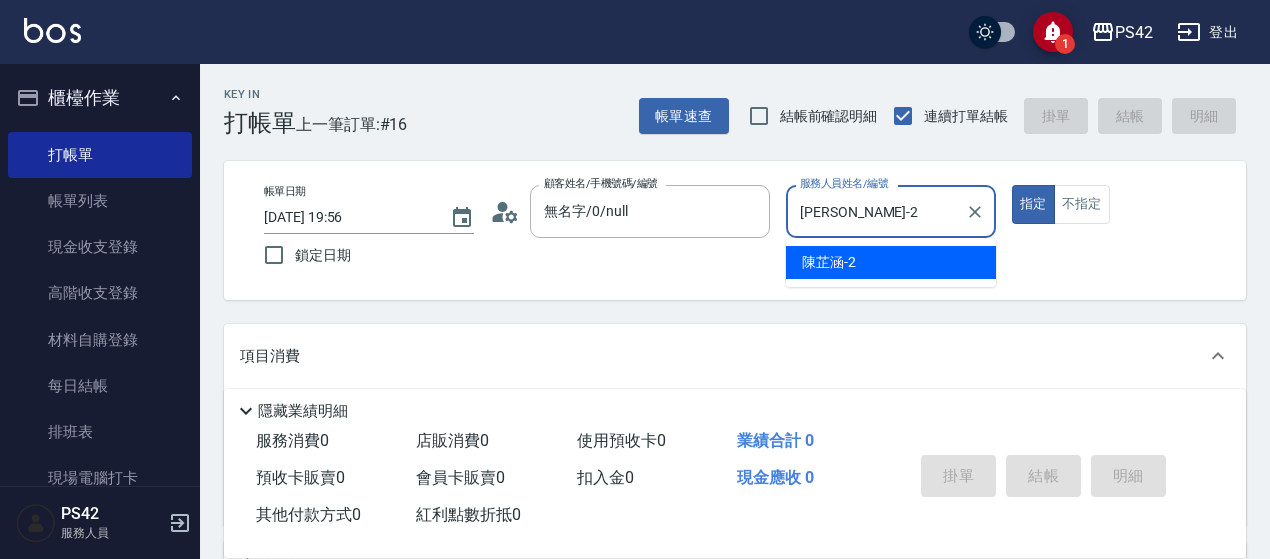 type on "true" 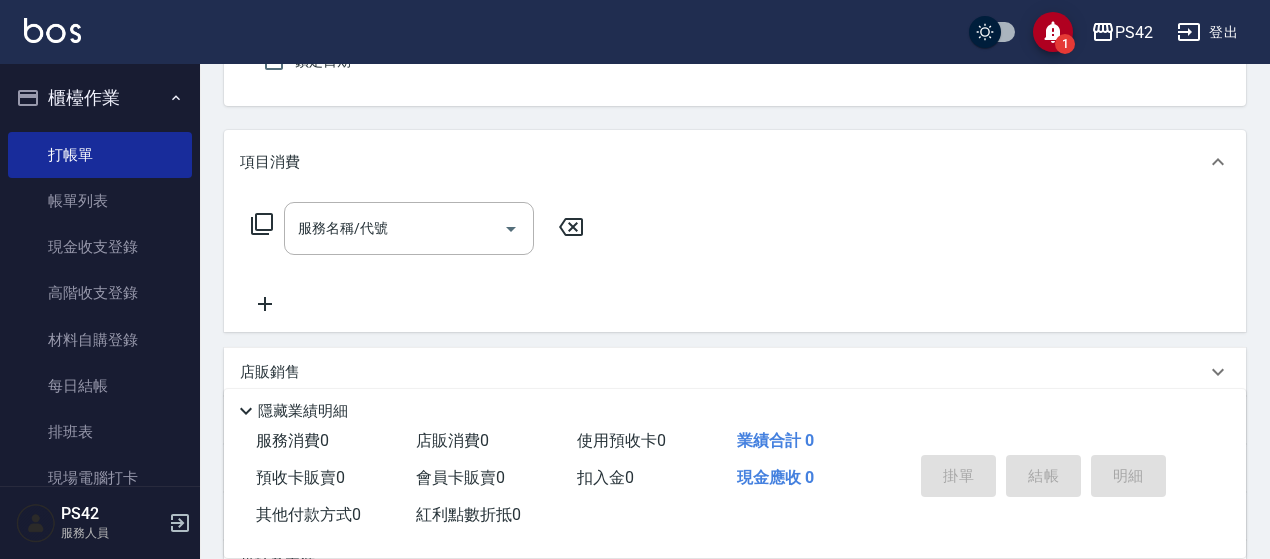 scroll, scrollTop: 200, scrollLeft: 0, axis: vertical 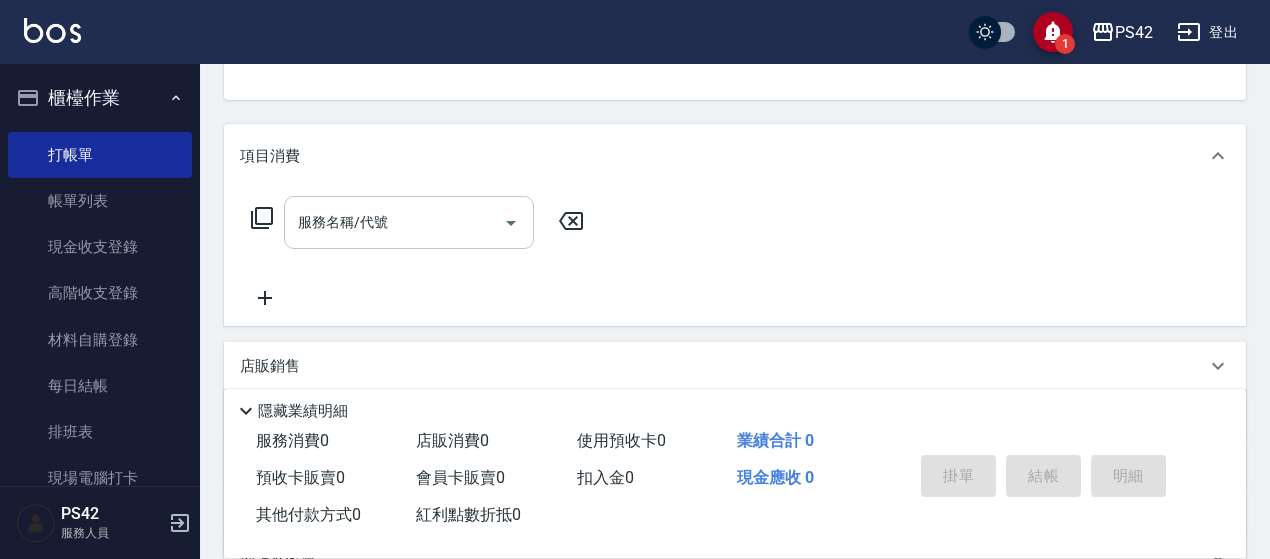click on "服務名稱/代號" at bounding box center [394, 222] 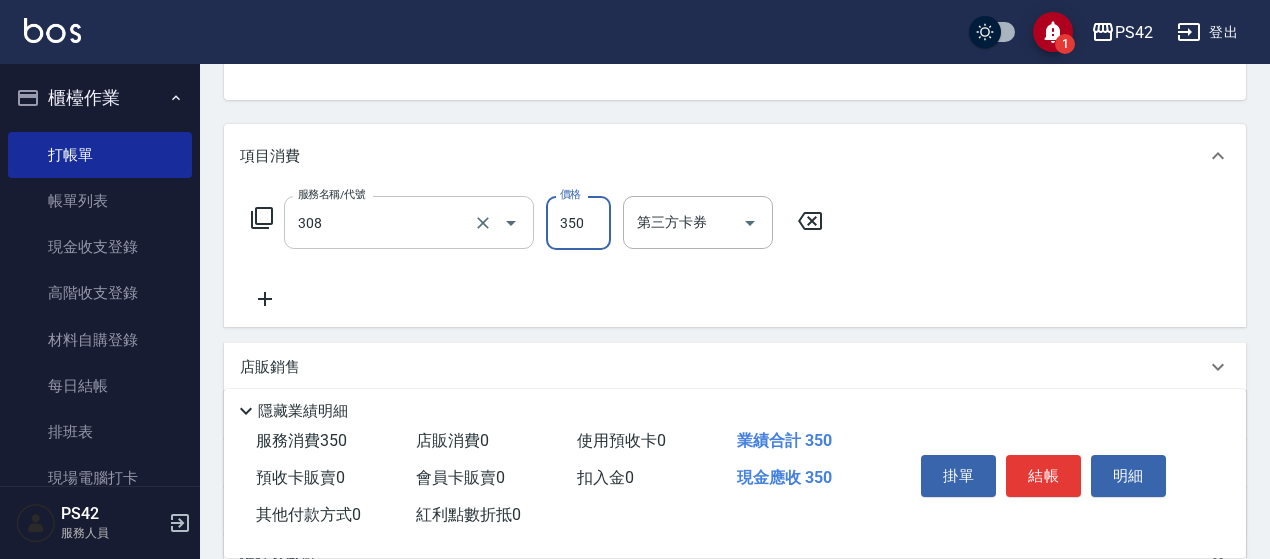 type on "洗+剪(308)" 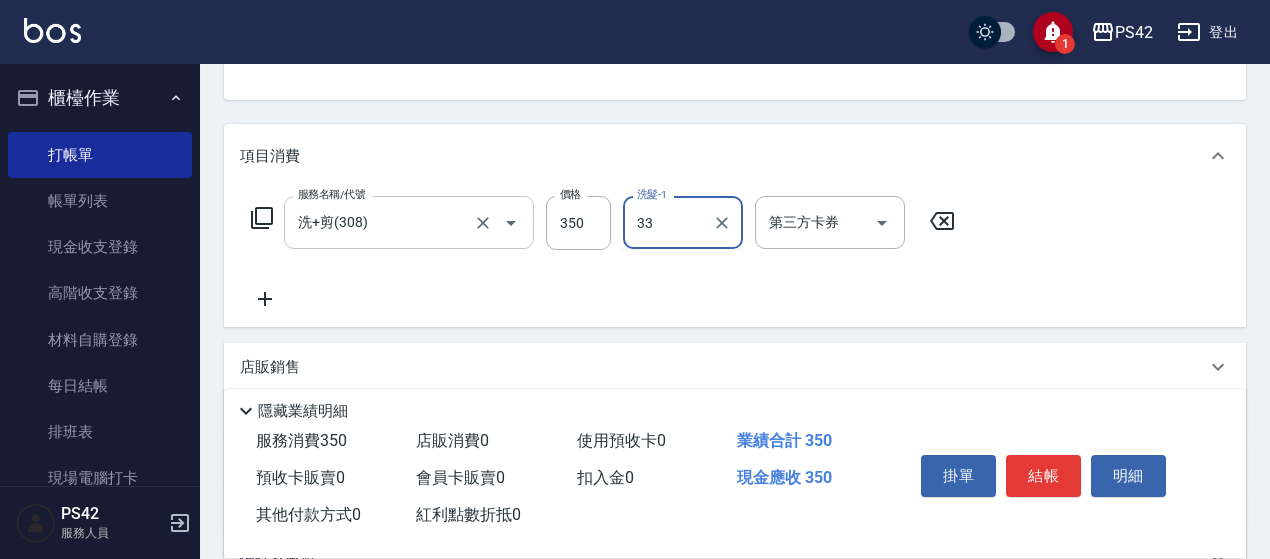 type on "[PERSON_NAME]-33" 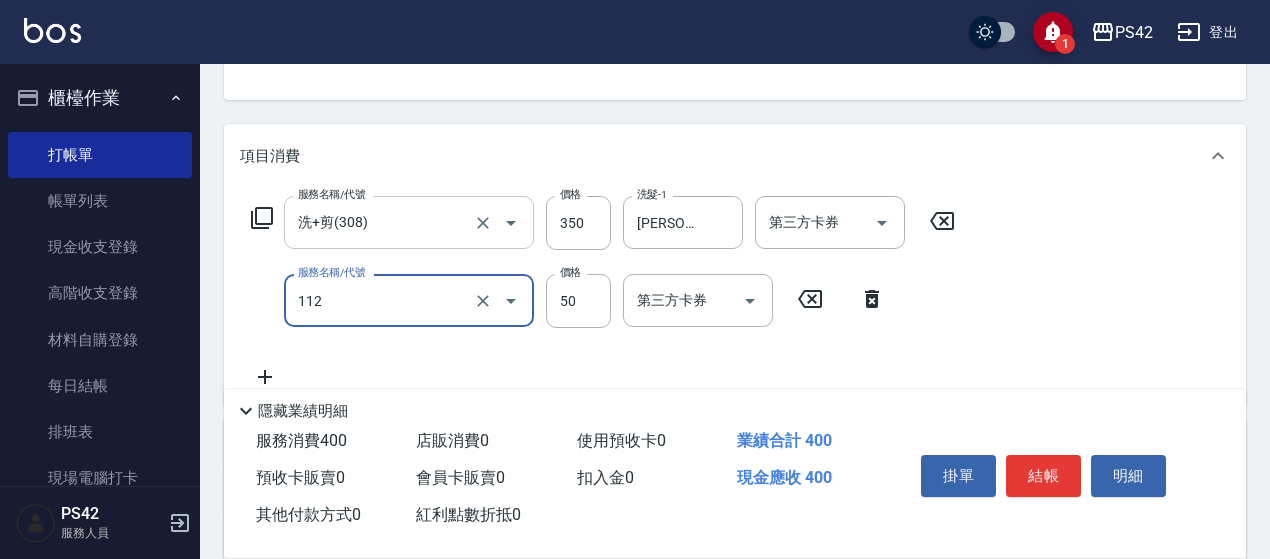 type on "精油50(112)" 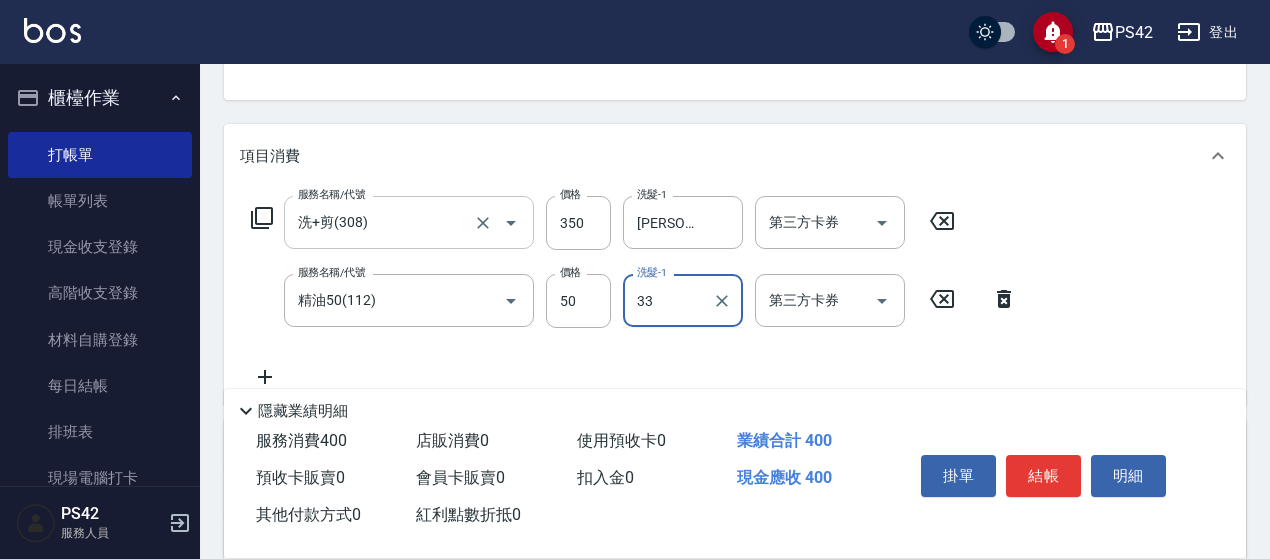 type on "[PERSON_NAME]-33" 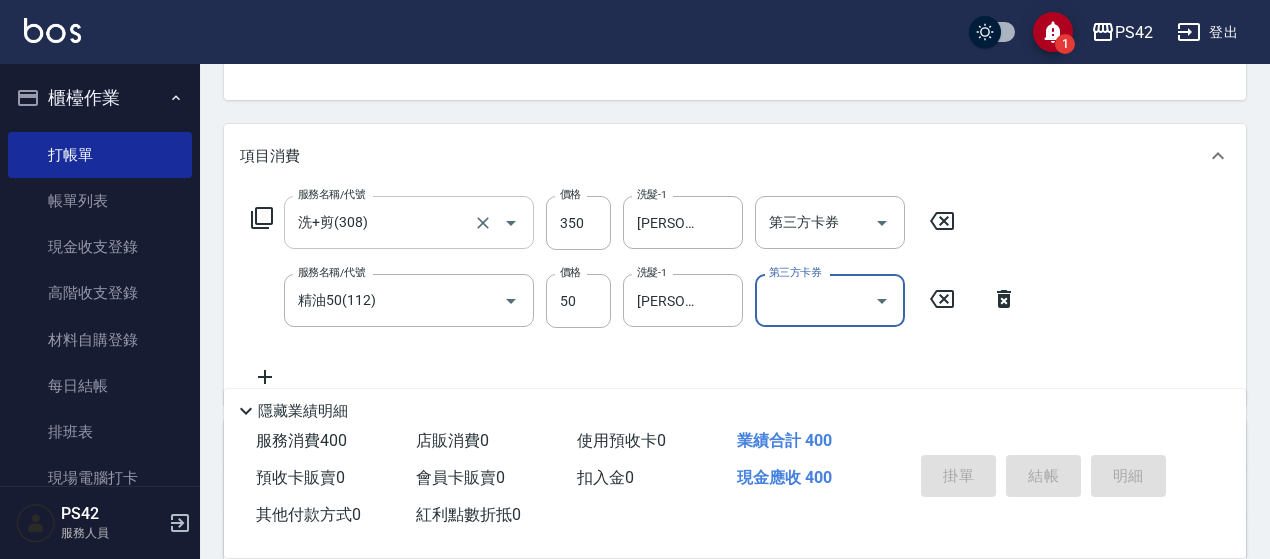 type on "[DATE] 19:57" 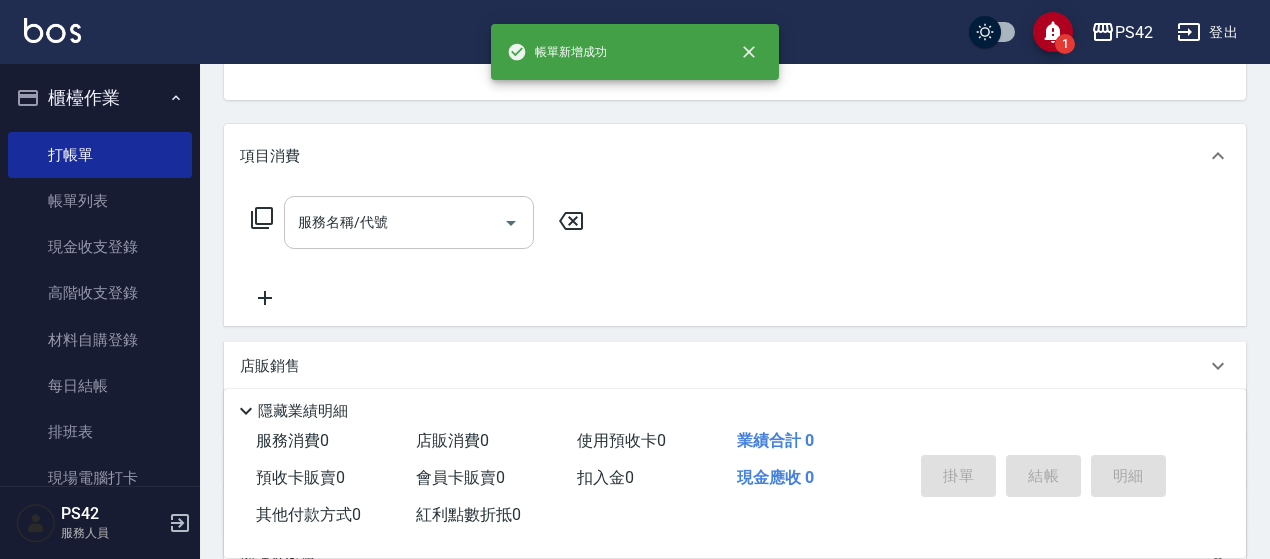 scroll, scrollTop: 194, scrollLeft: 0, axis: vertical 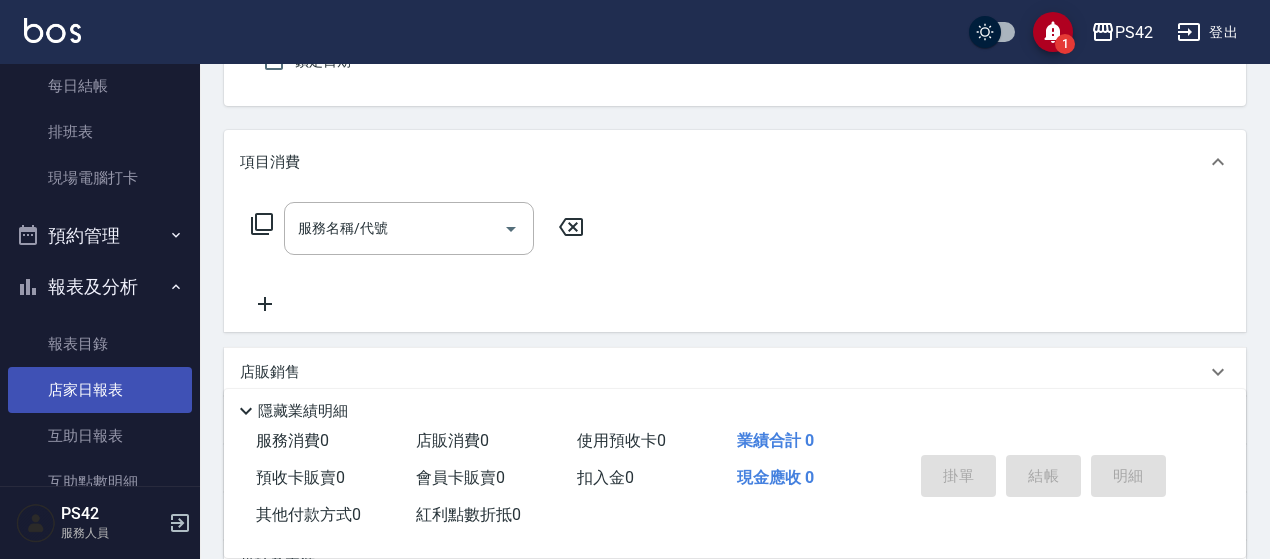 click on "店家日報表" at bounding box center (100, 390) 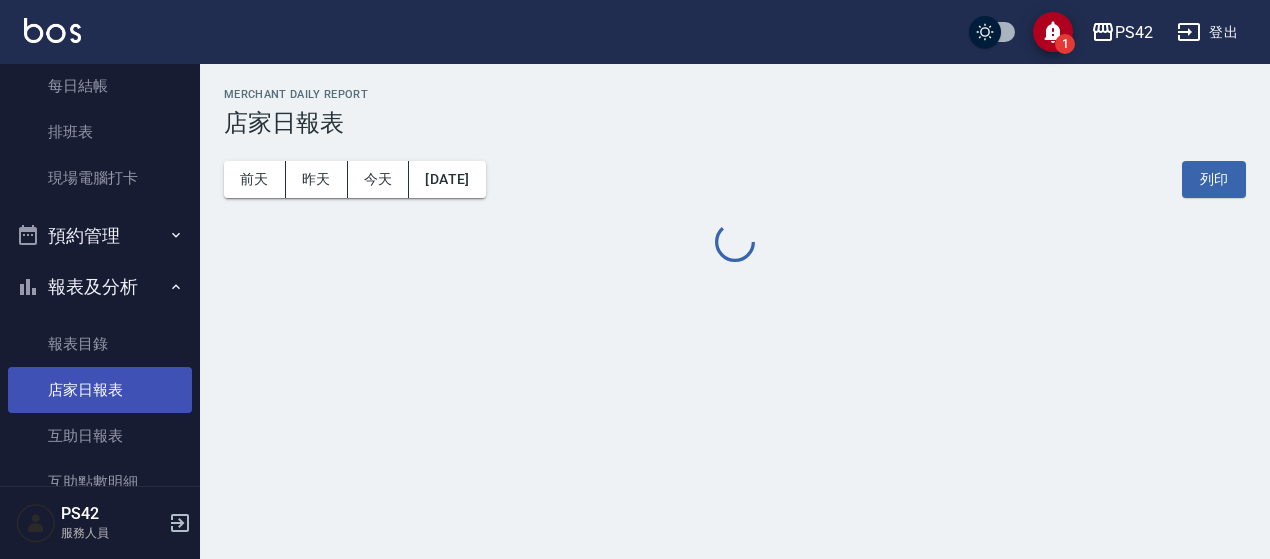 scroll, scrollTop: 0, scrollLeft: 0, axis: both 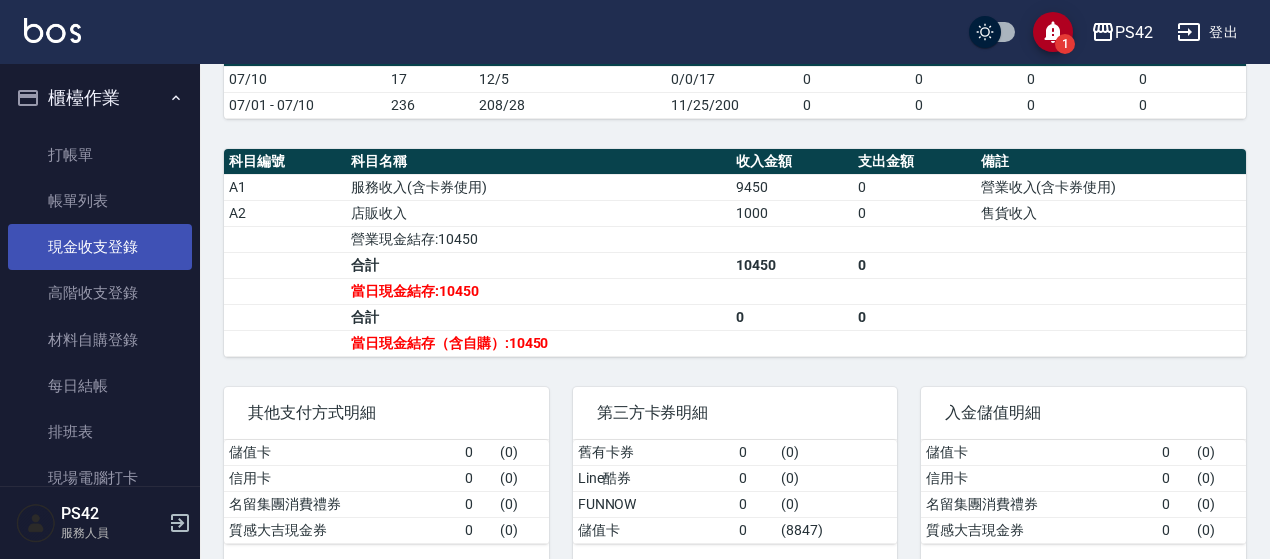 click on "現金收支登錄" at bounding box center (100, 247) 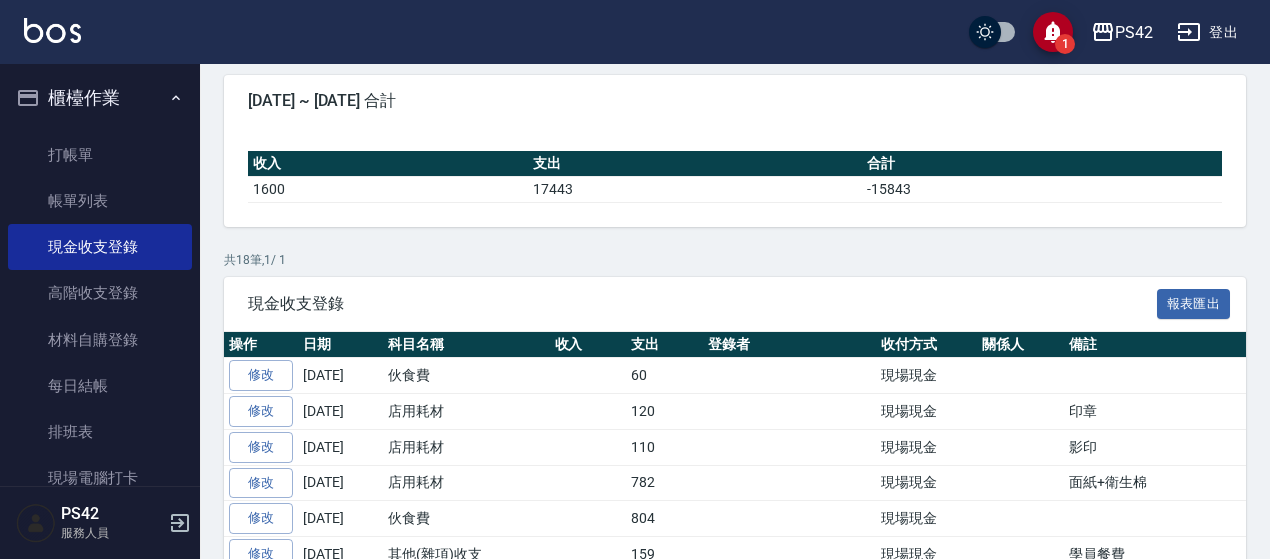 scroll, scrollTop: 0, scrollLeft: 0, axis: both 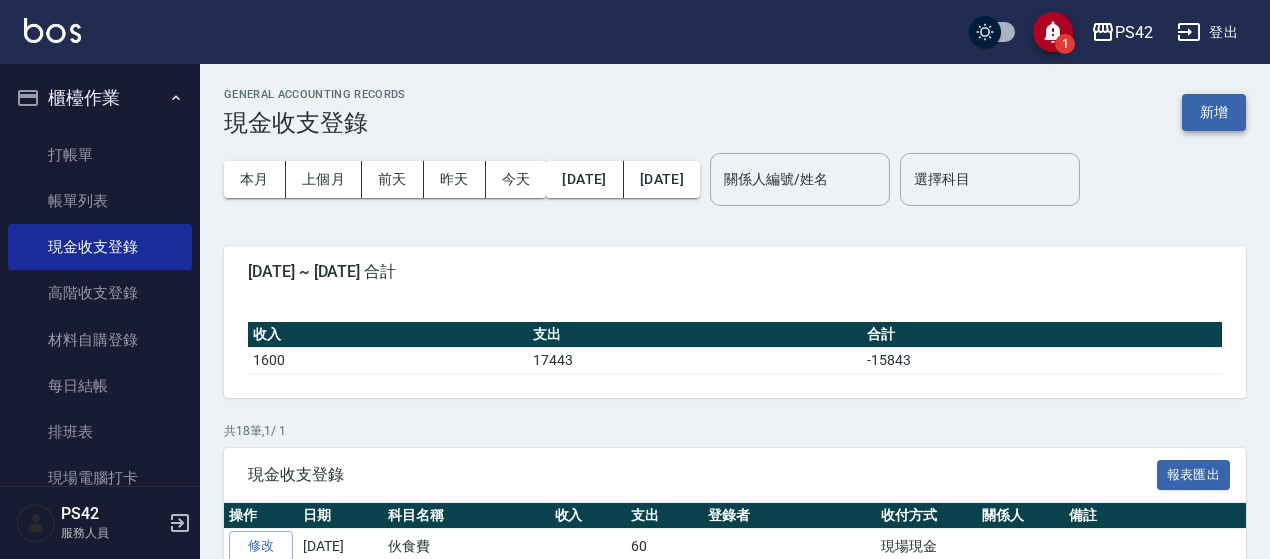 click on "新增" at bounding box center (1214, 112) 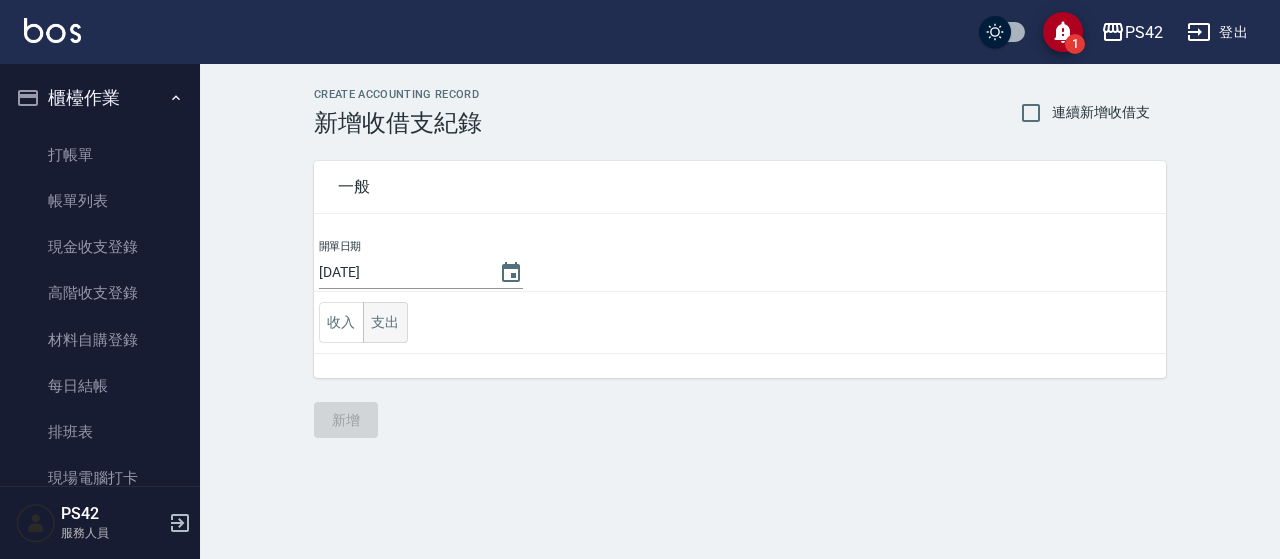 click on "支出" at bounding box center [385, 322] 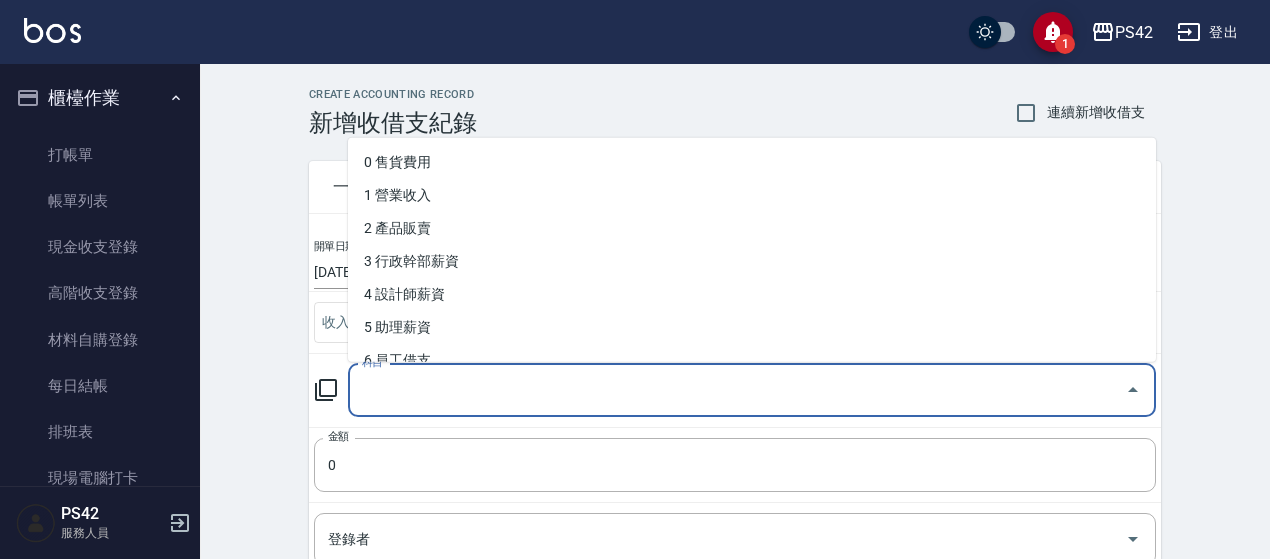 click on "科目" at bounding box center [737, 390] 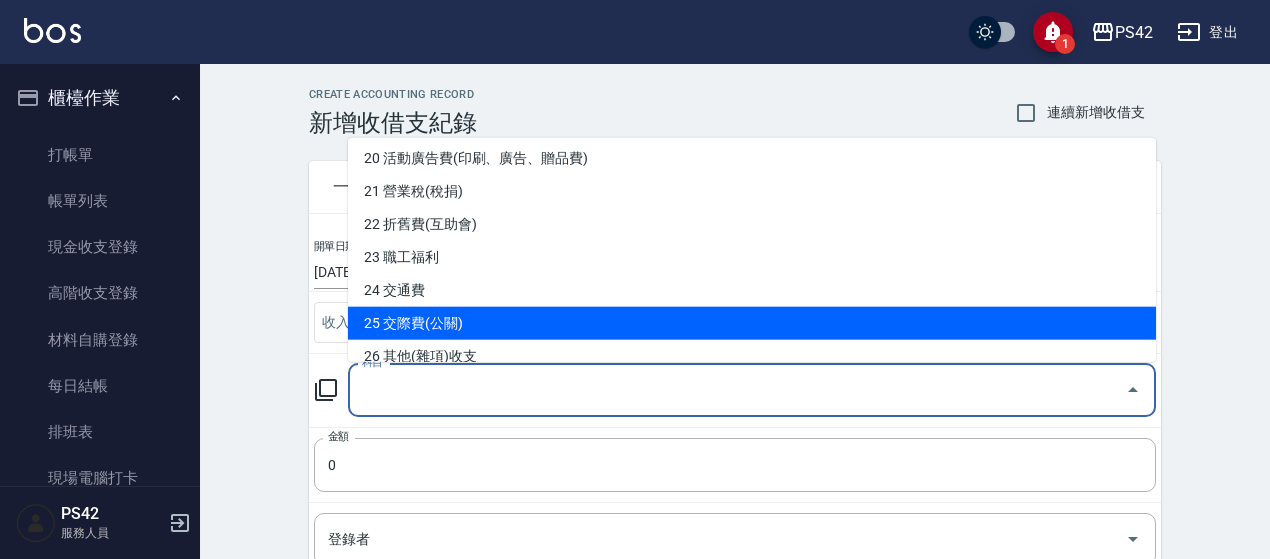scroll, scrollTop: 700, scrollLeft: 0, axis: vertical 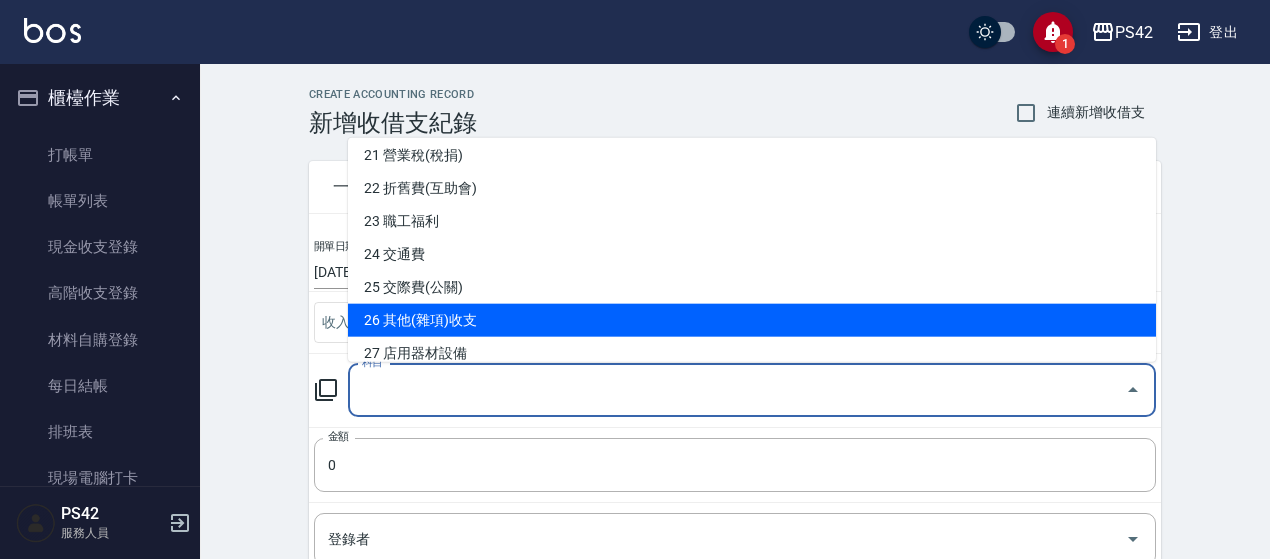 click on "26 其他(雜項)收支" at bounding box center (752, 320) 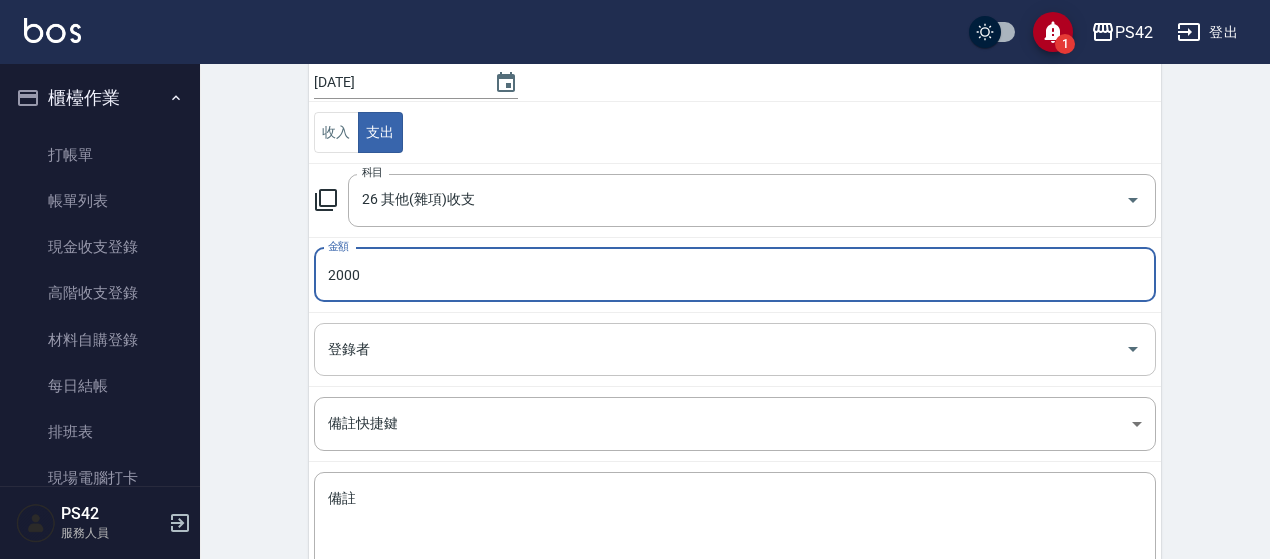 scroll, scrollTop: 200, scrollLeft: 0, axis: vertical 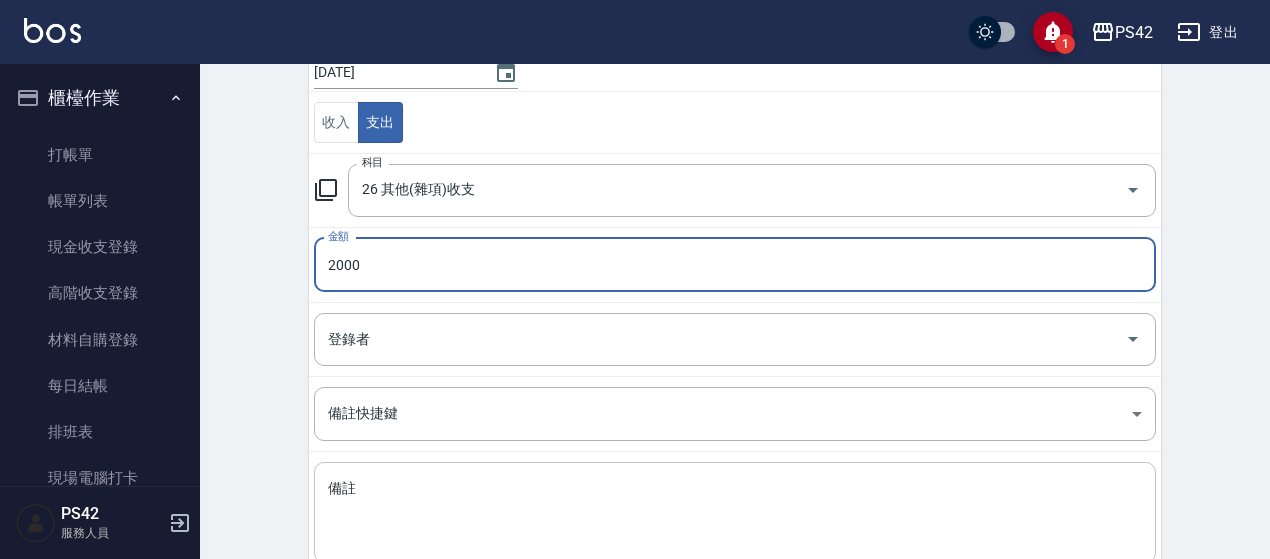 type on "2000" 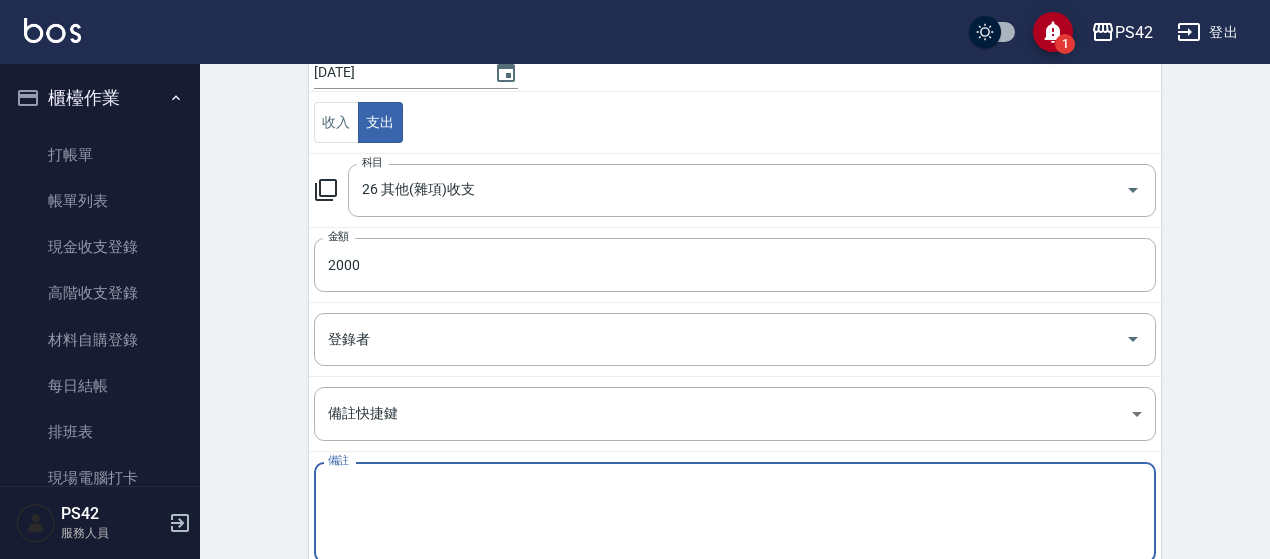 click on "備註" at bounding box center [735, 513] 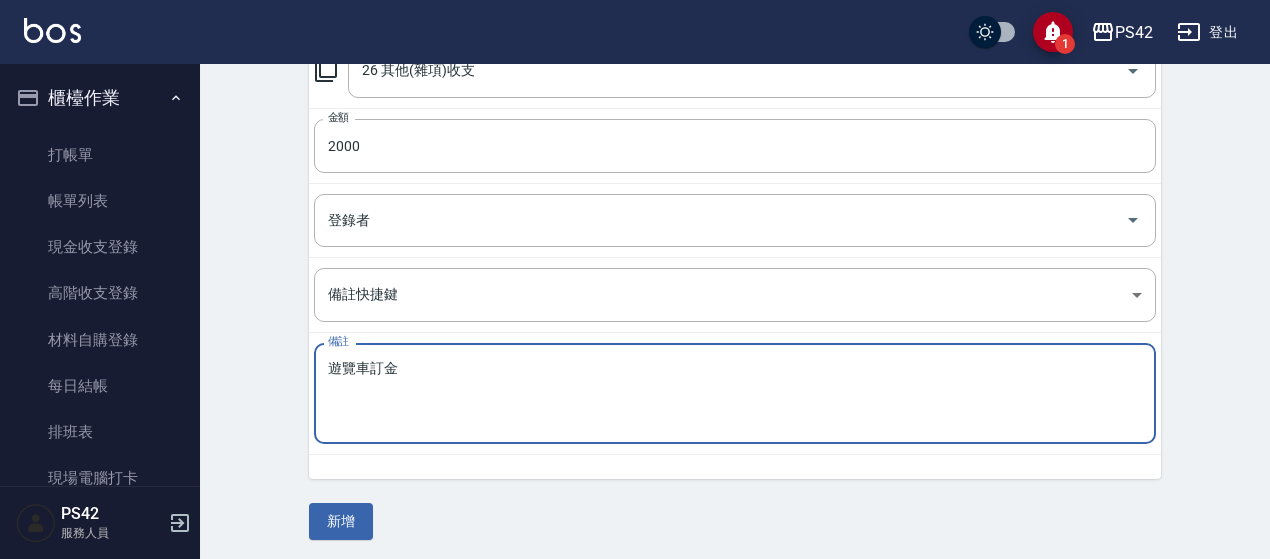 scroll, scrollTop: 320, scrollLeft: 0, axis: vertical 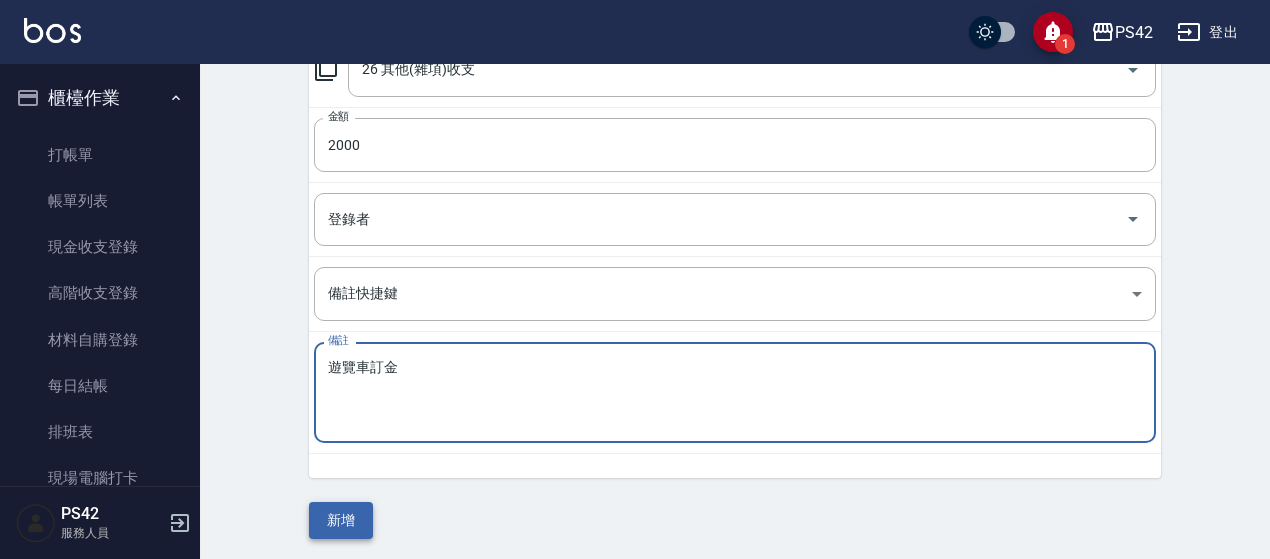 type on "遊覽車訂金" 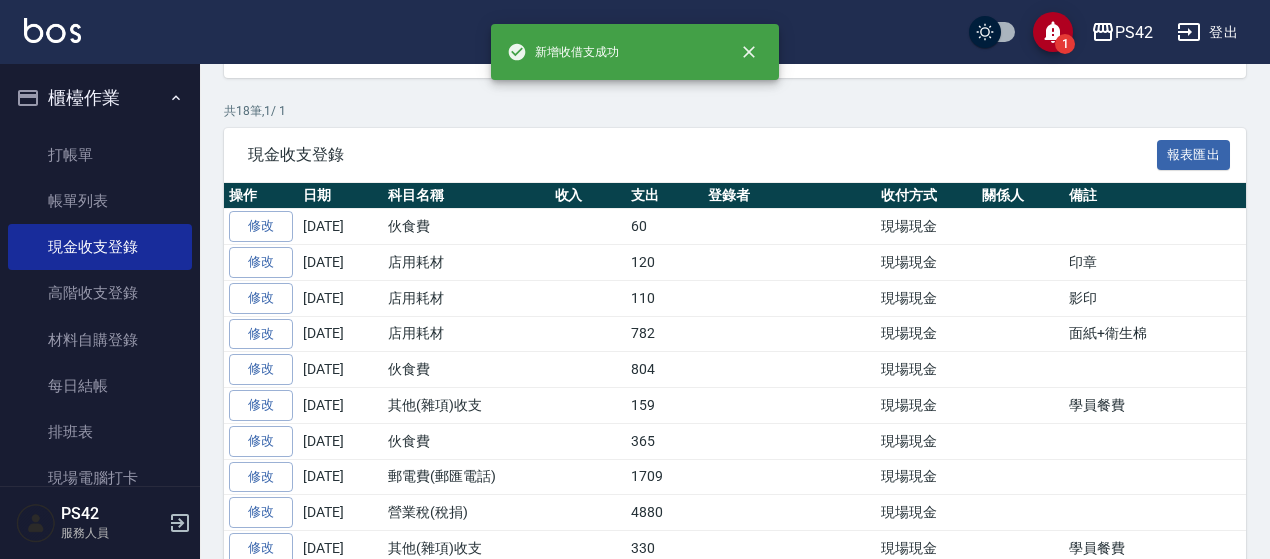 scroll, scrollTop: 0, scrollLeft: 0, axis: both 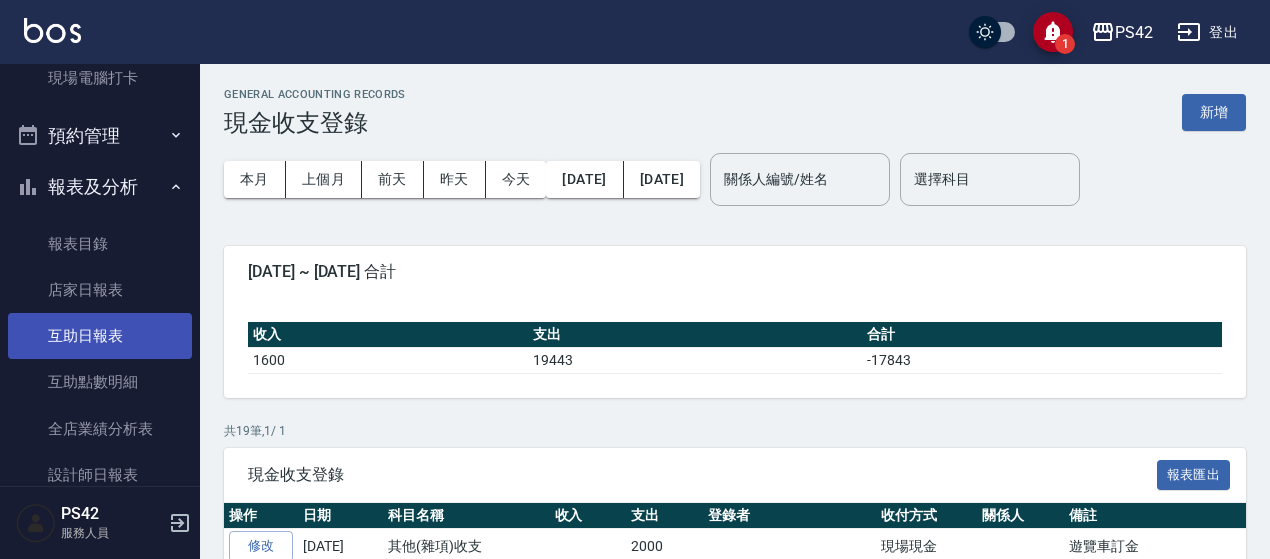click on "互助日報表" at bounding box center (100, 336) 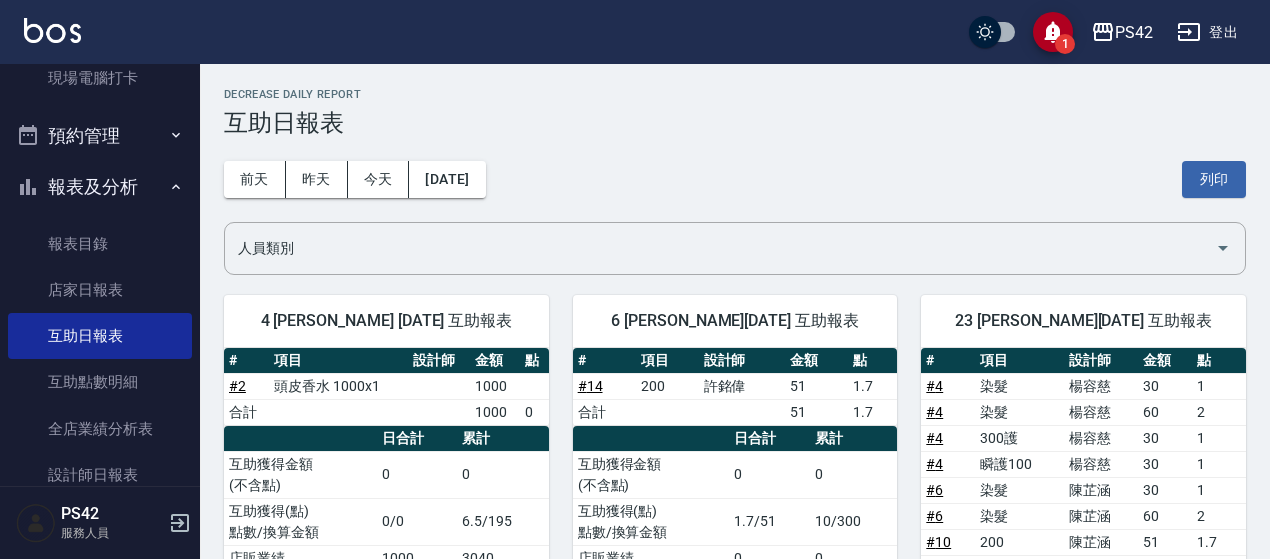 scroll, scrollTop: 100, scrollLeft: 0, axis: vertical 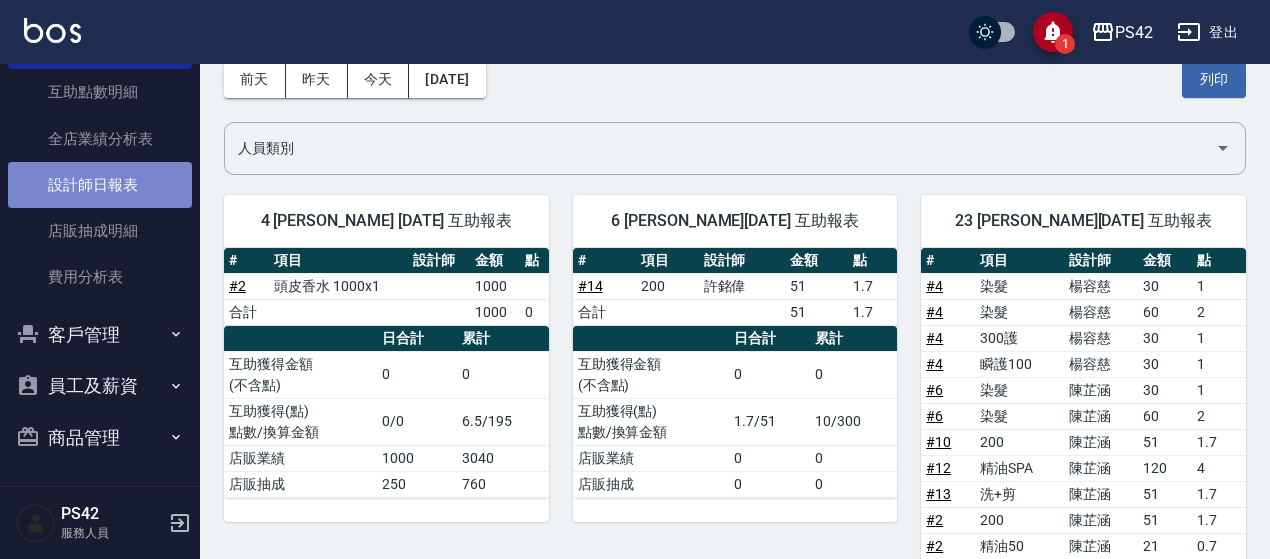 click on "設計師日報表" at bounding box center (100, 185) 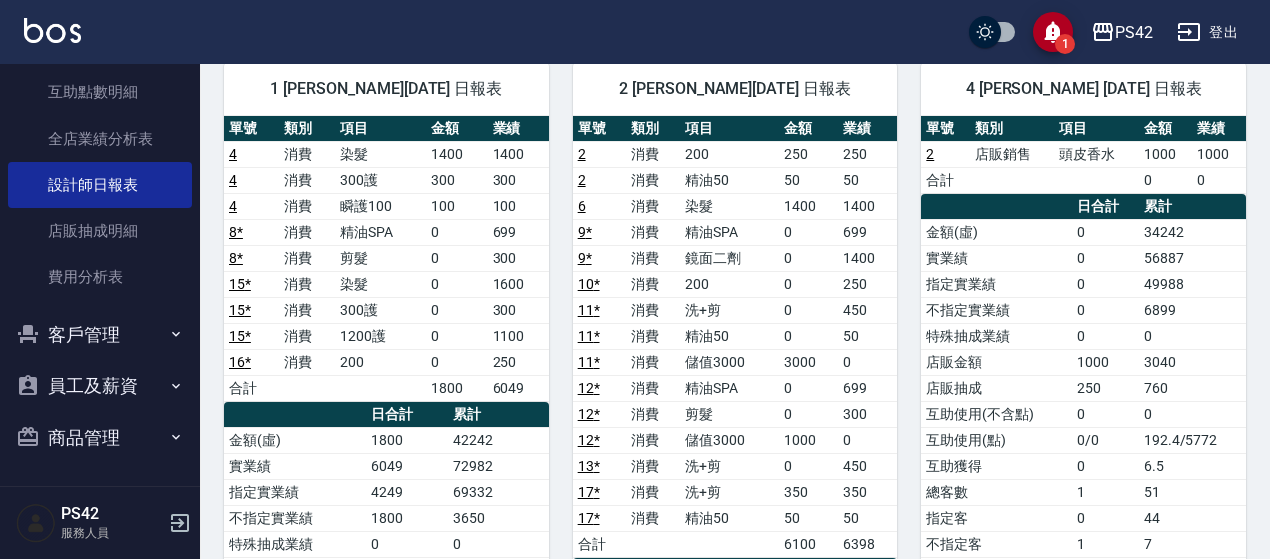 scroll, scrollTop: 164, scrollLeft: 0, axis: vertical 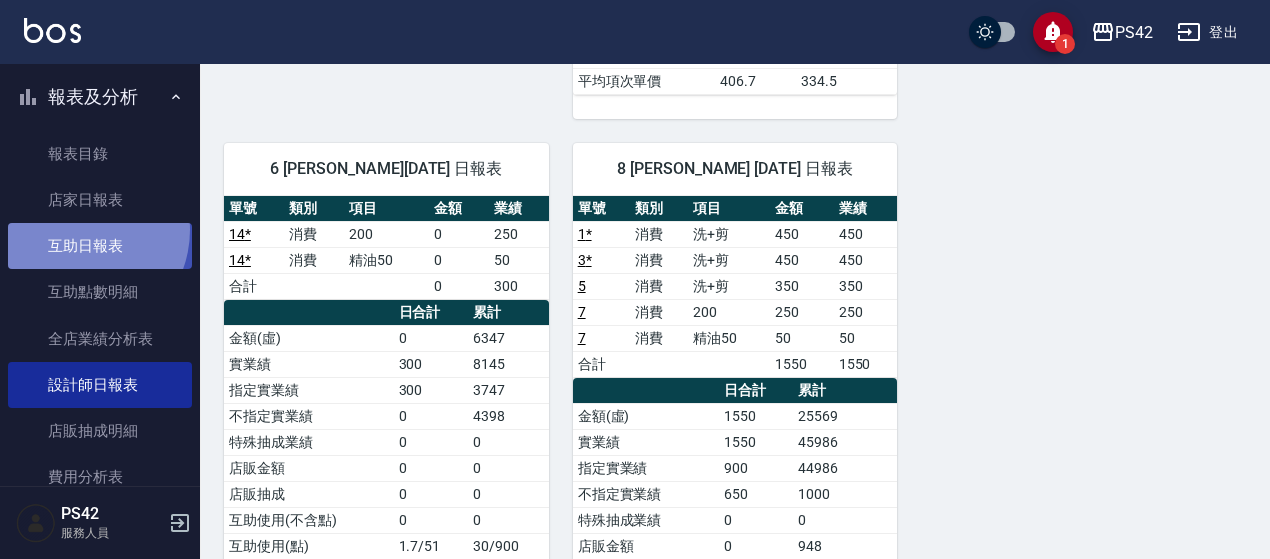 click on "互助日報表" at bounding box center (100, 246) 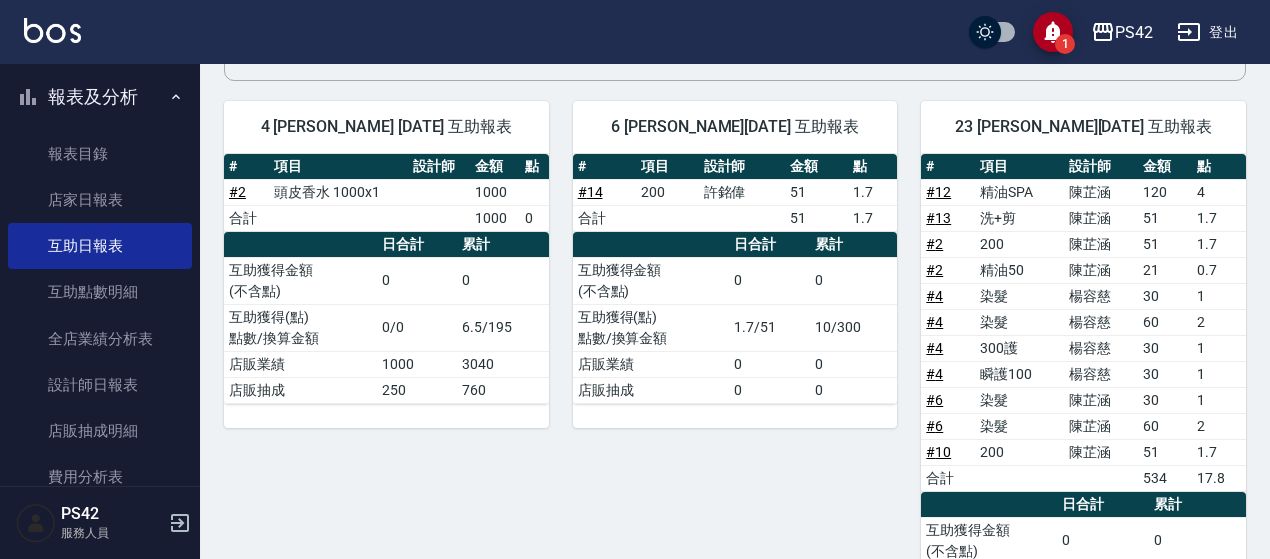 scroll, scrollTop: 300, scrollLeft: 0, axis: vertical 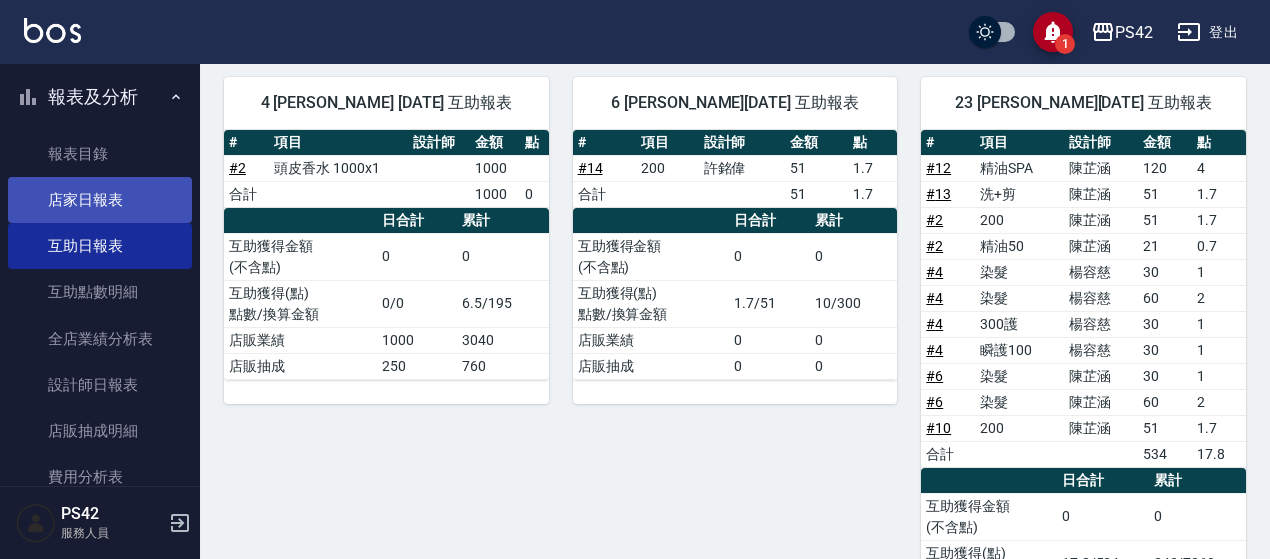 click on "店家日報表" at bounding box center (100, 200) 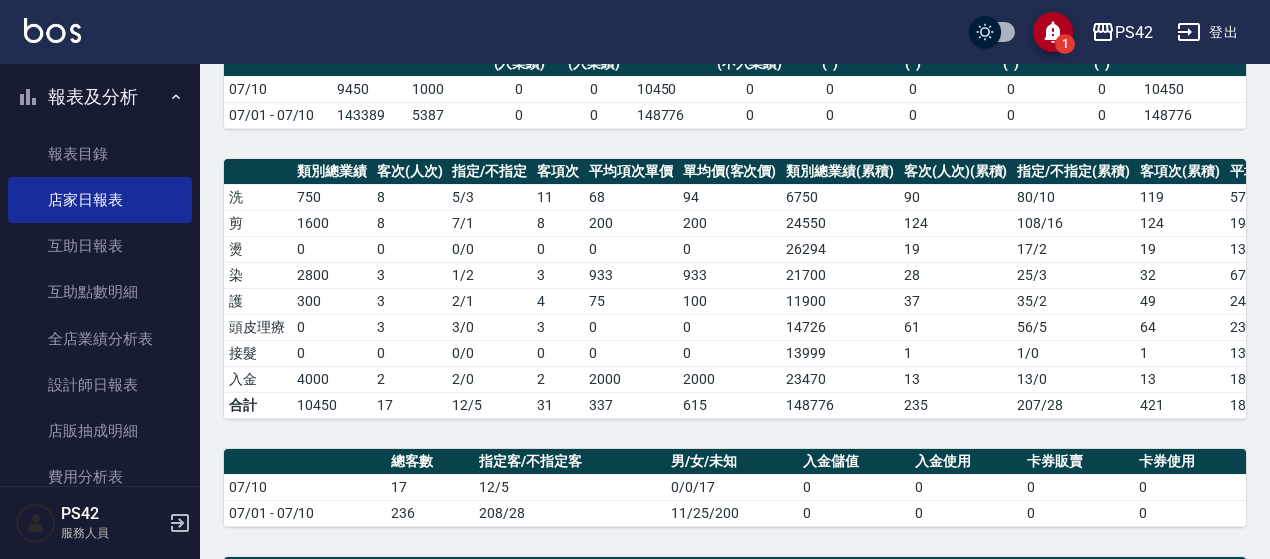 scroll, scrollTop: 200, scrollLeft: 0, axis: vertical 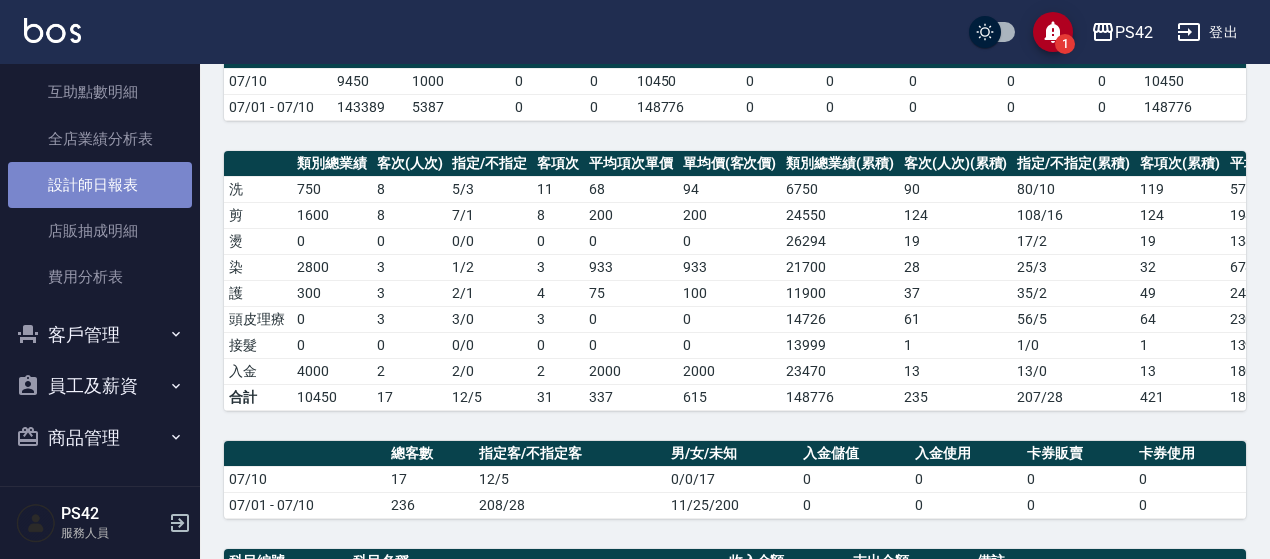 click on "設計師日報表" at bounding box center [100, 185] 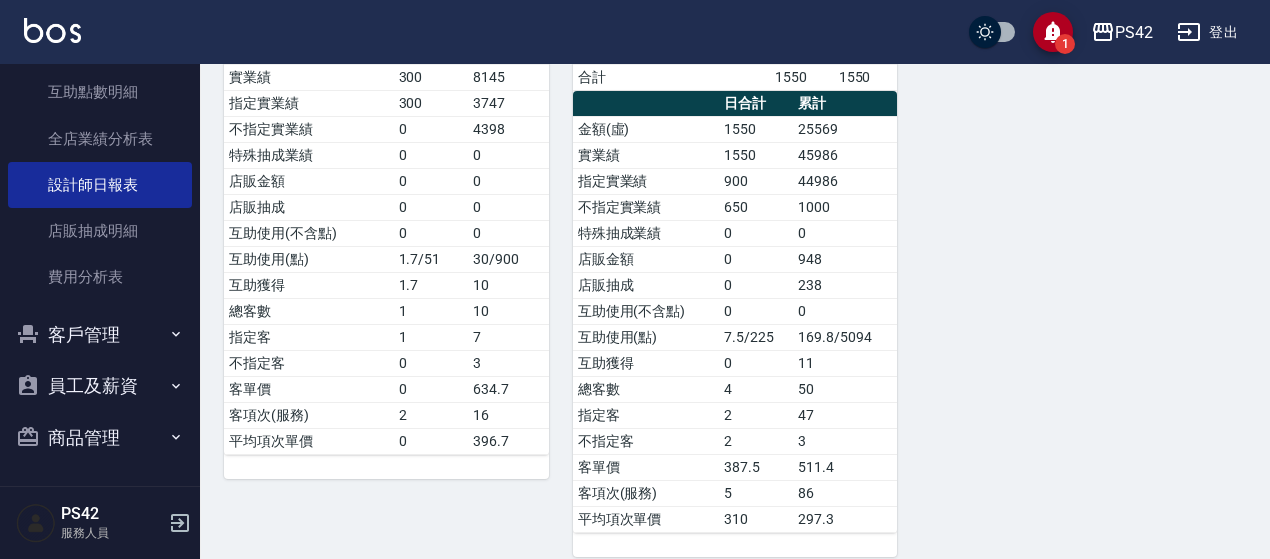 scroll, scrollTop: 1352, scrollLeft: 0, axis: vertical 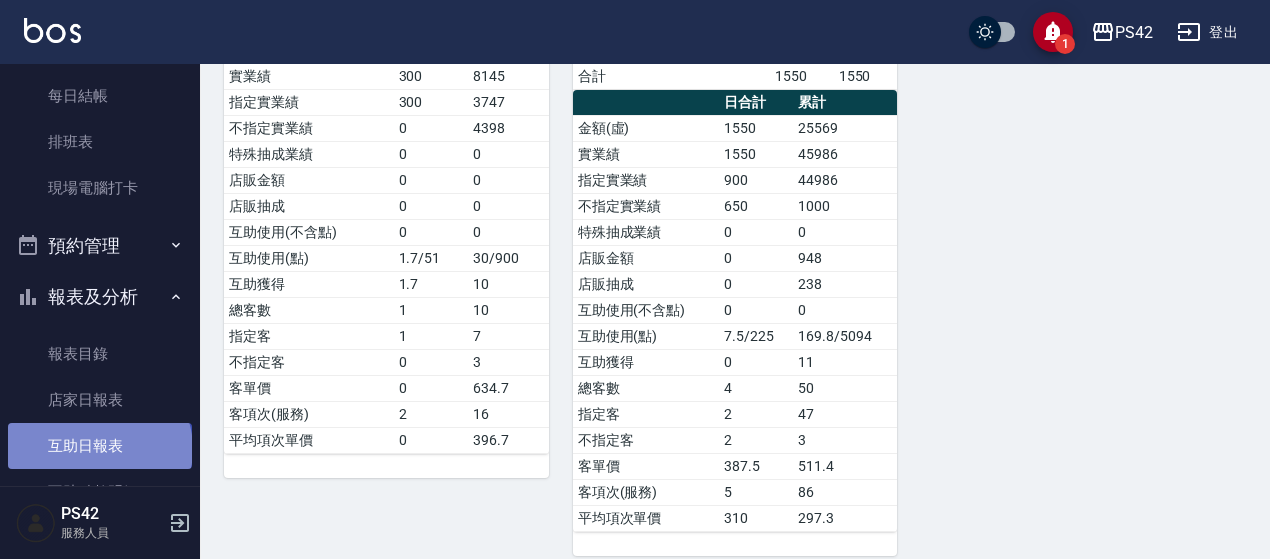 click on "互助日報表" at bounding box center [100, 446] 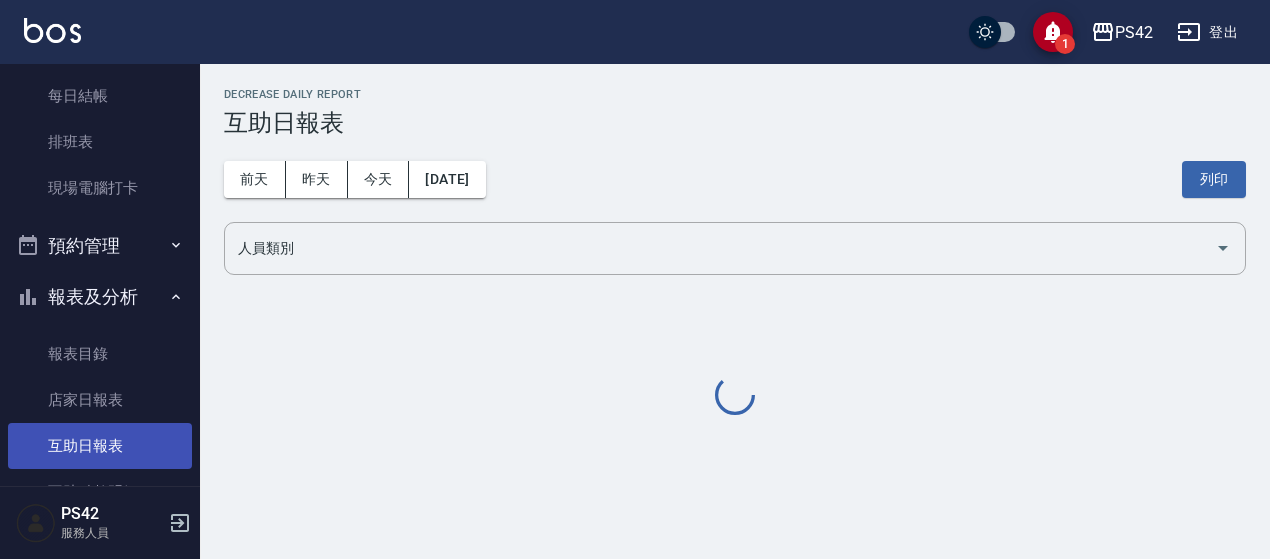 scroll, scrollTop: 0, scrollLeft: 0, axis: both 